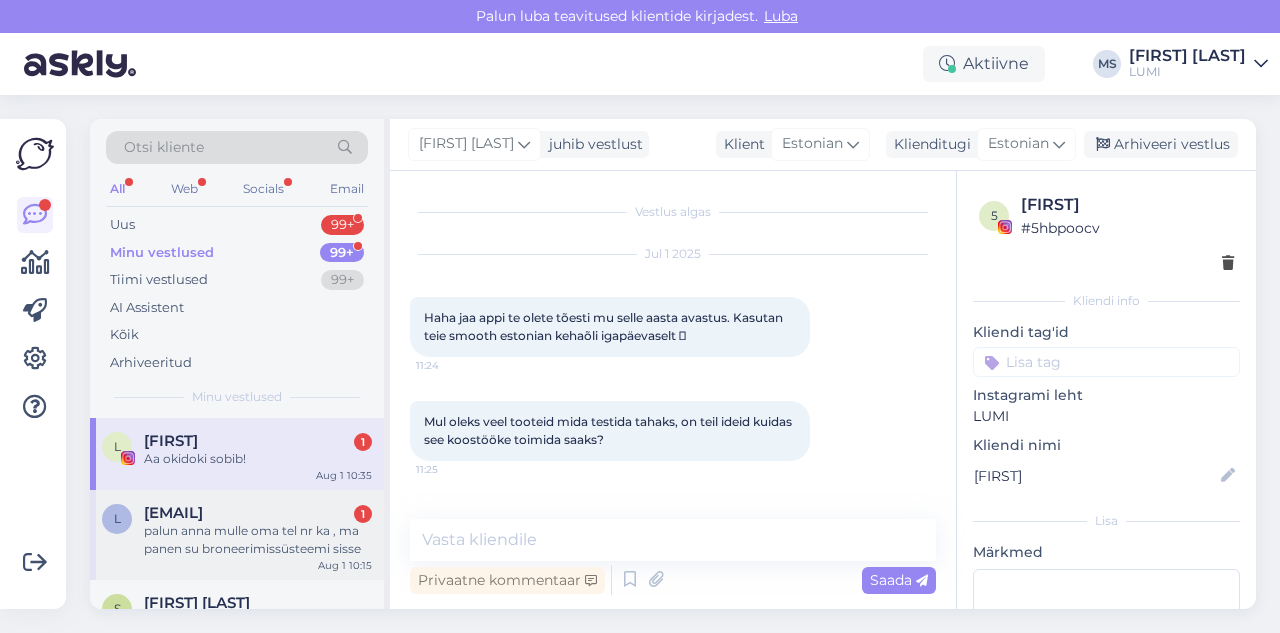 scroll, scrollTop: 0, scrollLeft: 0, axis: both 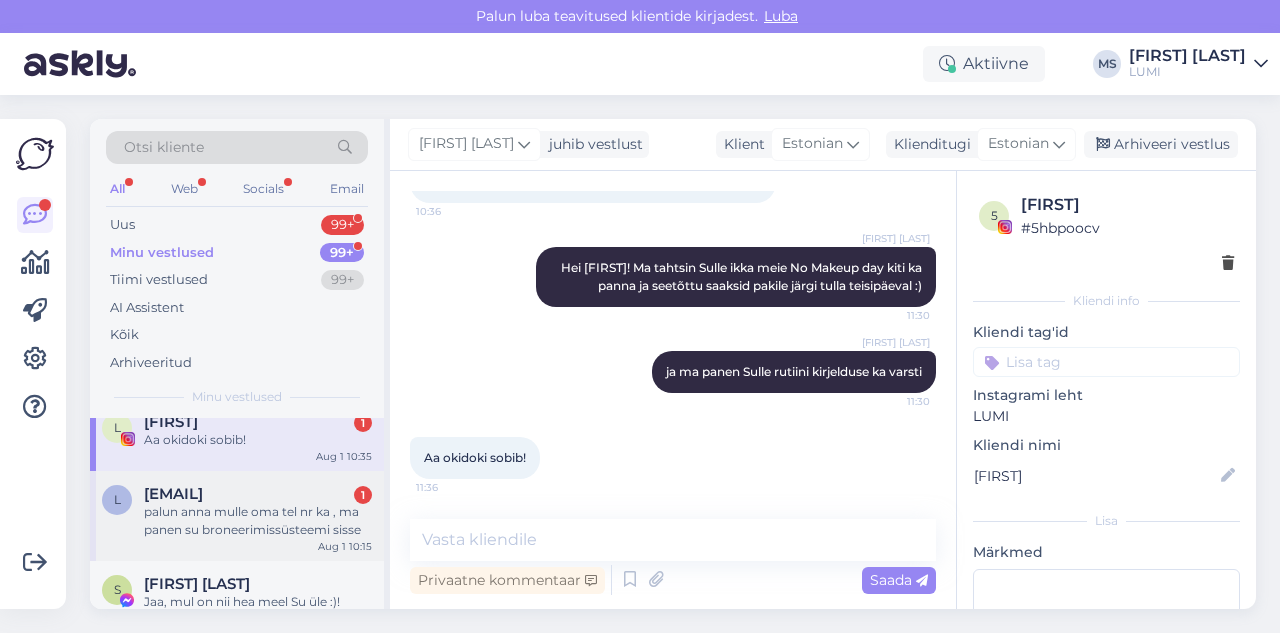 click on "palun anna mulle oma tel nr ka , ma panen su broneerimissüsteemi sisse" at bounding box center [258, 521] 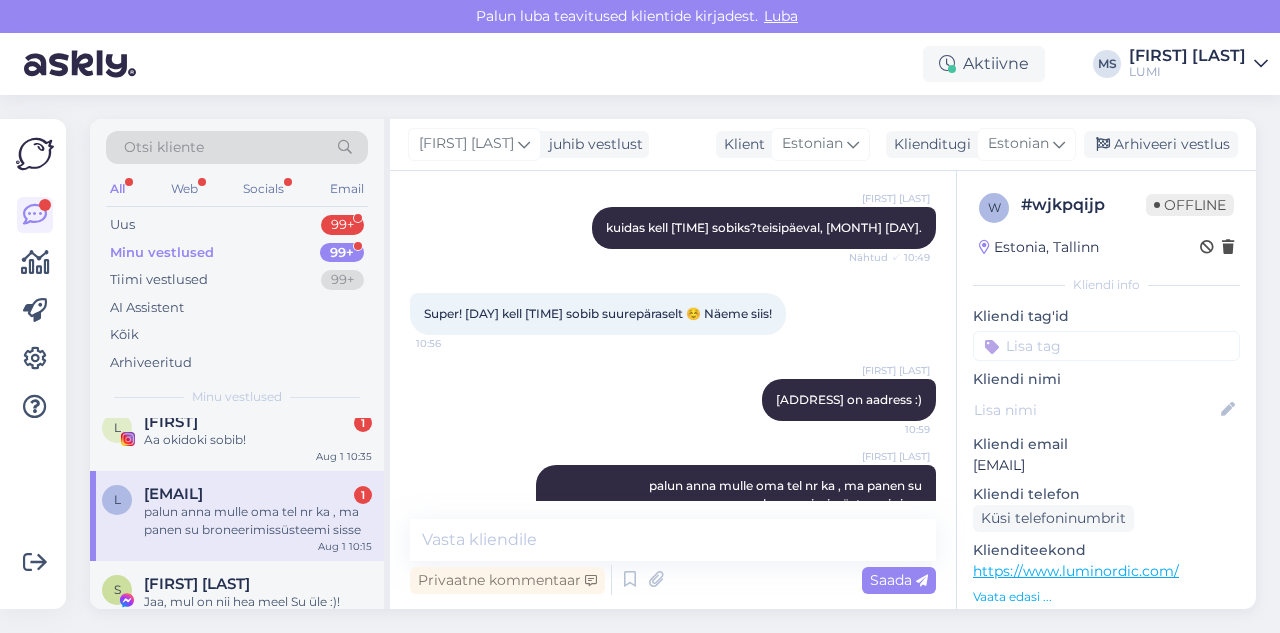 scroll, scrollTop: 524, scrollLeft: 0, axis: vertical 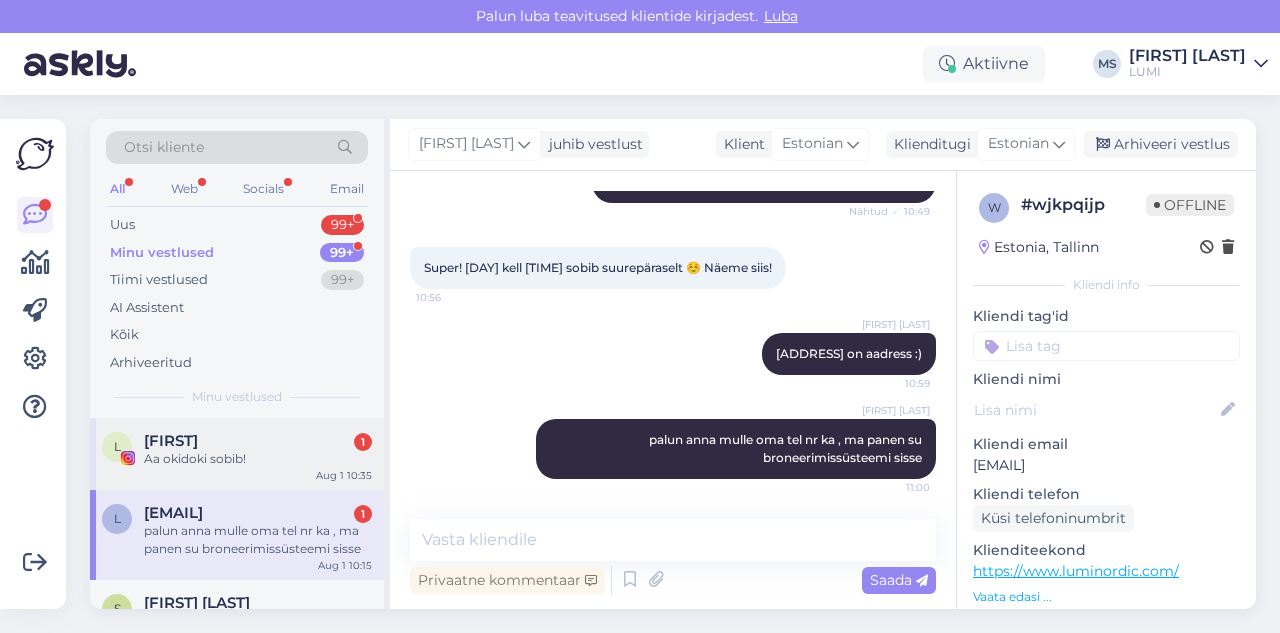 click on "Aa okidoki sobib!" at bounding box center [258, 459] 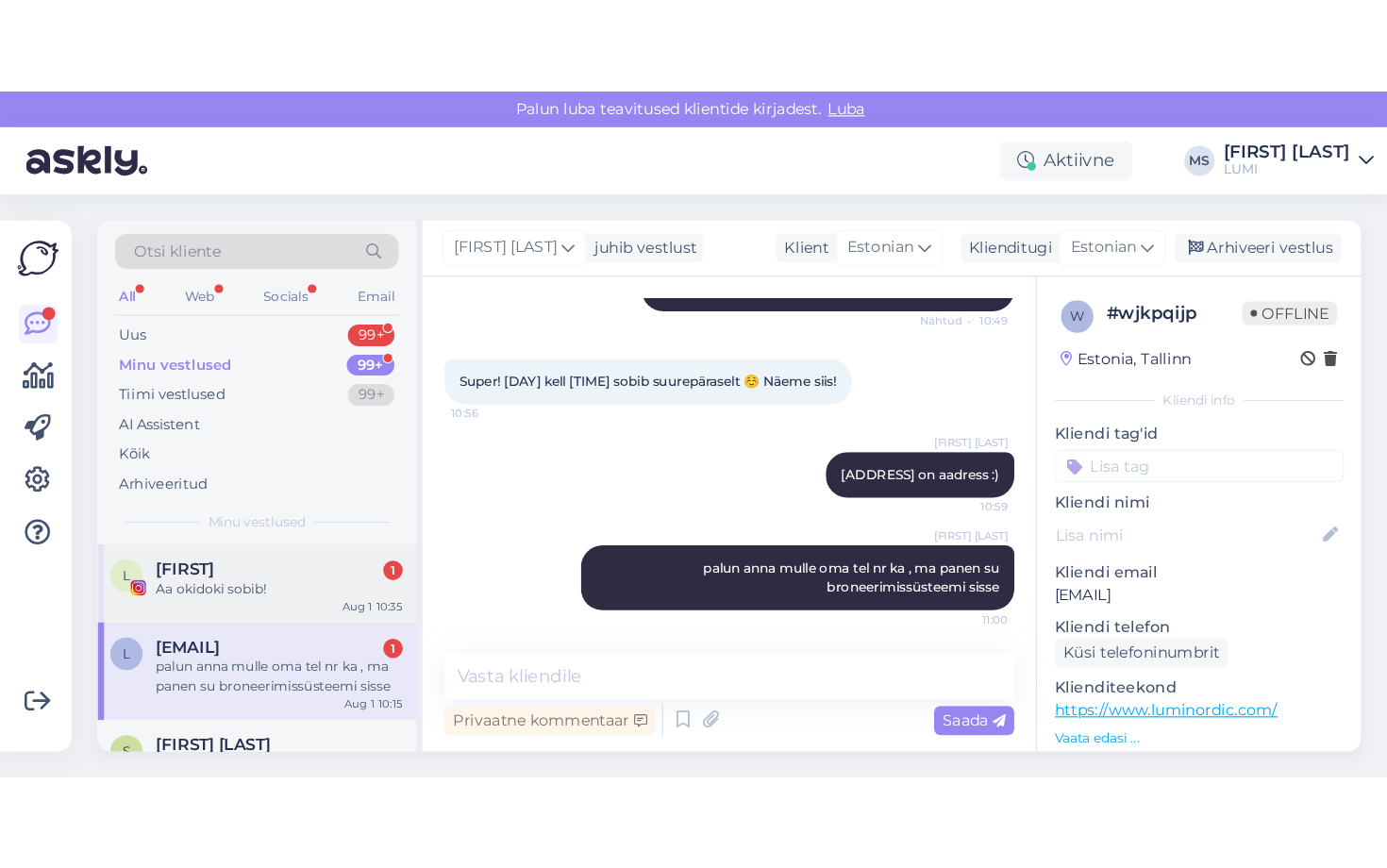 scroll, scrollTop: 1617, scrollLeft: 0, axis: vertical 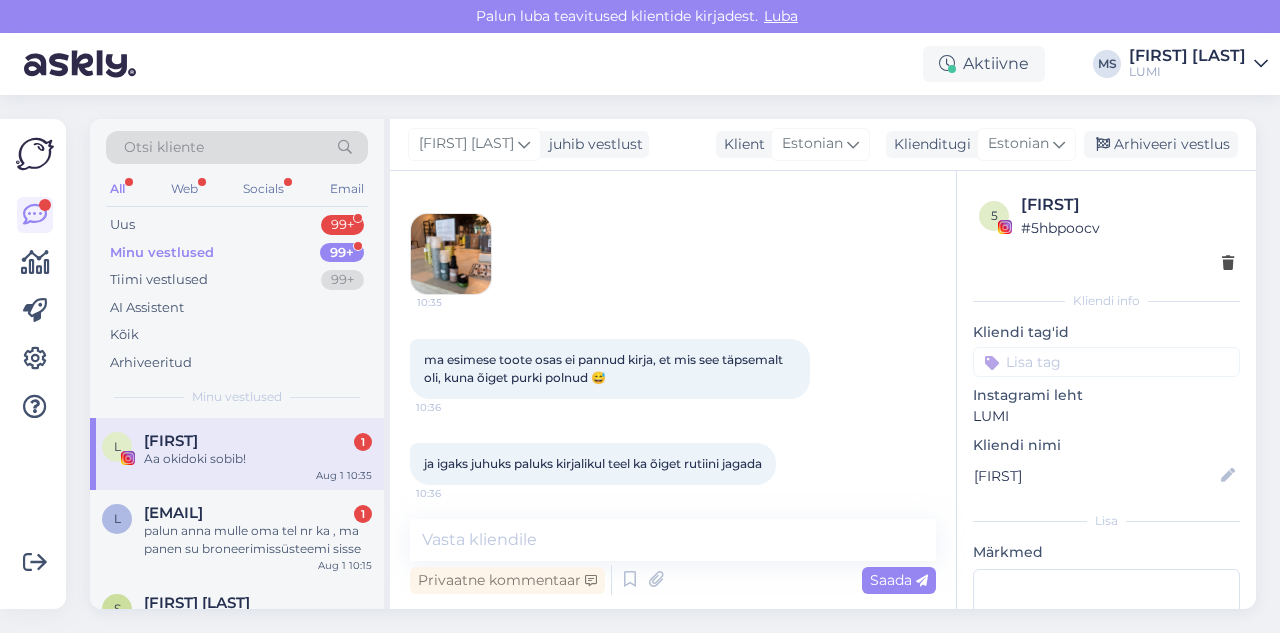 click on "Minu vestlused 99+" at bounding box center (237, 253) 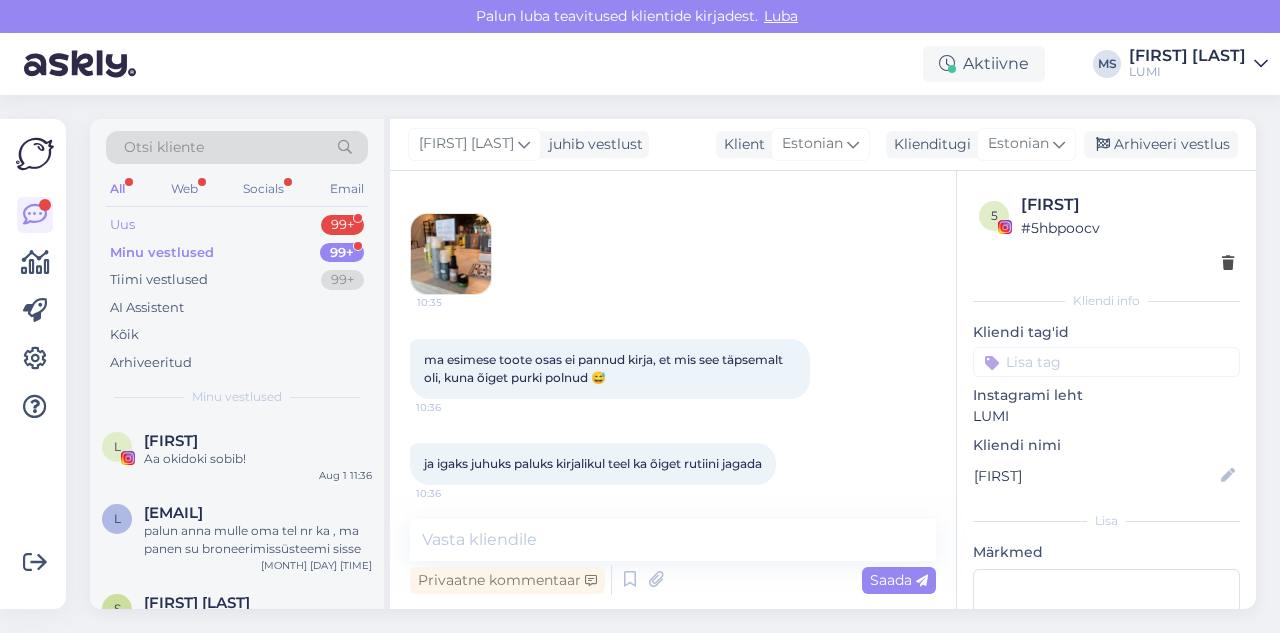 click on "Uus 99+" at bounding box center (237, 225) 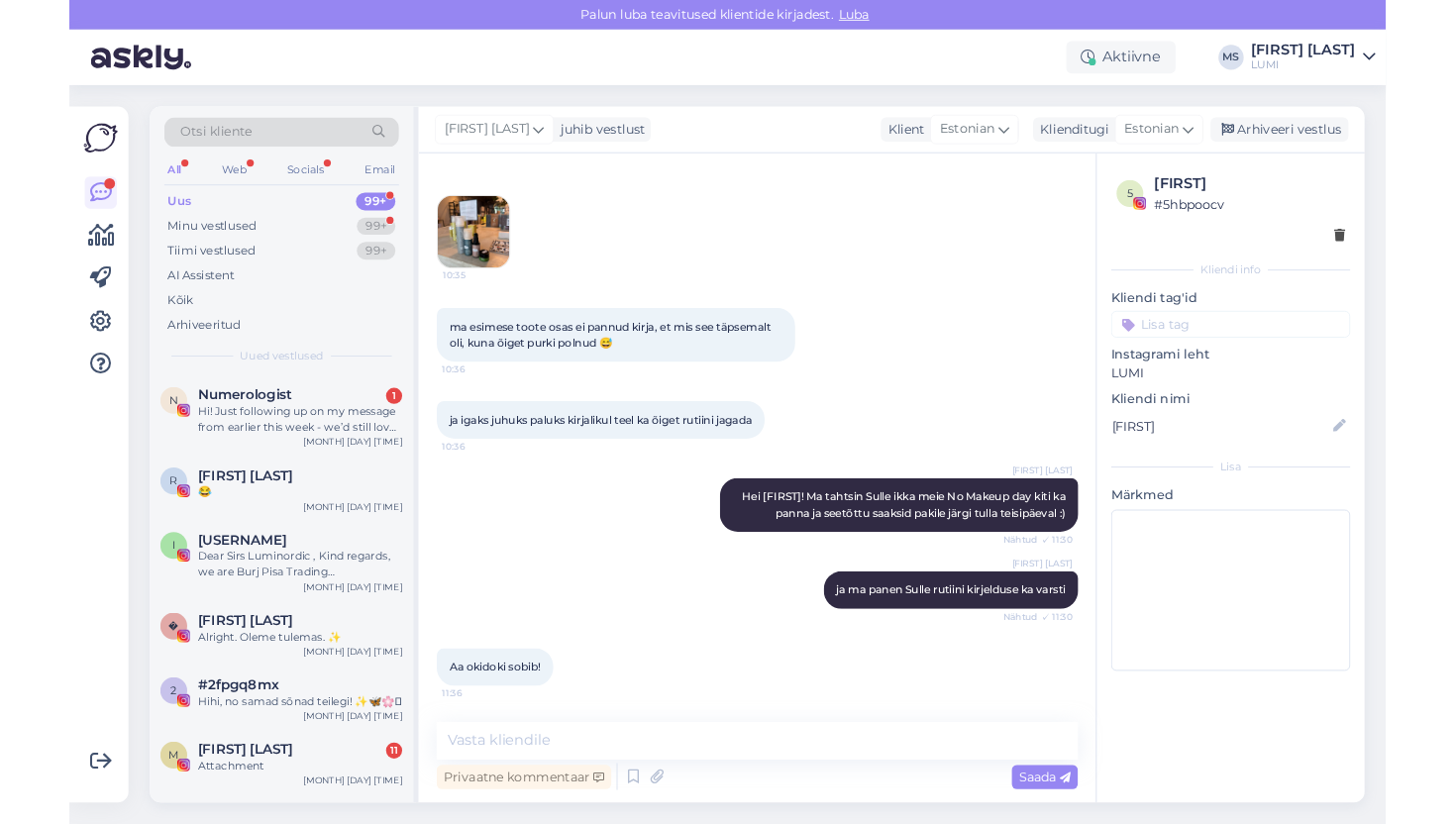 scroll, scrollTop: 1698, scrollLeft: 0, axis: vertical 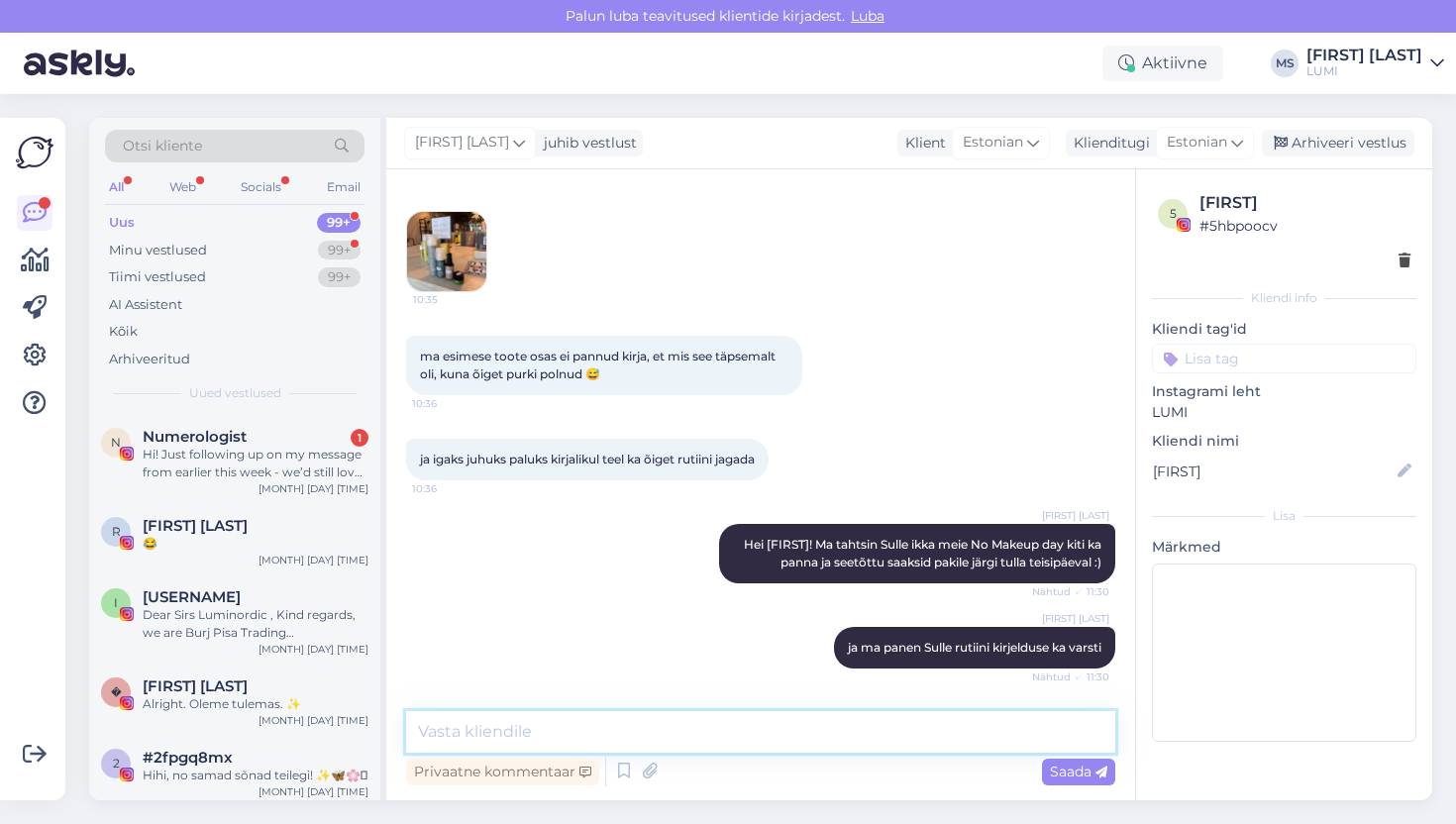 click at bounding box center (761, 732) 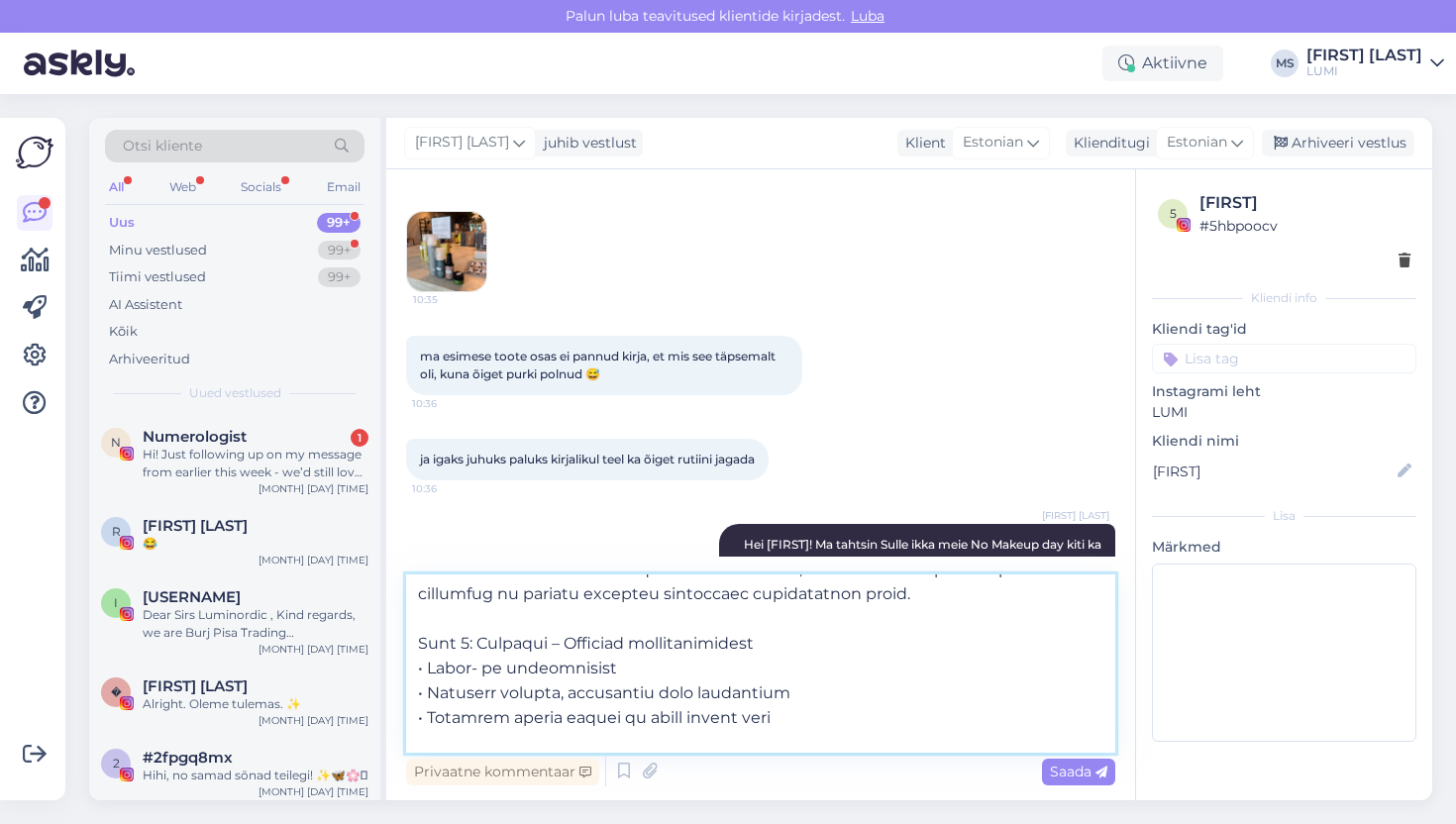 scroll, scrollTop: 0, scrollLeft: 0, axis: both 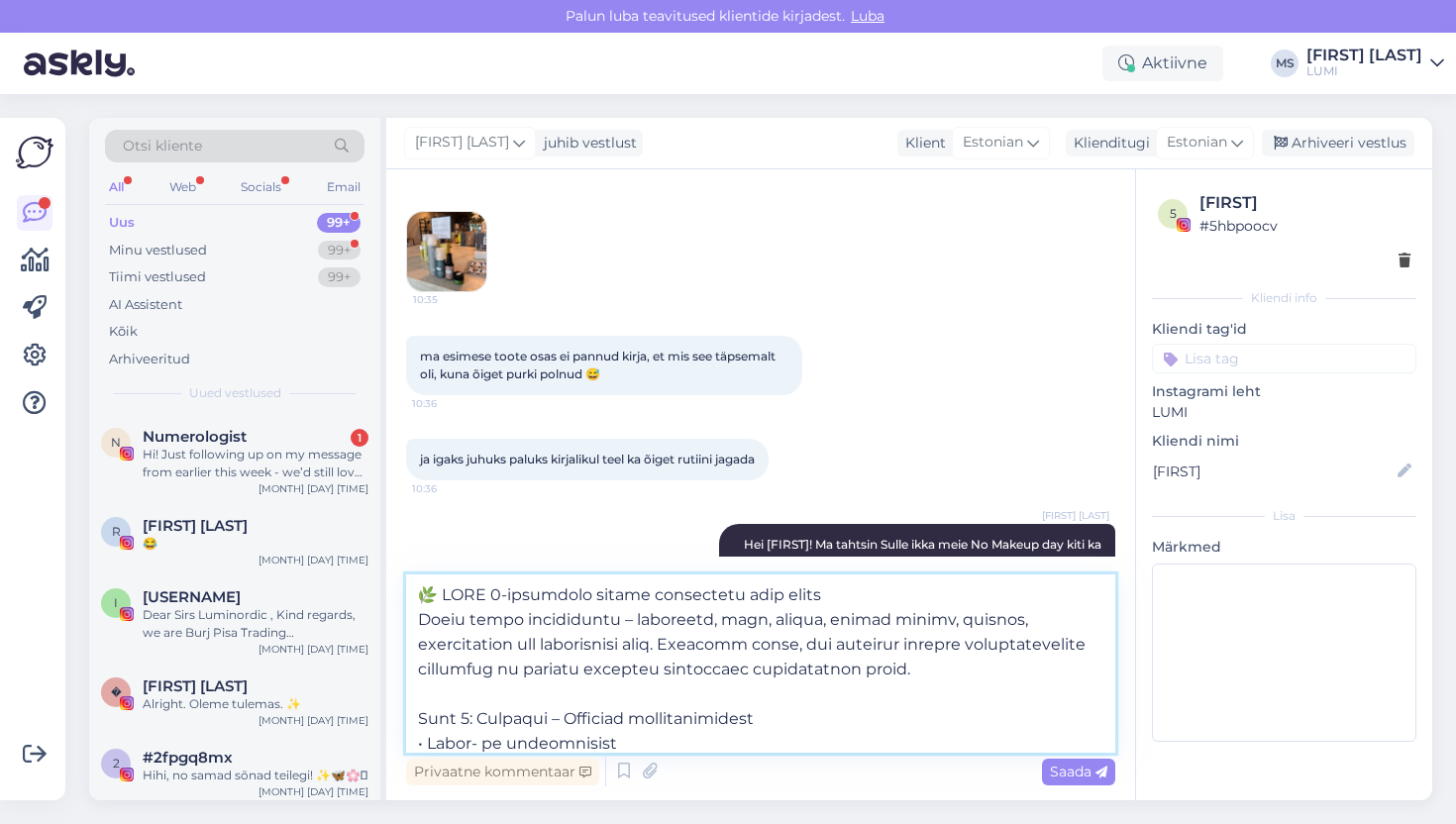 drag, startPoint x: 437, startPoint y: 598, endPoint x: 407, endPoint y: 598, distance: 30 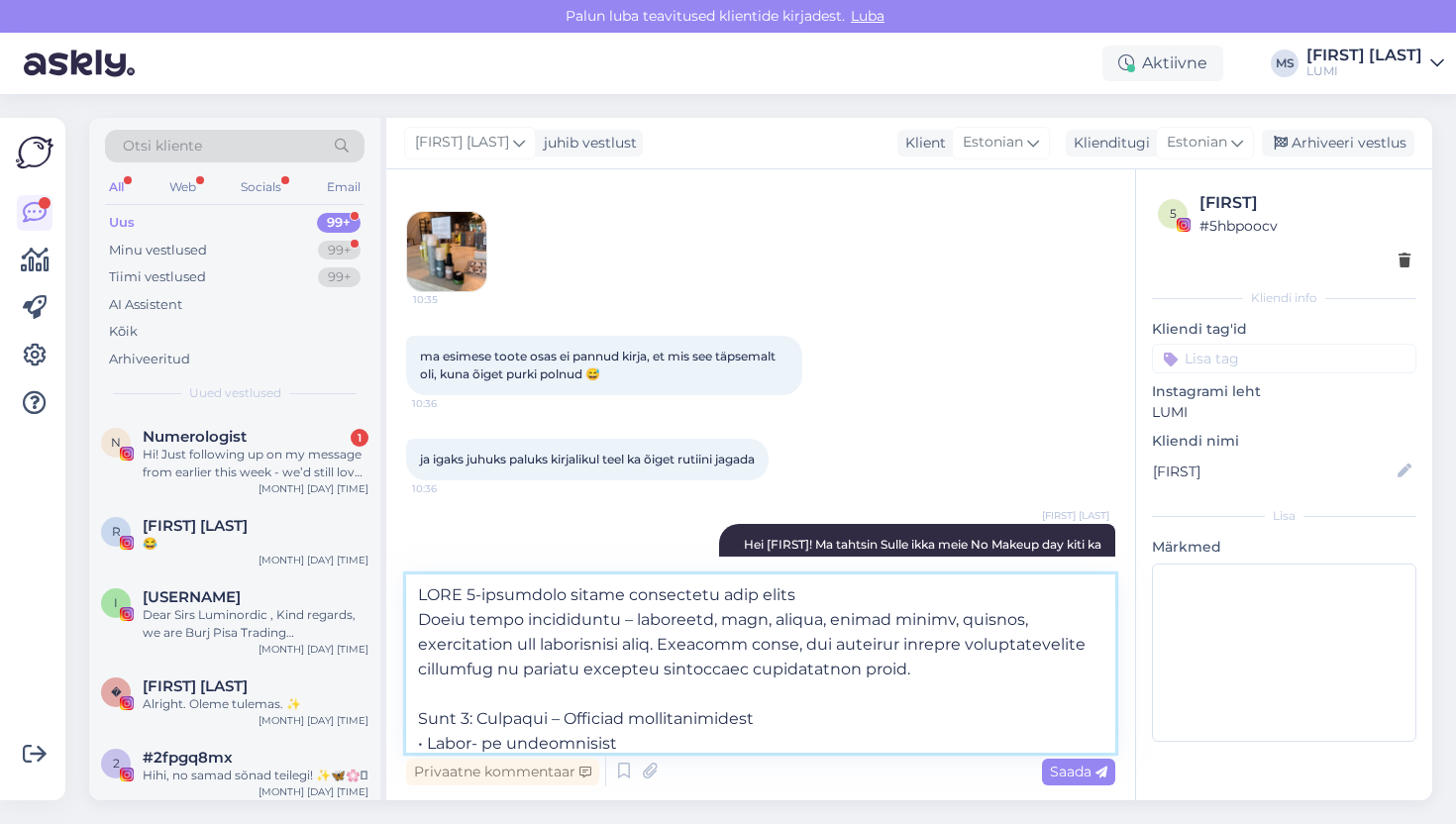 click at bounding box center [761, 664] 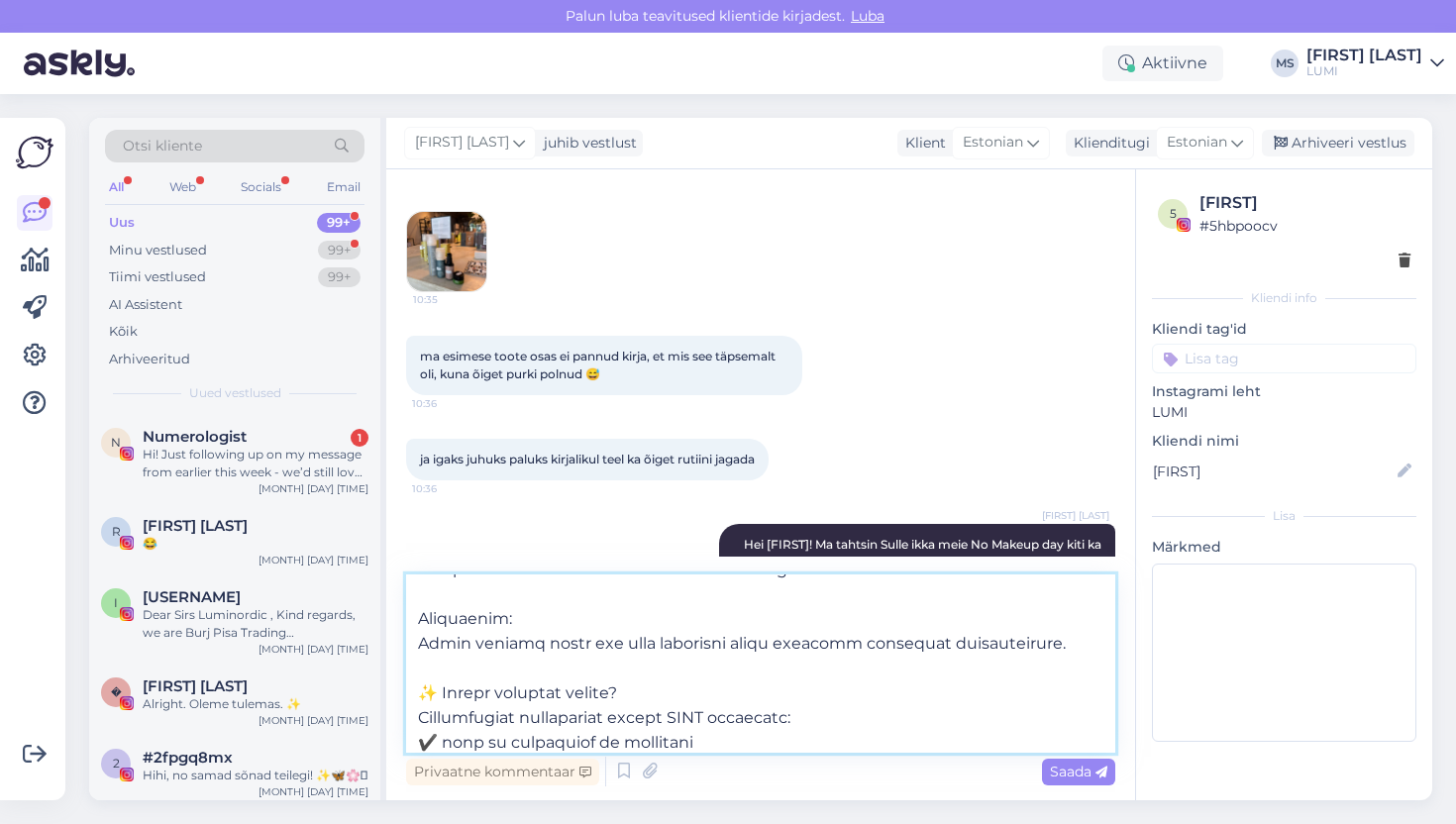 scroll, scrollTop: 674, scrollLeft: 0, axis: vertical 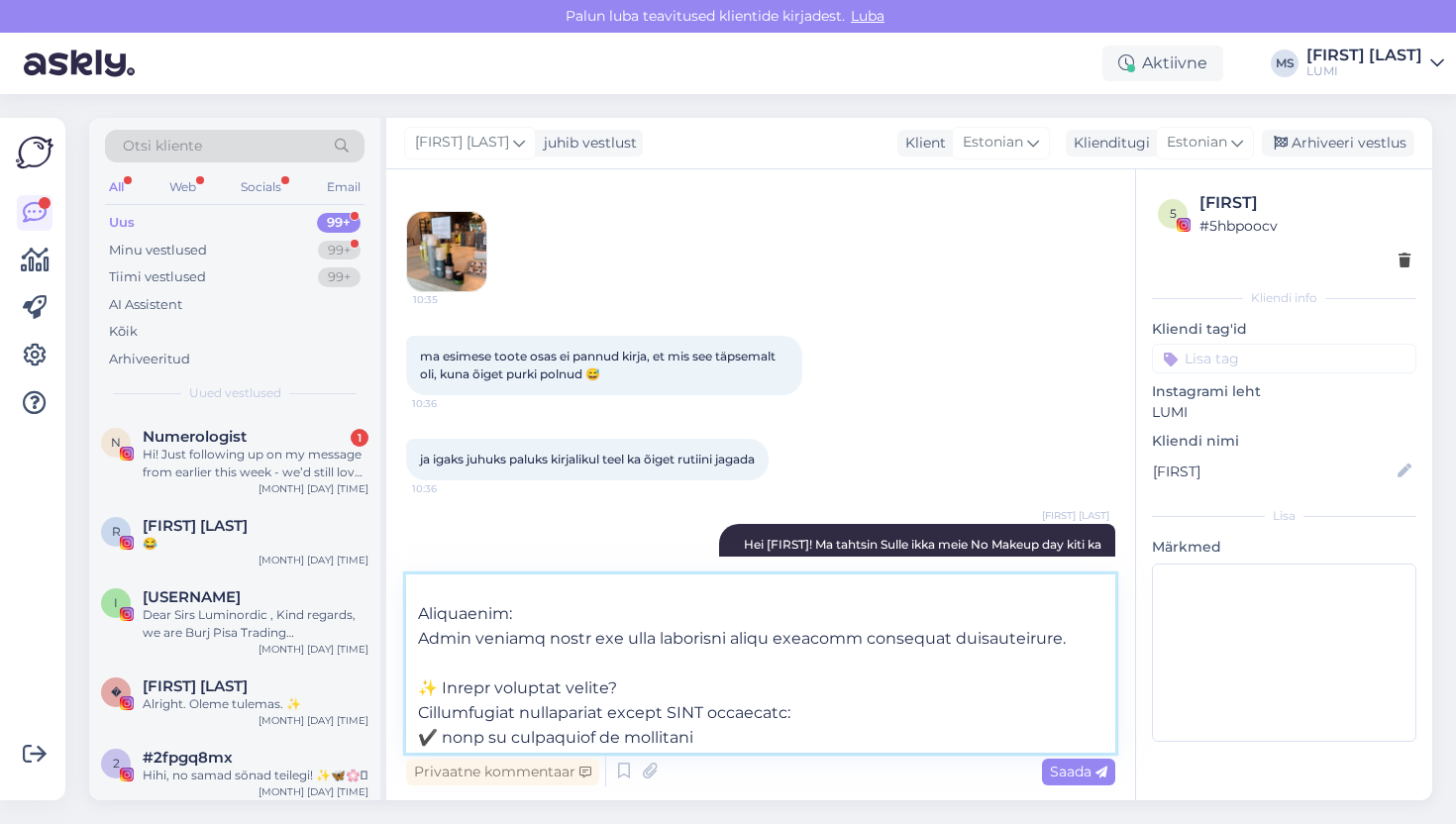 drag, startPoint x: 436, startPoint y: 691, endPoint x: 399, endPoint y: 691, distance: 37 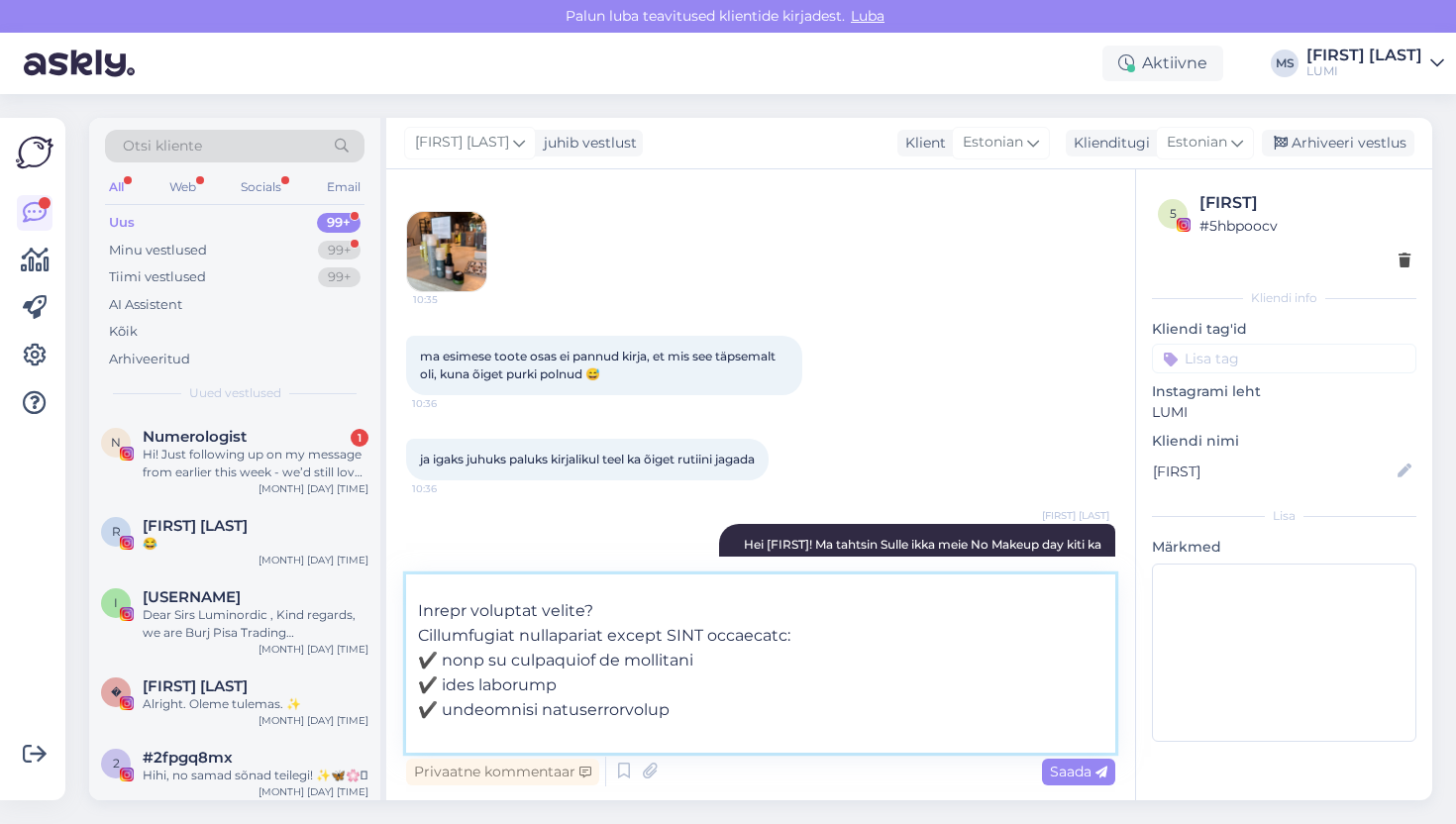scroll, scrollTop: 759, scrollLeft: 0, axis: vertical 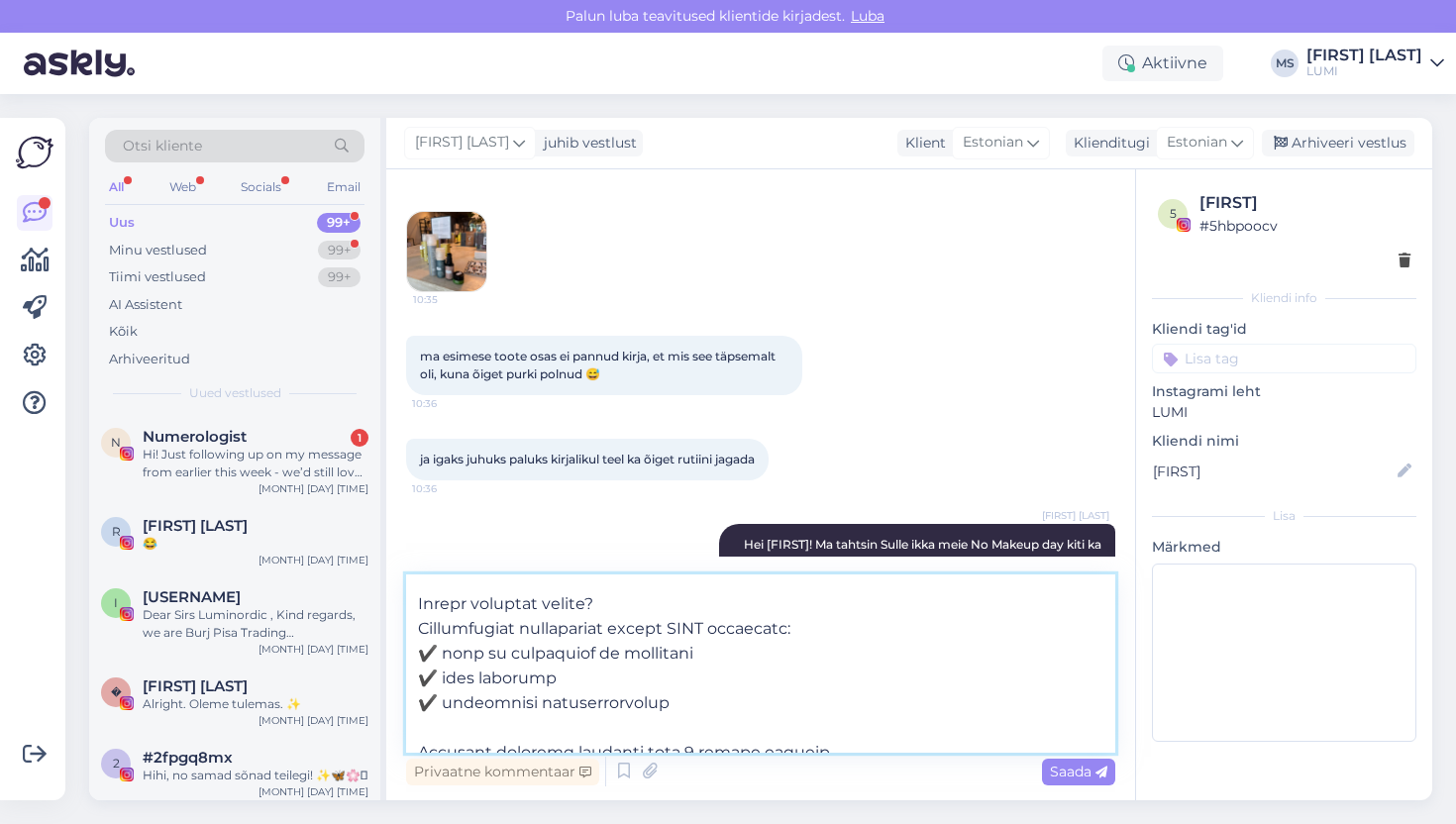 click at bounding box center (761, 664) 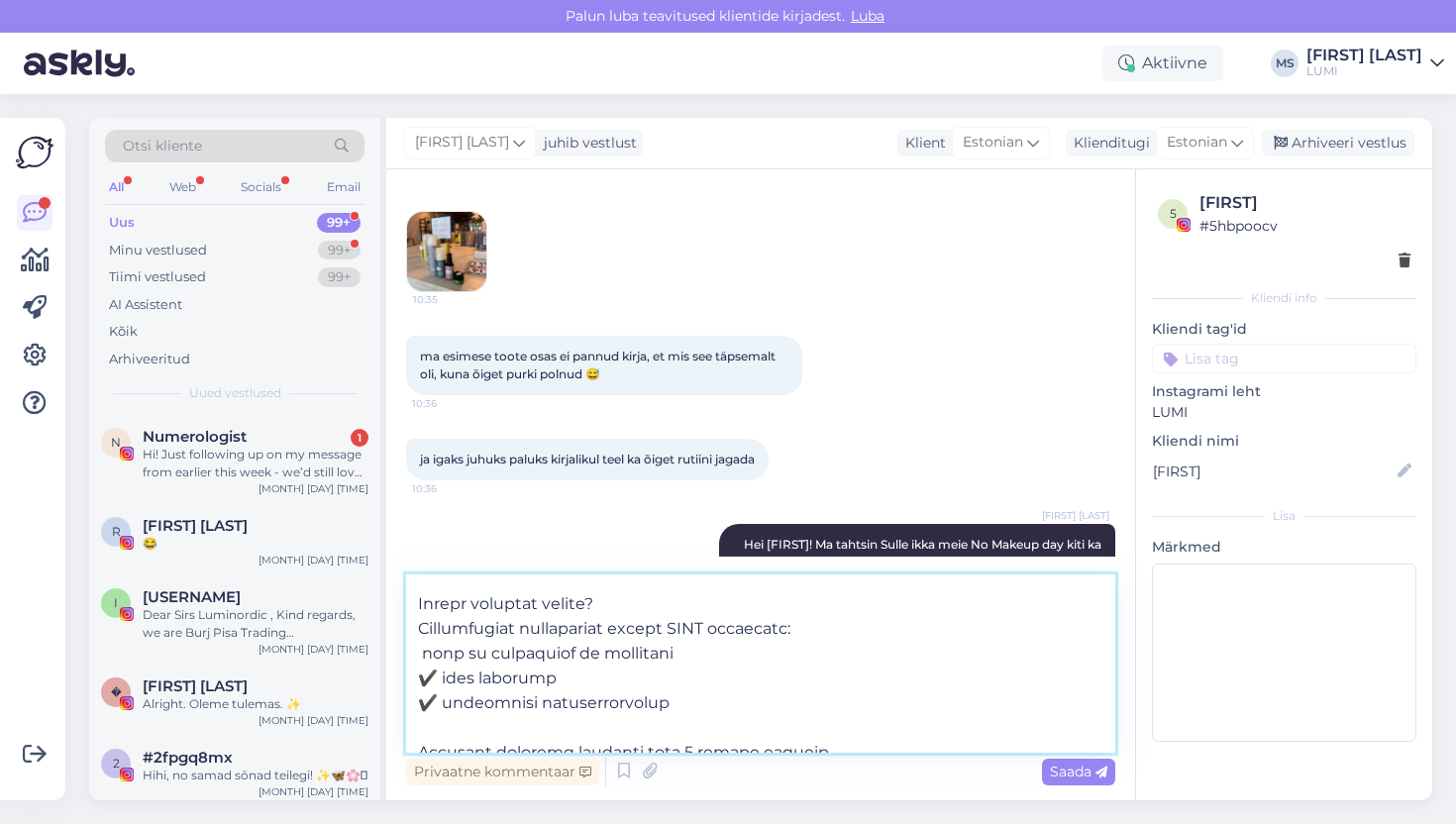 click at bounding box center (761, 664) 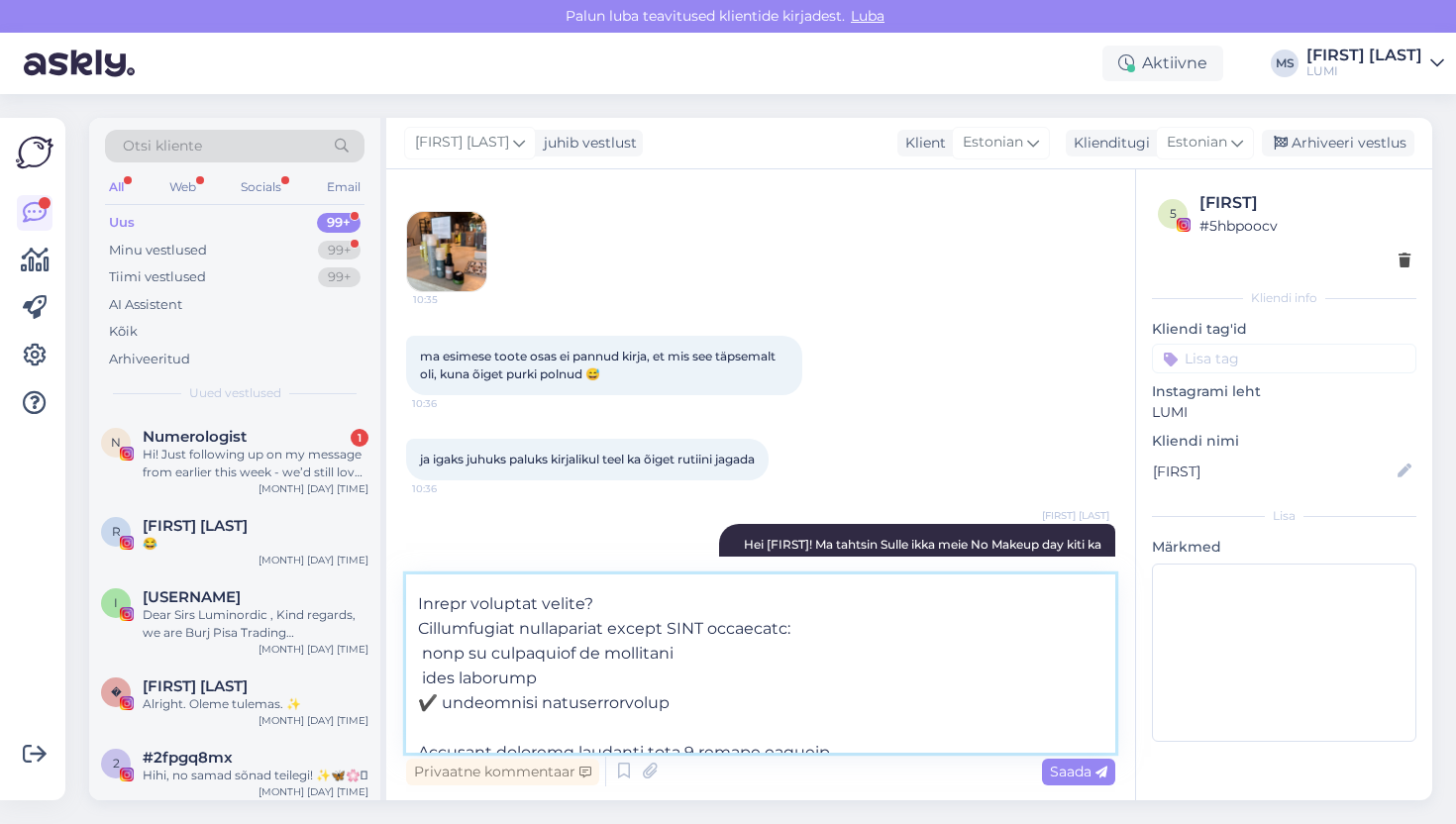 click at bounding box center [761, 664] 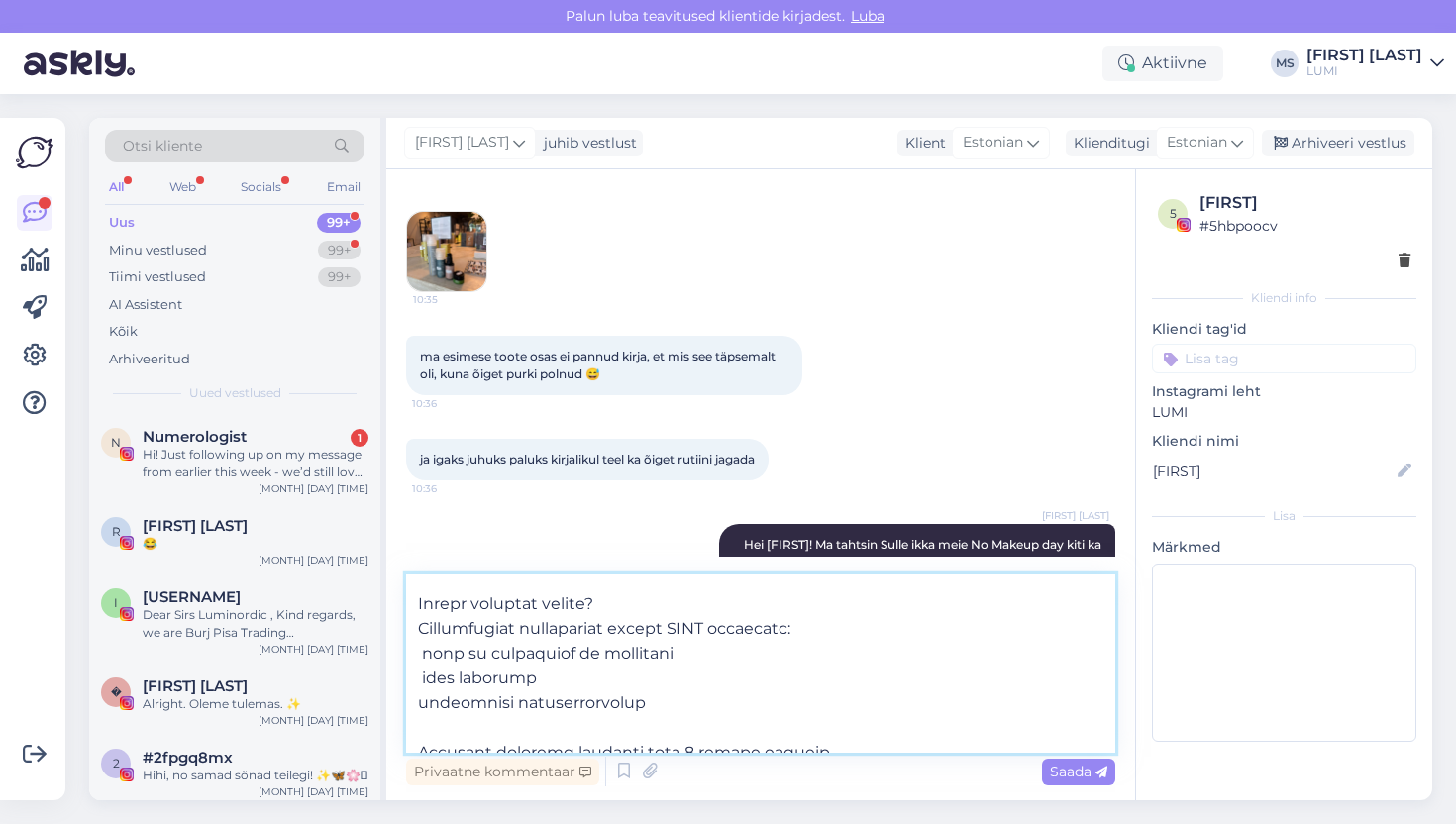 scroll, scrollTop: 778, scrollLeft: 0, axis: vertical 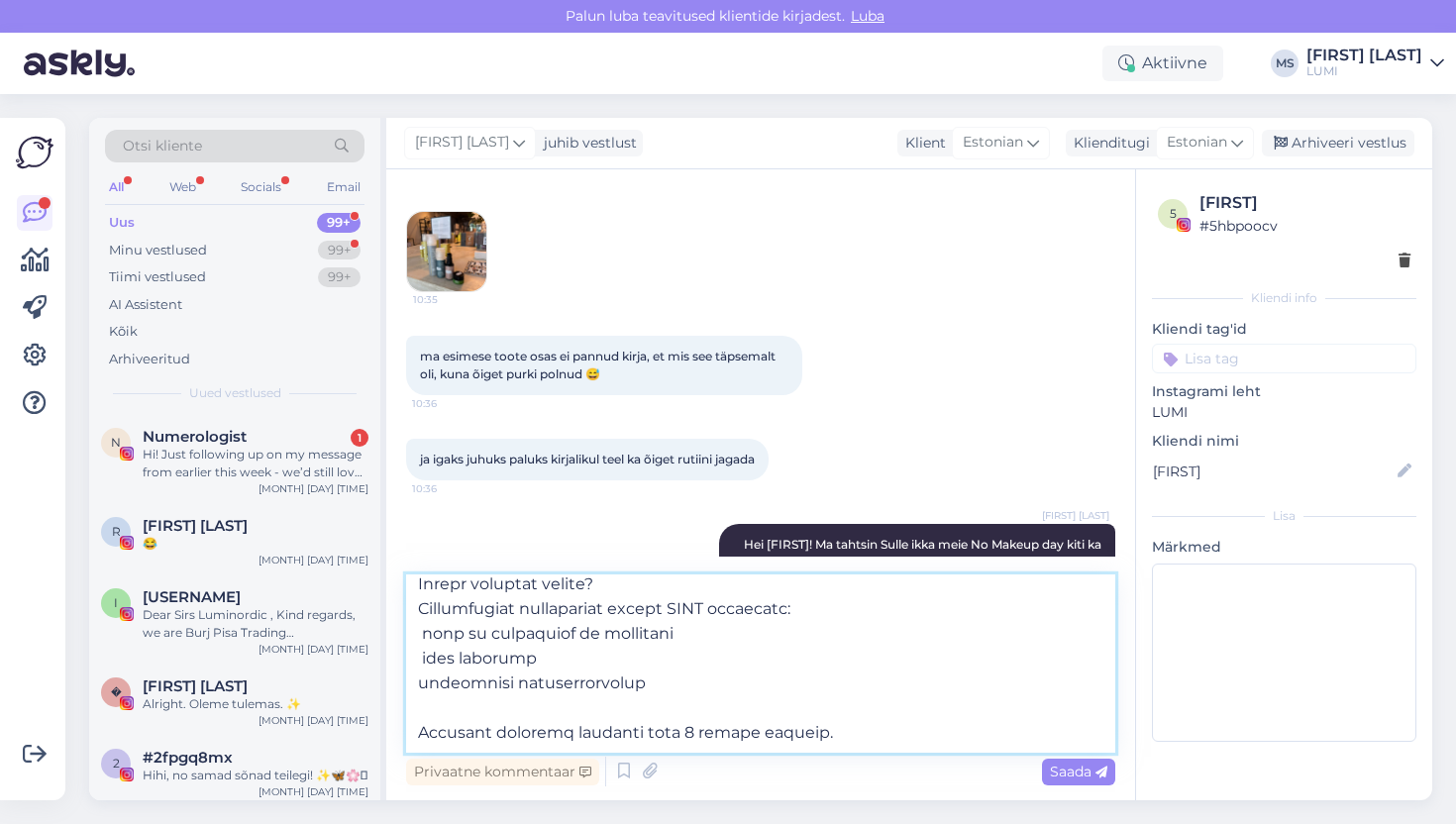 click at bounding box center (761, 664) 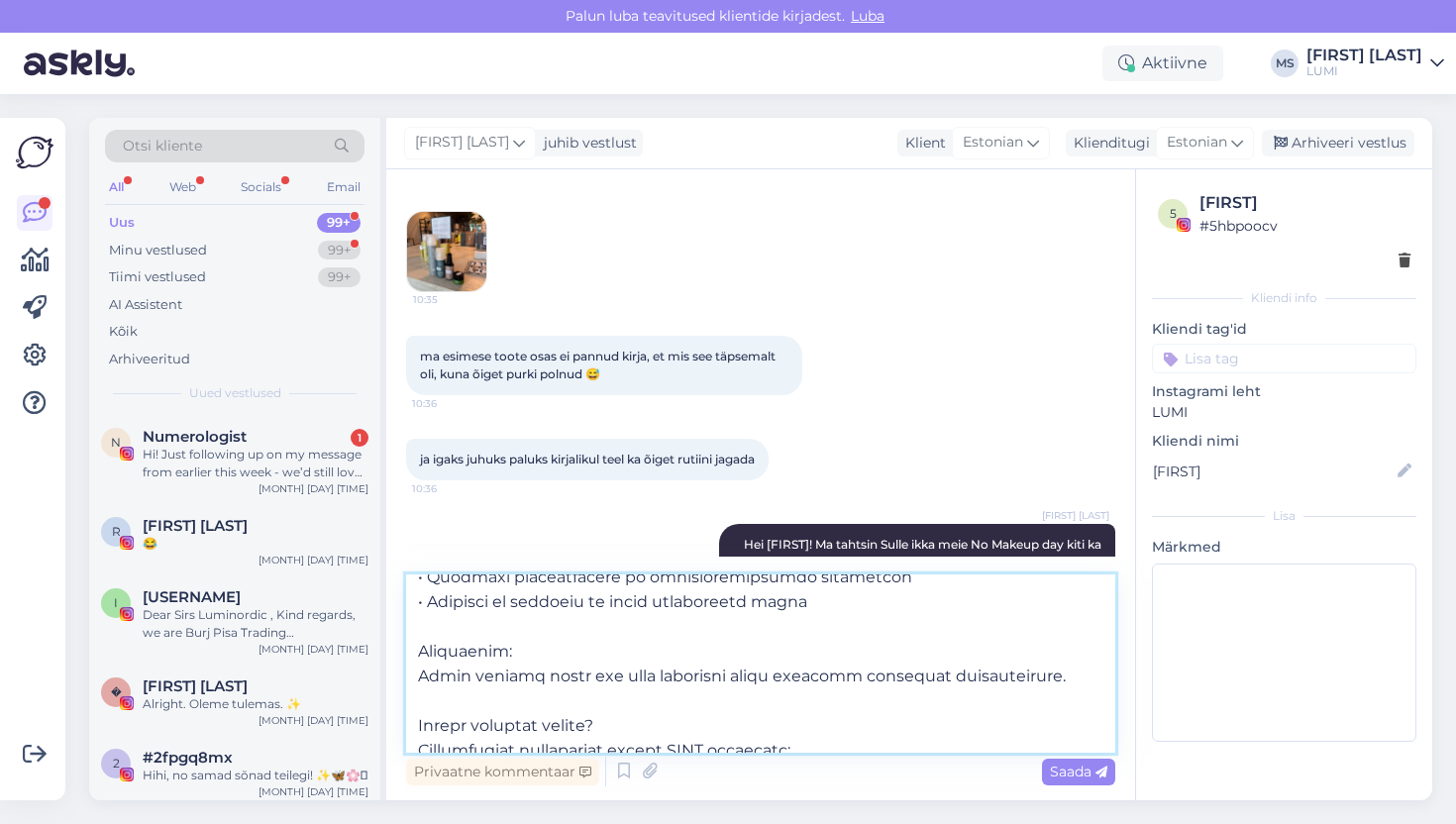 scroll, scrollTop: 778, scrollLeft: 0, axis: vertical 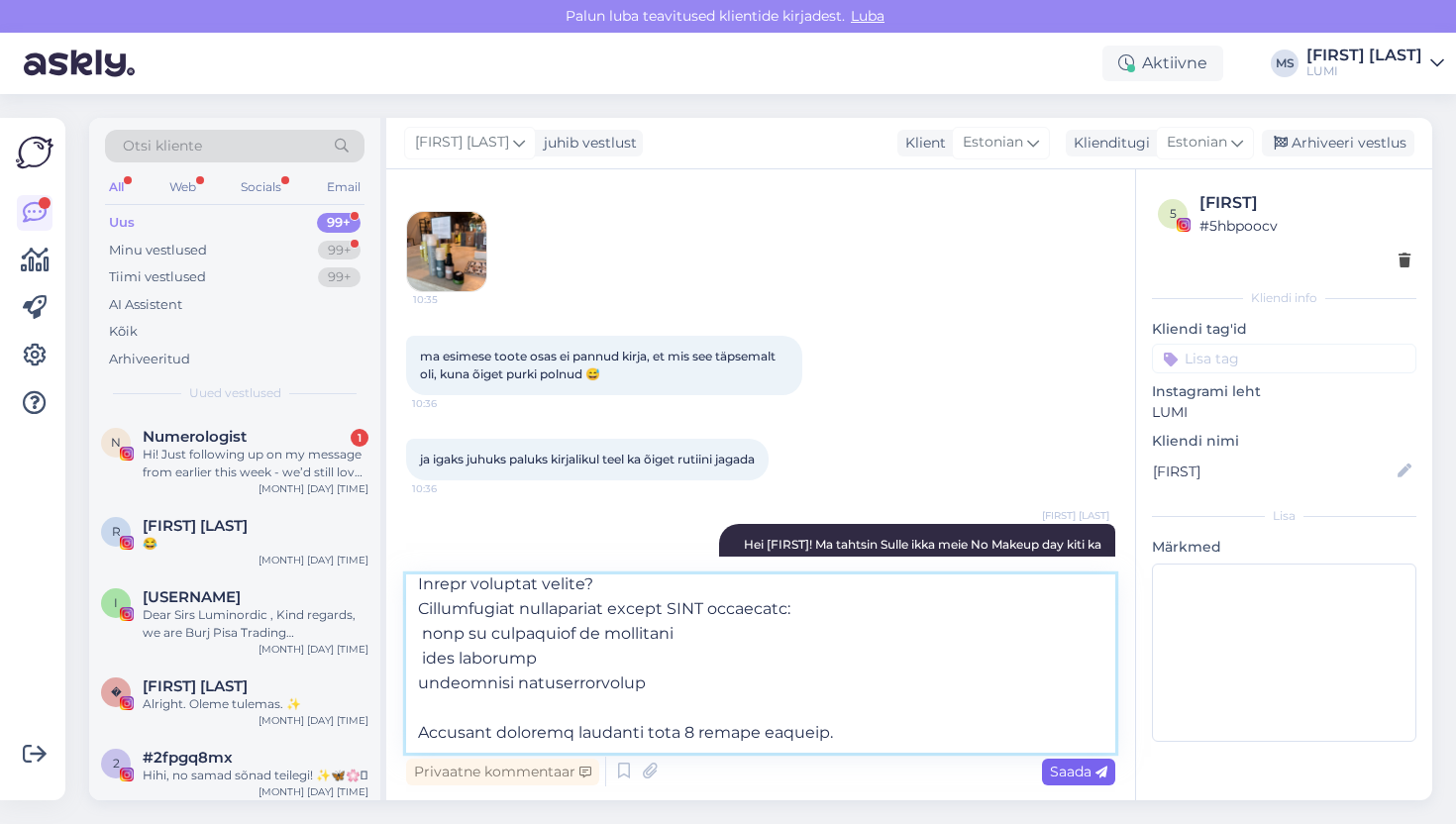 type on "LUMI 3-sammuline rutiin tasakaalus naha heaks. Starter Kit.
Sobib igale nahatüübile – normaalne, kuiv, rasune, aknele kalduv, tundlik, dermatiidiga või rosaatseaga nahk. Ideaalne neile, kes soovivad loobuda sünteetilistest toodetest ja liikuda päriselt loodusliku nahahoolduse poole.
Samm 1: Puhastus – Niisutav näopuhastuspiim
• Lõhna- ja vahuainevaba
• Eemaldab mustuse, säilitades naha kaitsekihi
• Piimhape koorib õrnalt ja annab nahale sära
Kasutamine:
Kanna õhtuti niiskele nahale, masseeri 1 minut ja loputa.
2x nädalas lase mõjuda 5 minutit süvapuhastava efektiga.
Samm 2: Niisutus ja tasakaal – Naked hüaluroonhappe multiseerum
• Toimib ainult niiskel nahal
• Hüaluroonhape seob niiskust ja viib selle sügavale
• B3-vitamiin reguleerib rasutootmist ja rahustab
• Prebiootikumid toetavad naha mikrobioomi
Kasutamine:
Kanna niiskele nahale eraldi kihina või sega otse kokku kreemiga.
Samm 3: Kaitse ja taastamine – Bio-Klinik näokreem
• Niisutab sügavuti ja taastab nahabarjääri
• Sisaldab probiootikume ja põ..." 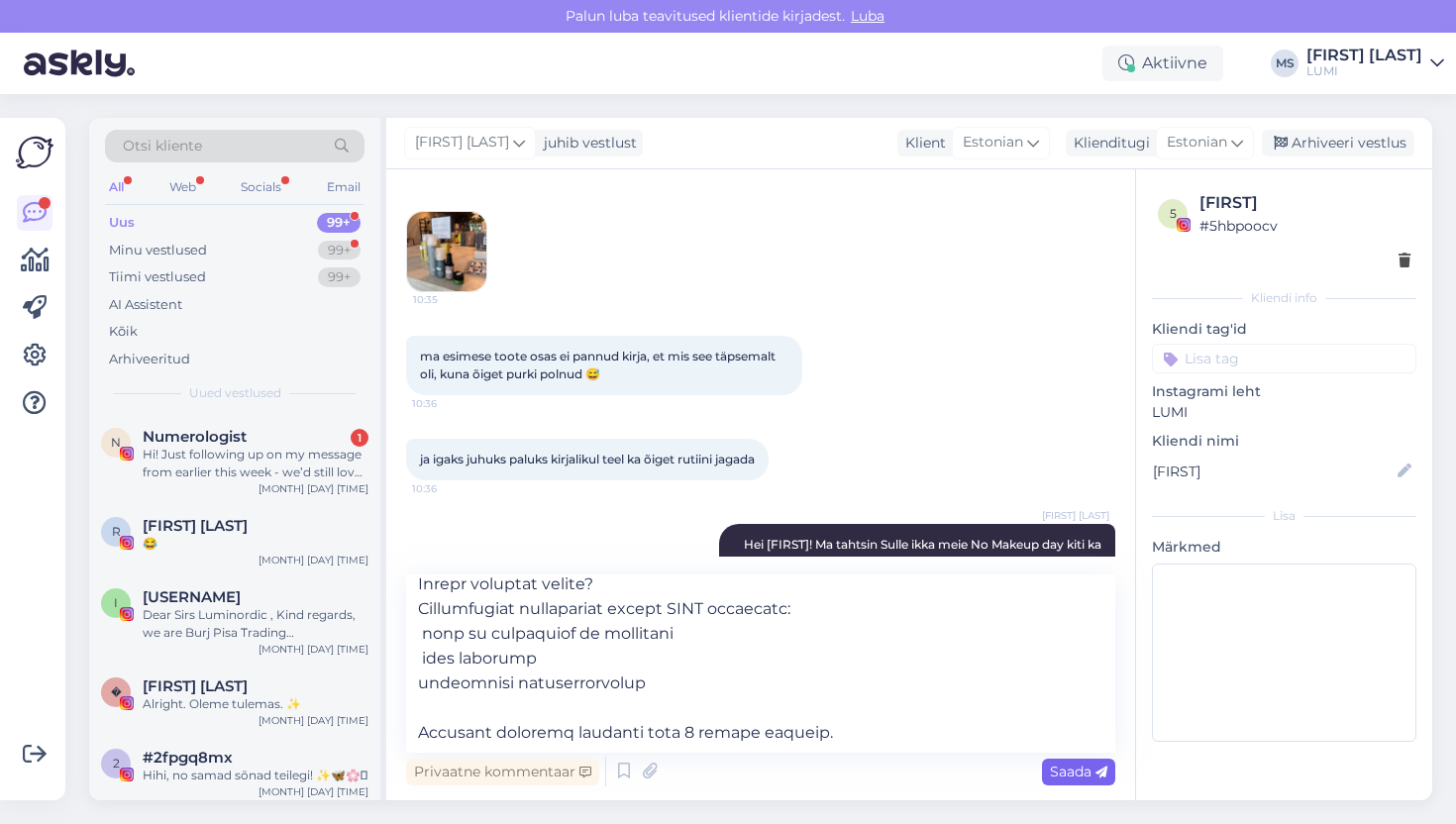 click on "Saada" at bounding box center [1079, 772] 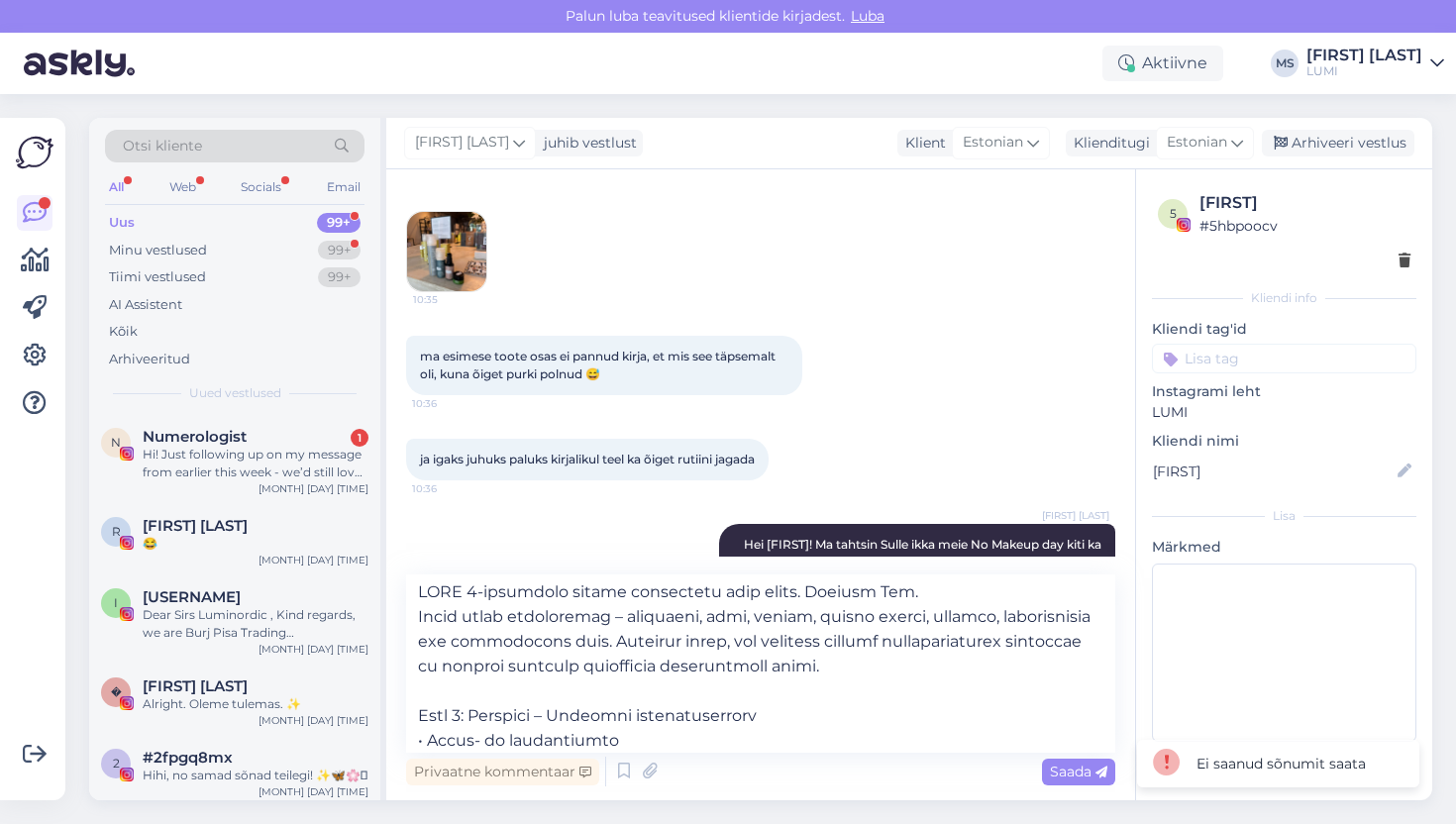 scroll, scrollTop: 0, scrollLeft: 0, axis: both 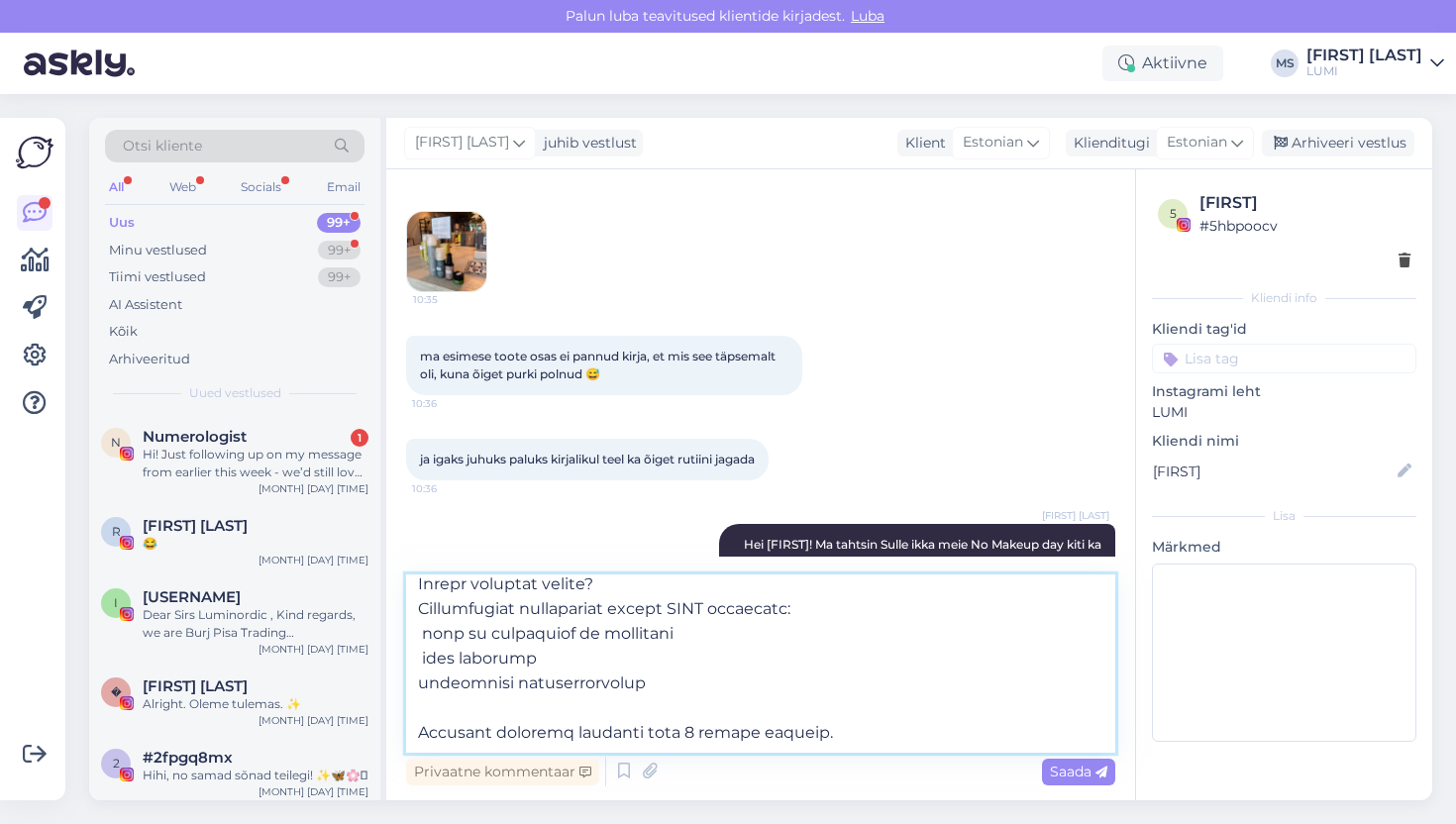 drag, startPoint x: 418, startPoint y: 597, endPoint x: 807, endPoint y: 774, distance: 427.37571 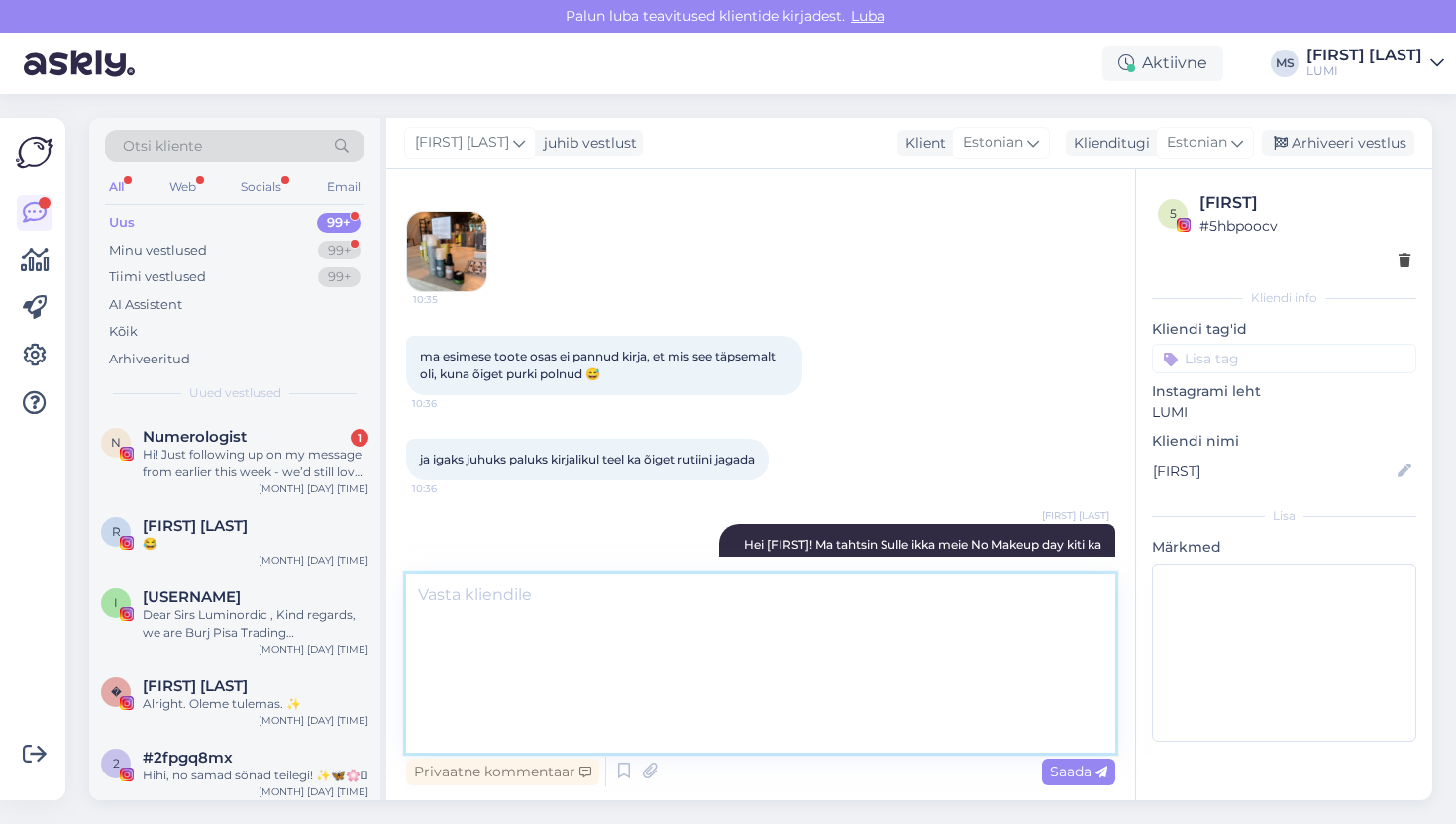 scroll, scrollTop: 0, scrollLeft: 0, axis: both 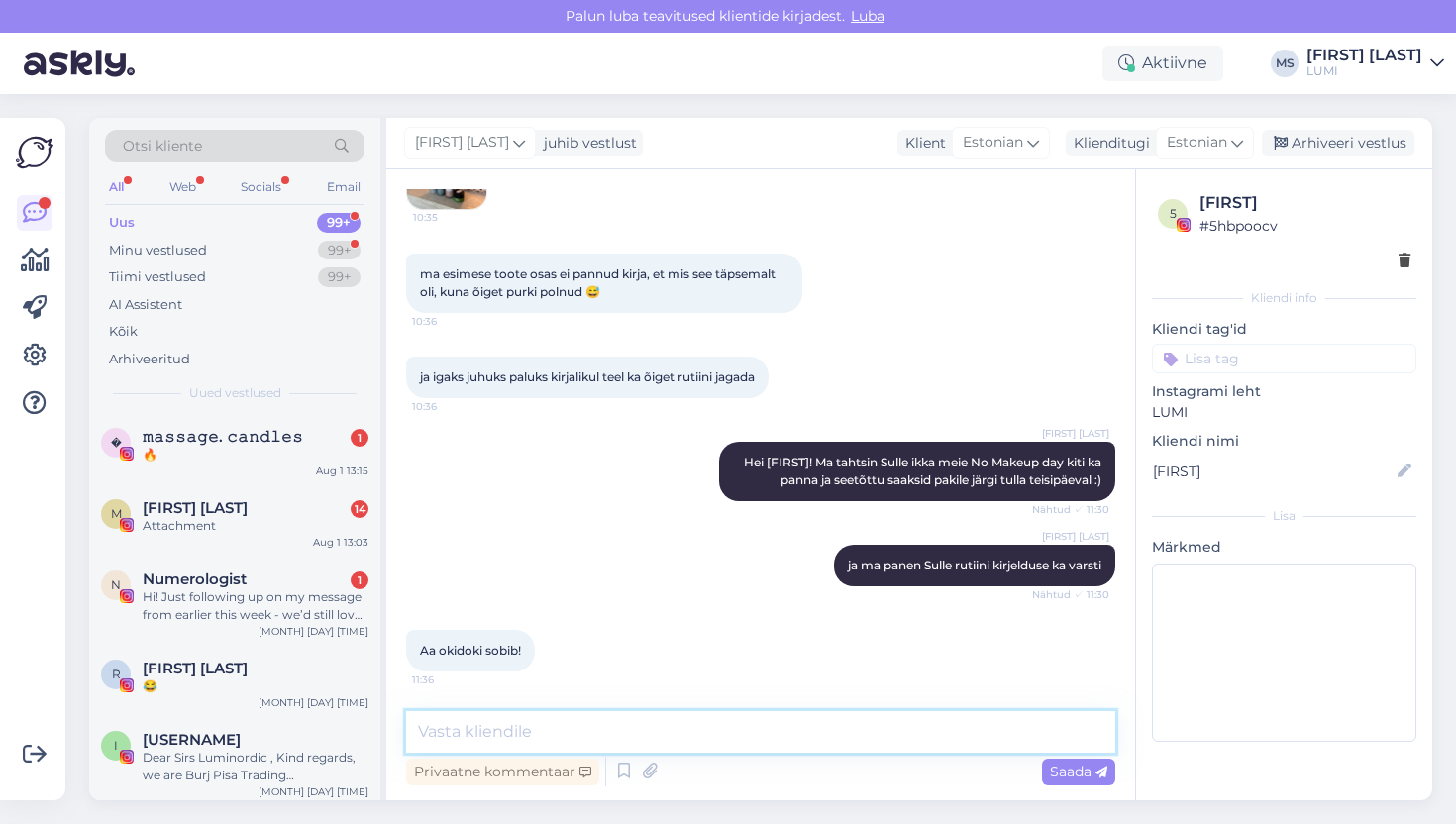click at bounding box center [761, 732] 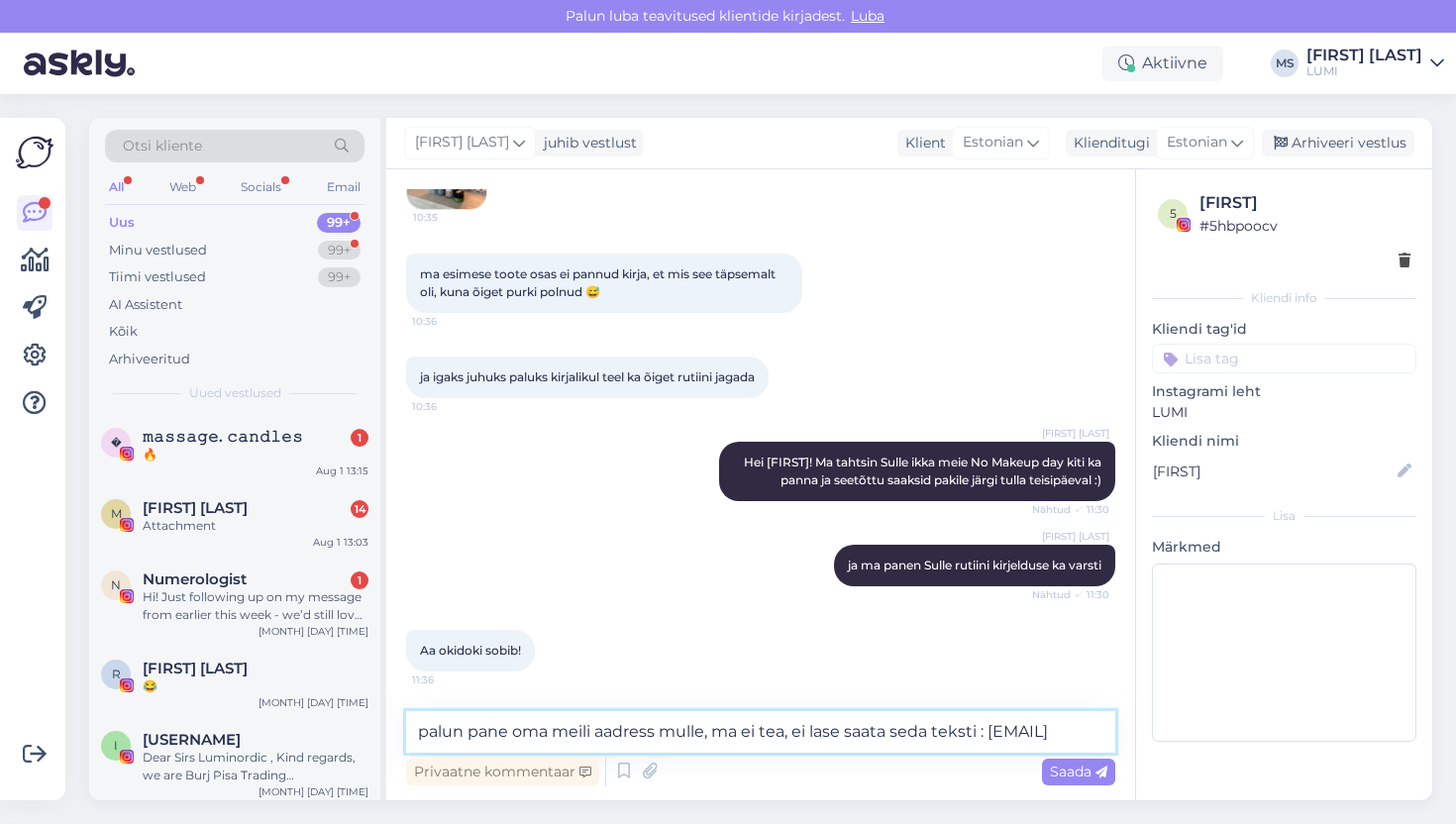 type on "palun pane oma meili aadress mulle, ma ei tea, ei lase saata seda teksti :)" 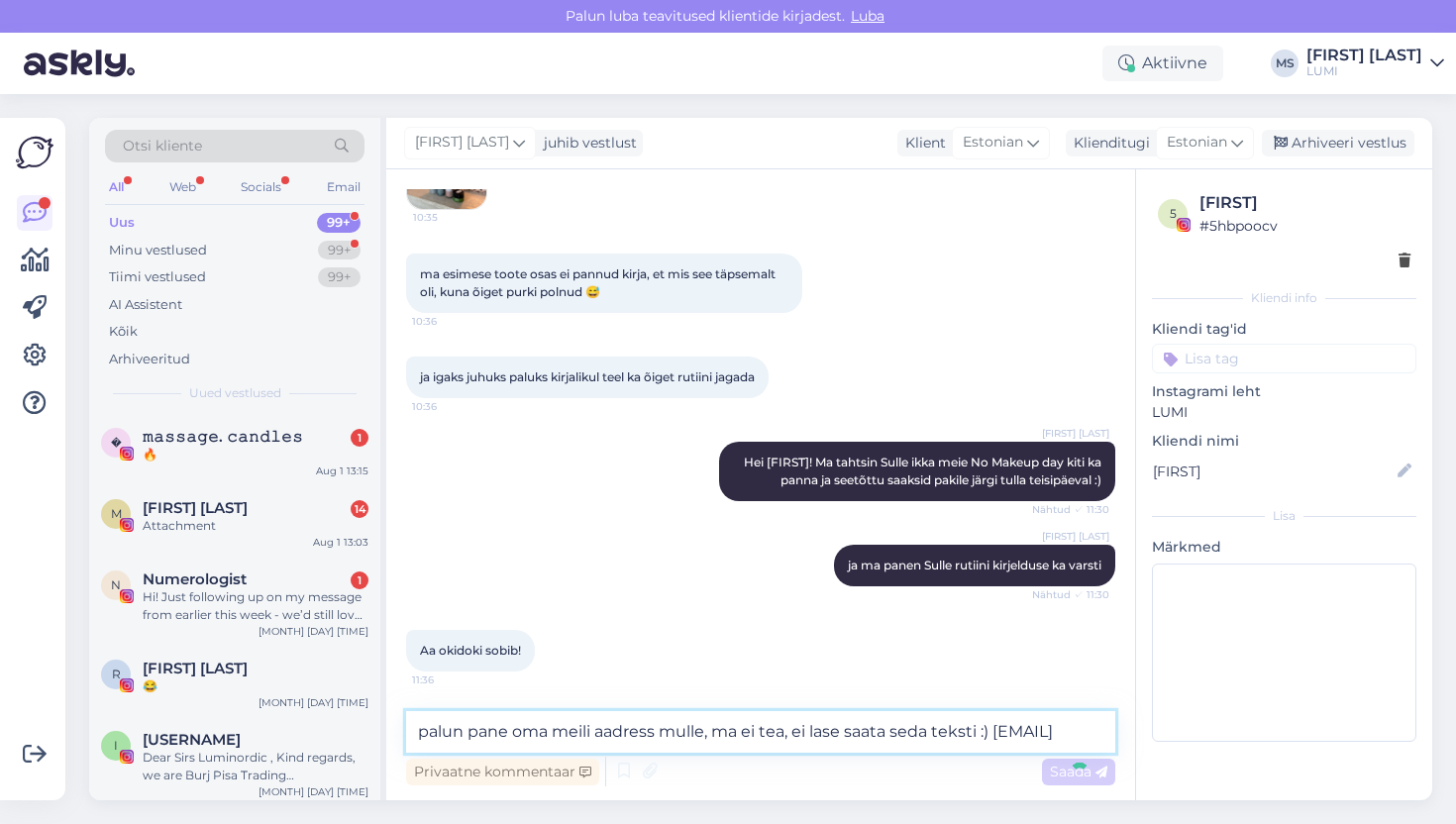 type 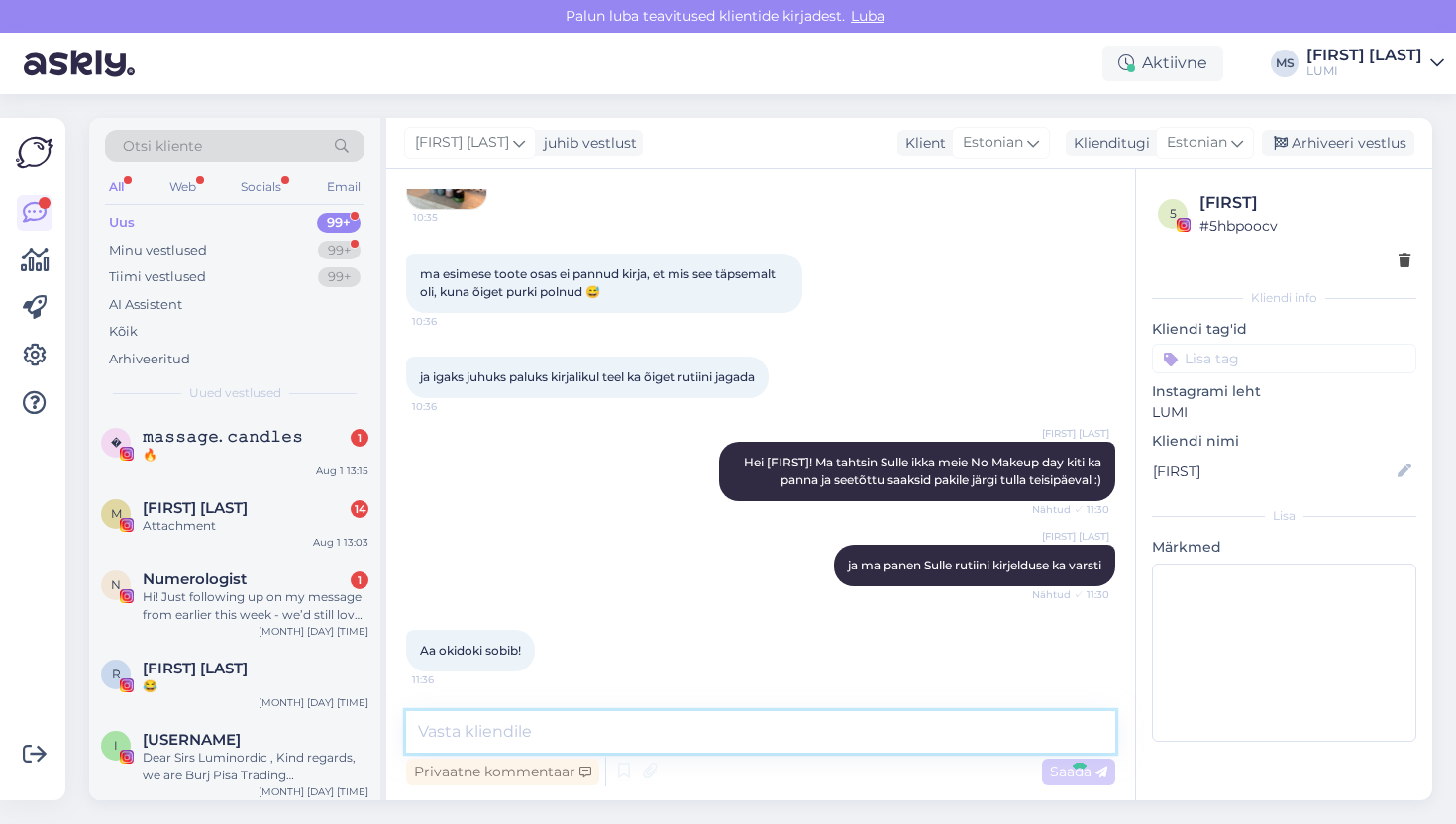 scroll, scrollTop: 1883, scrollLeft: 0, axis: vertical 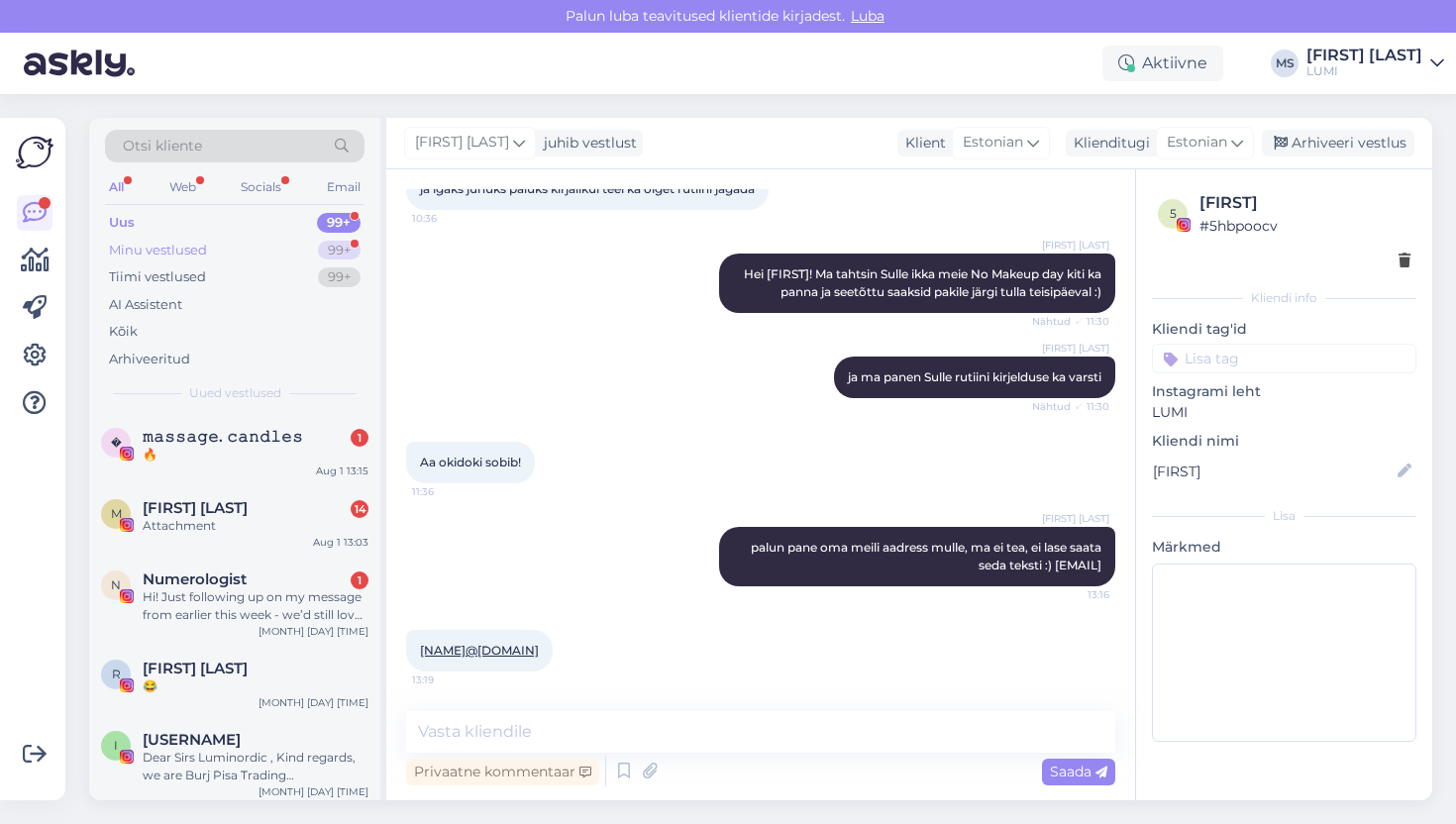 click on "Minu vestlused" at bounding box center (157, 251) 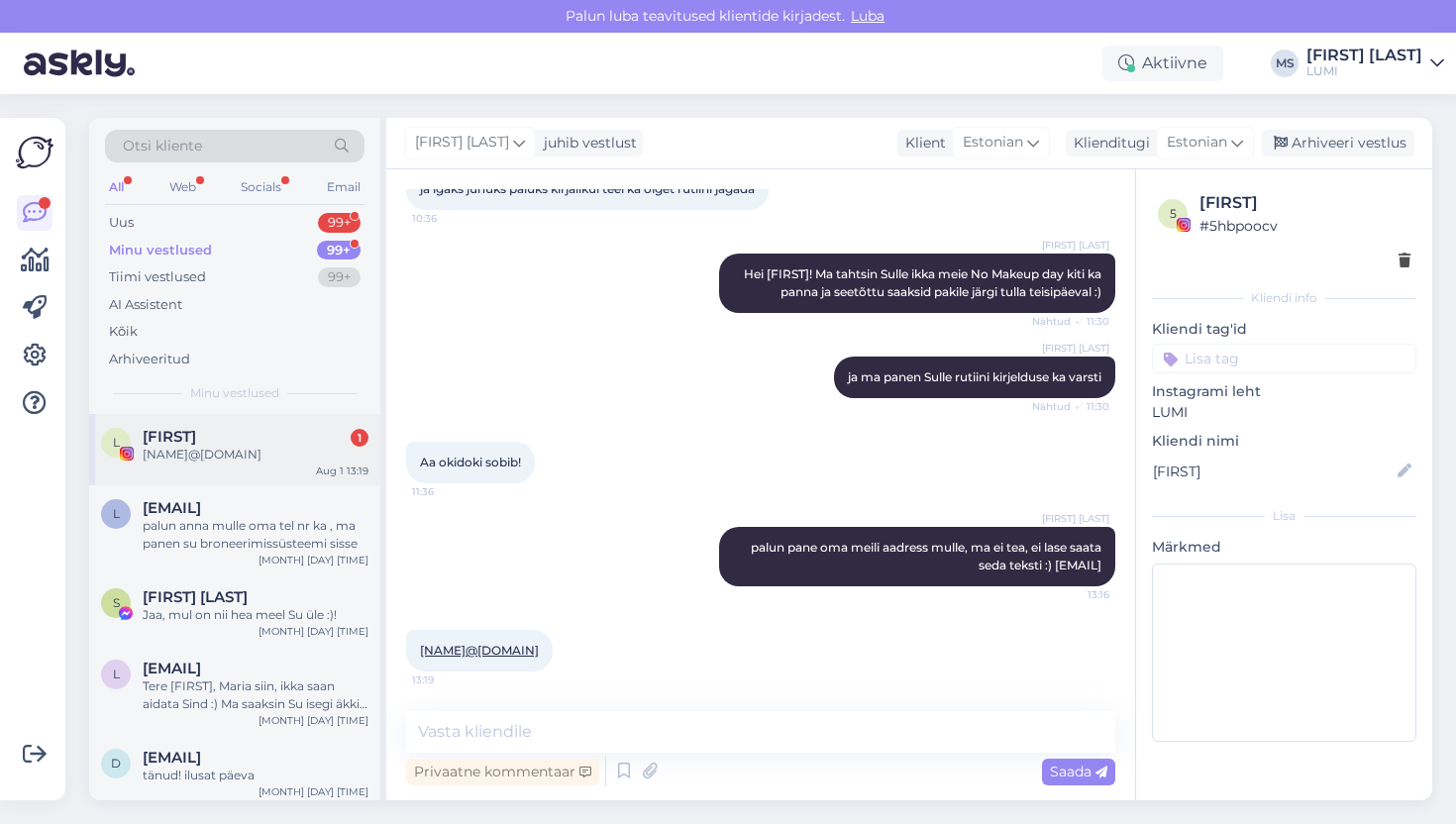 click on "Liiiiisa 1" at bounding box center (256, 437) 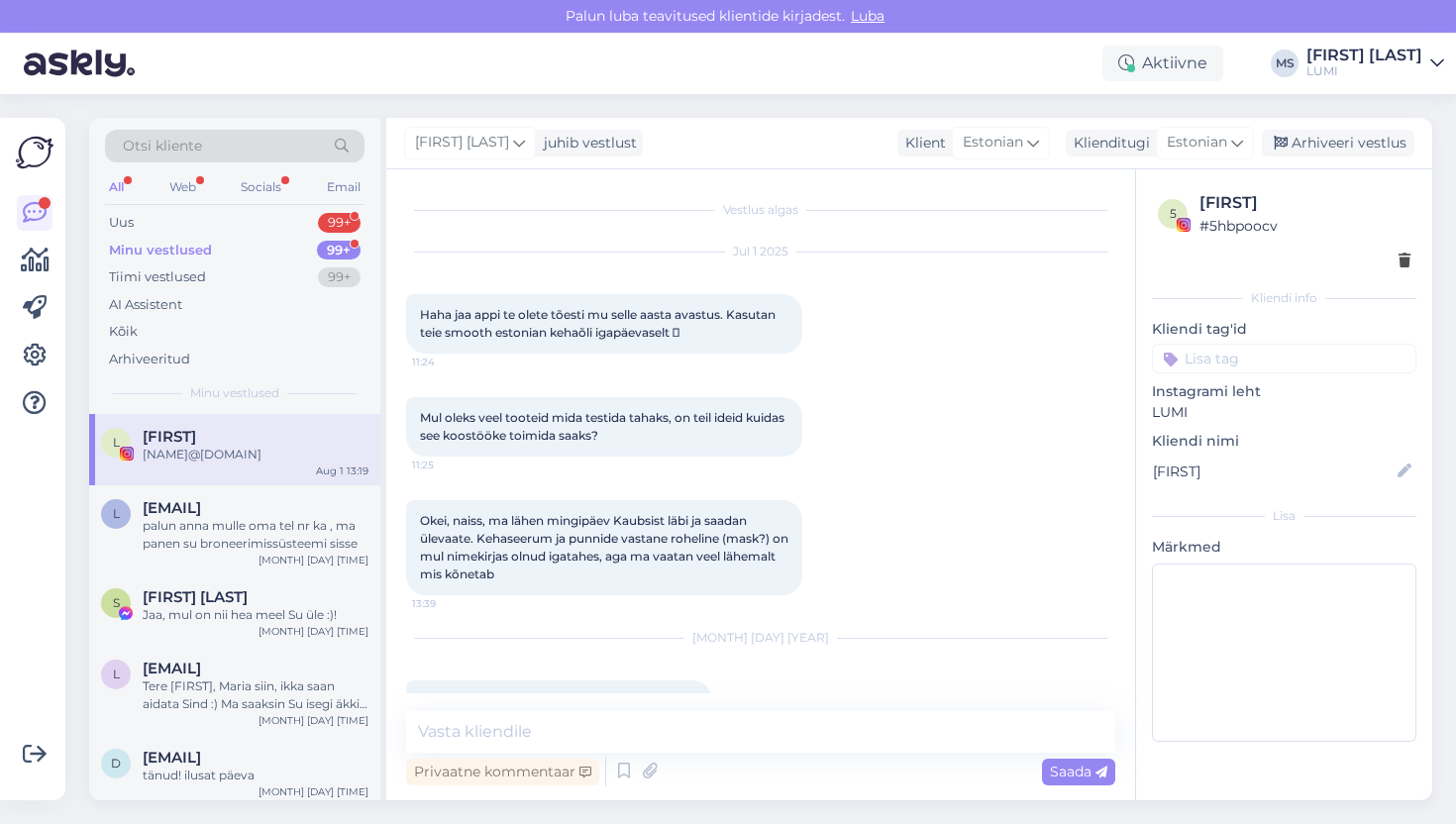 scroll, scrollTop: 1968, scrollLeft: 0, axis: vertical 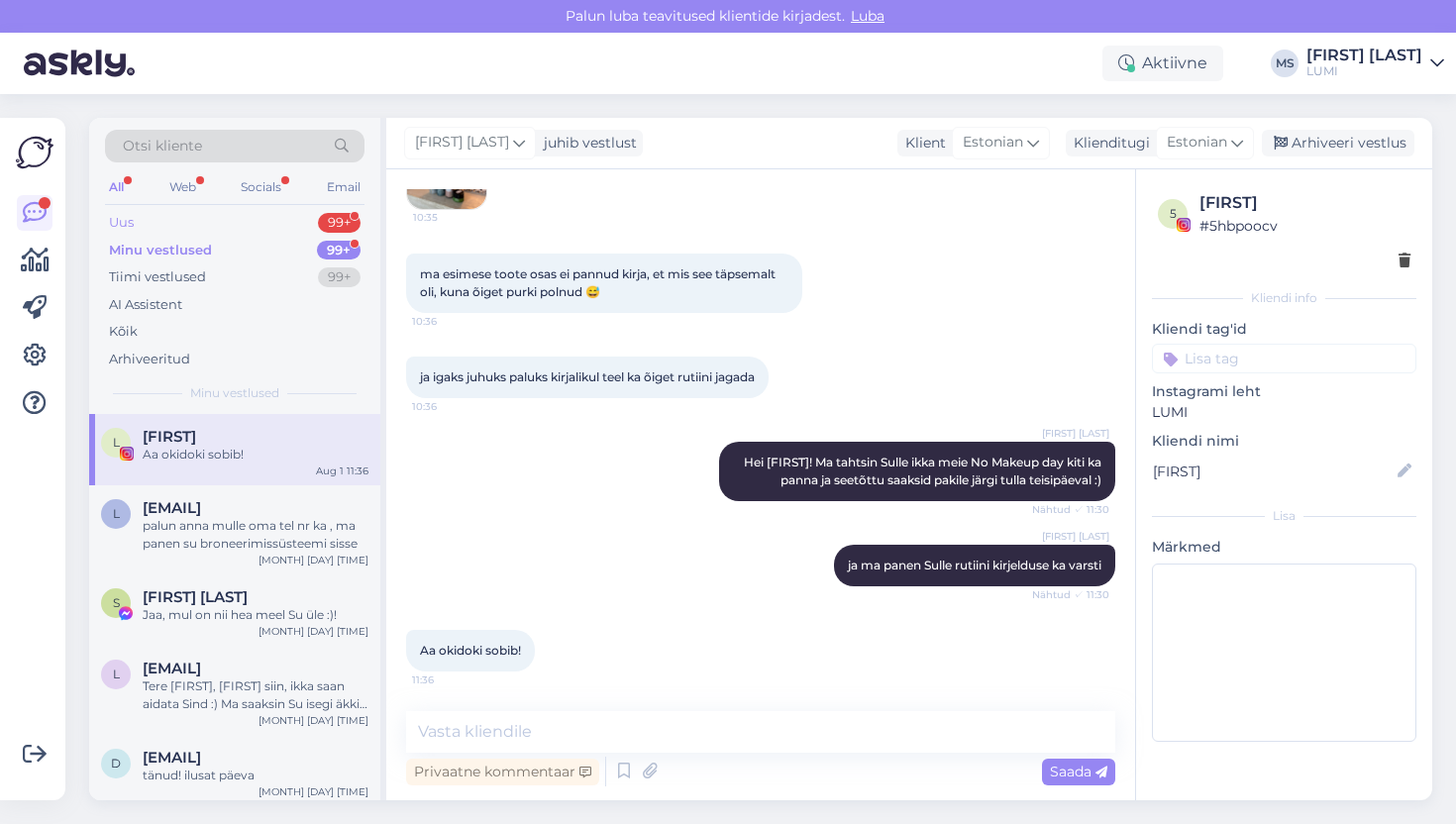 click on "Uus 99+" at bounding box center [235, 223] 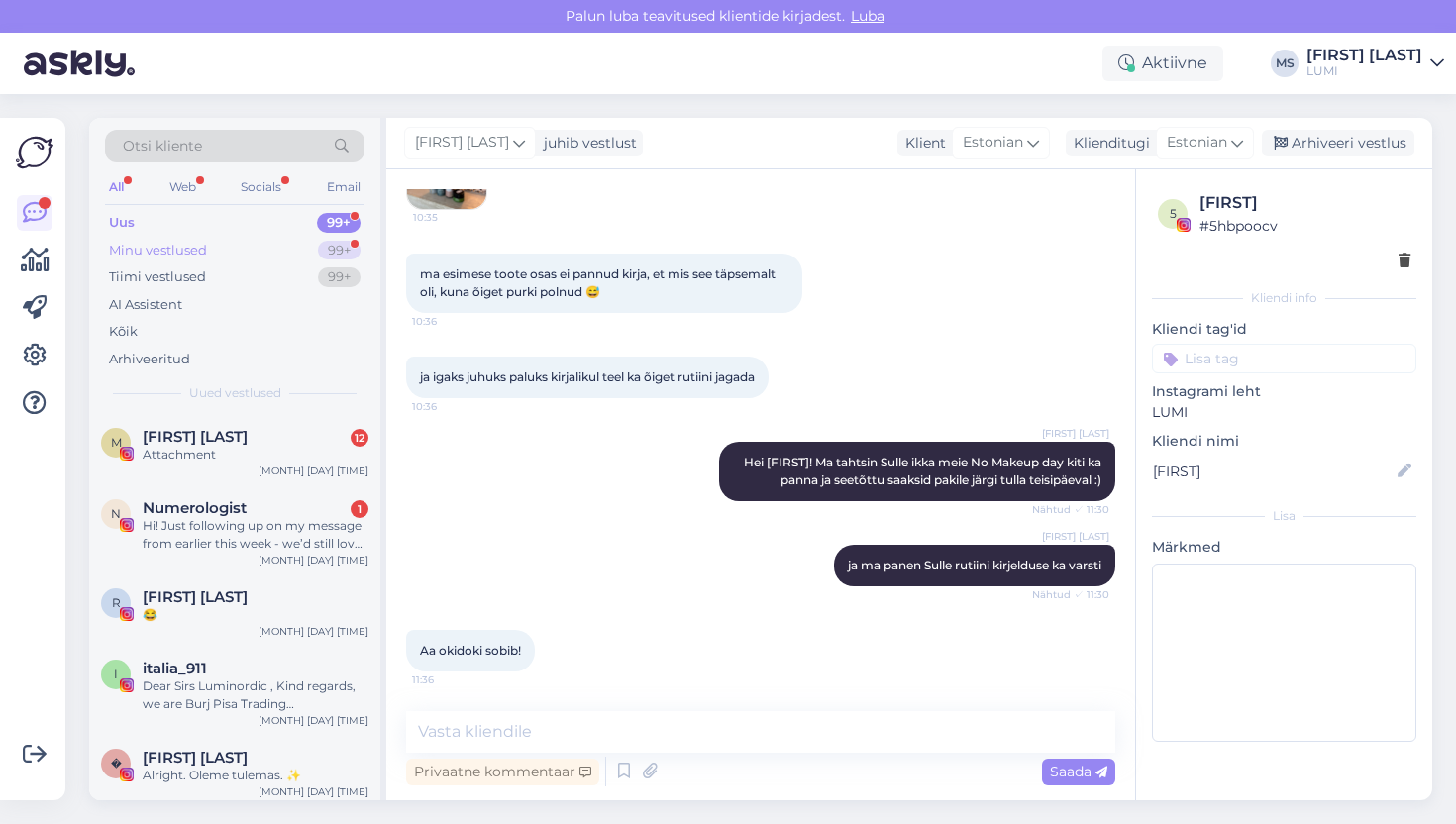 click on "Minu vestlused" at bounding box center [157, 251] 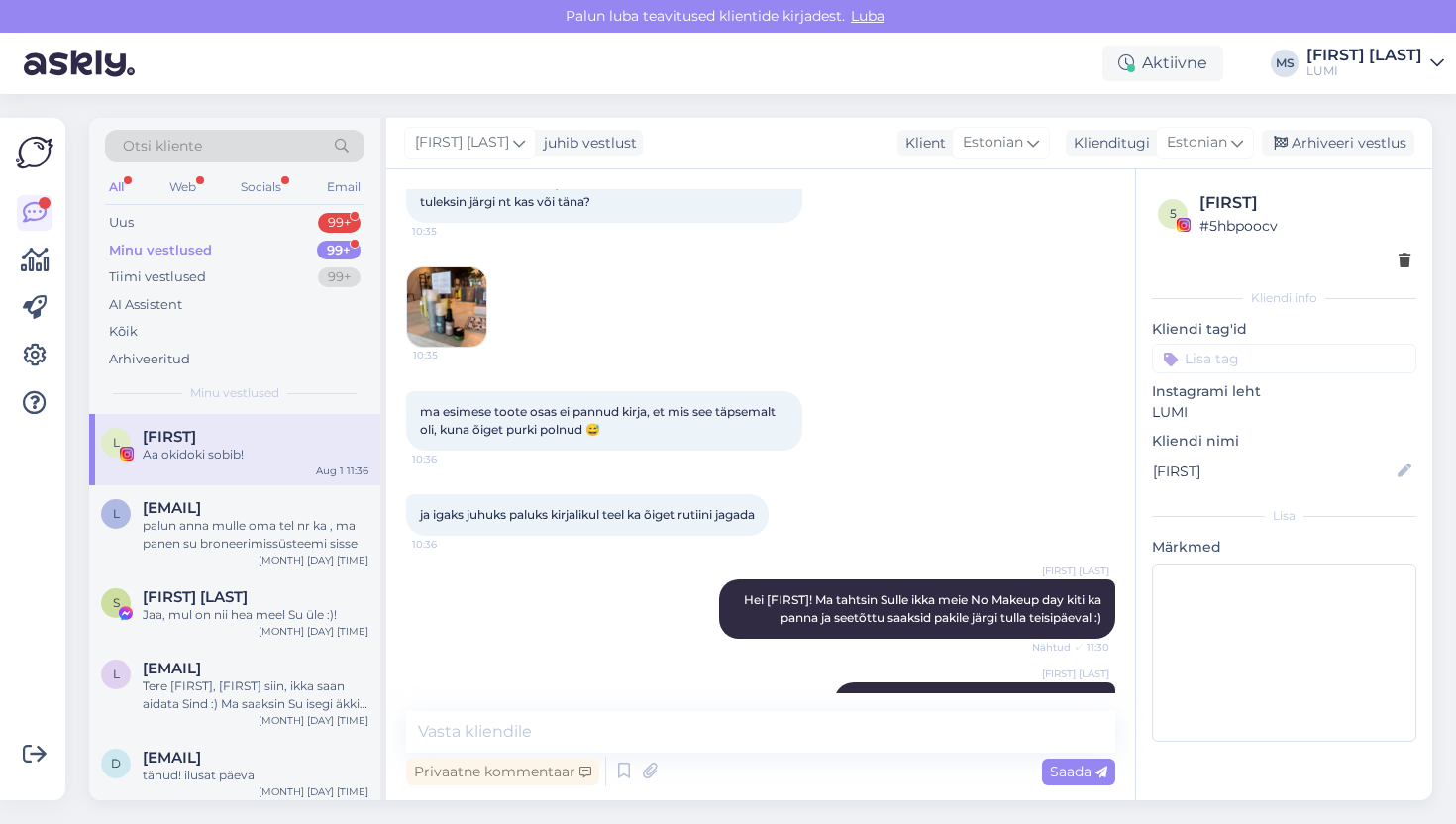 scroll, scrollTop: 1780, scrollLeft: 0, axis: vertical 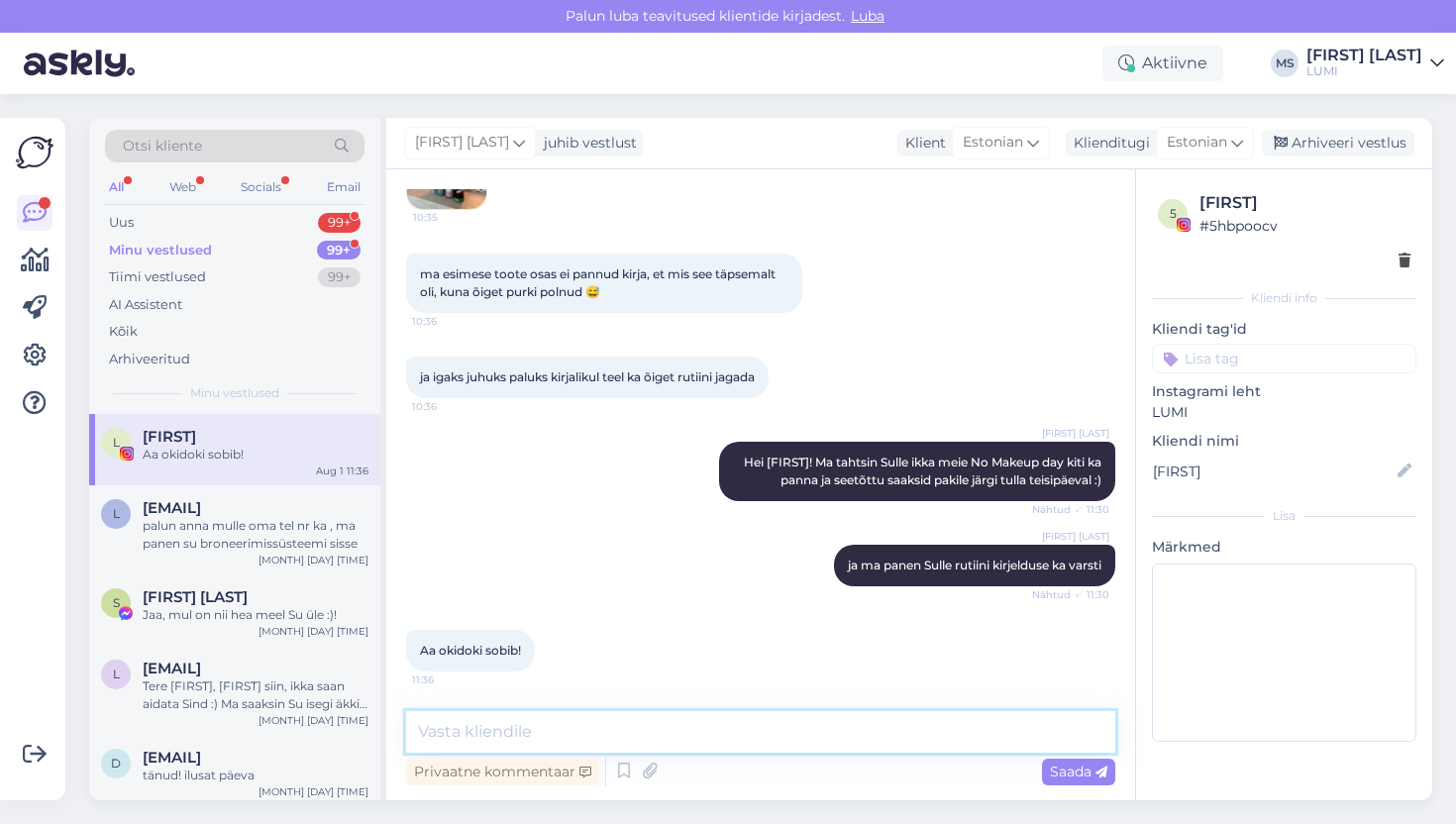 click at bounding box center [761, 732] 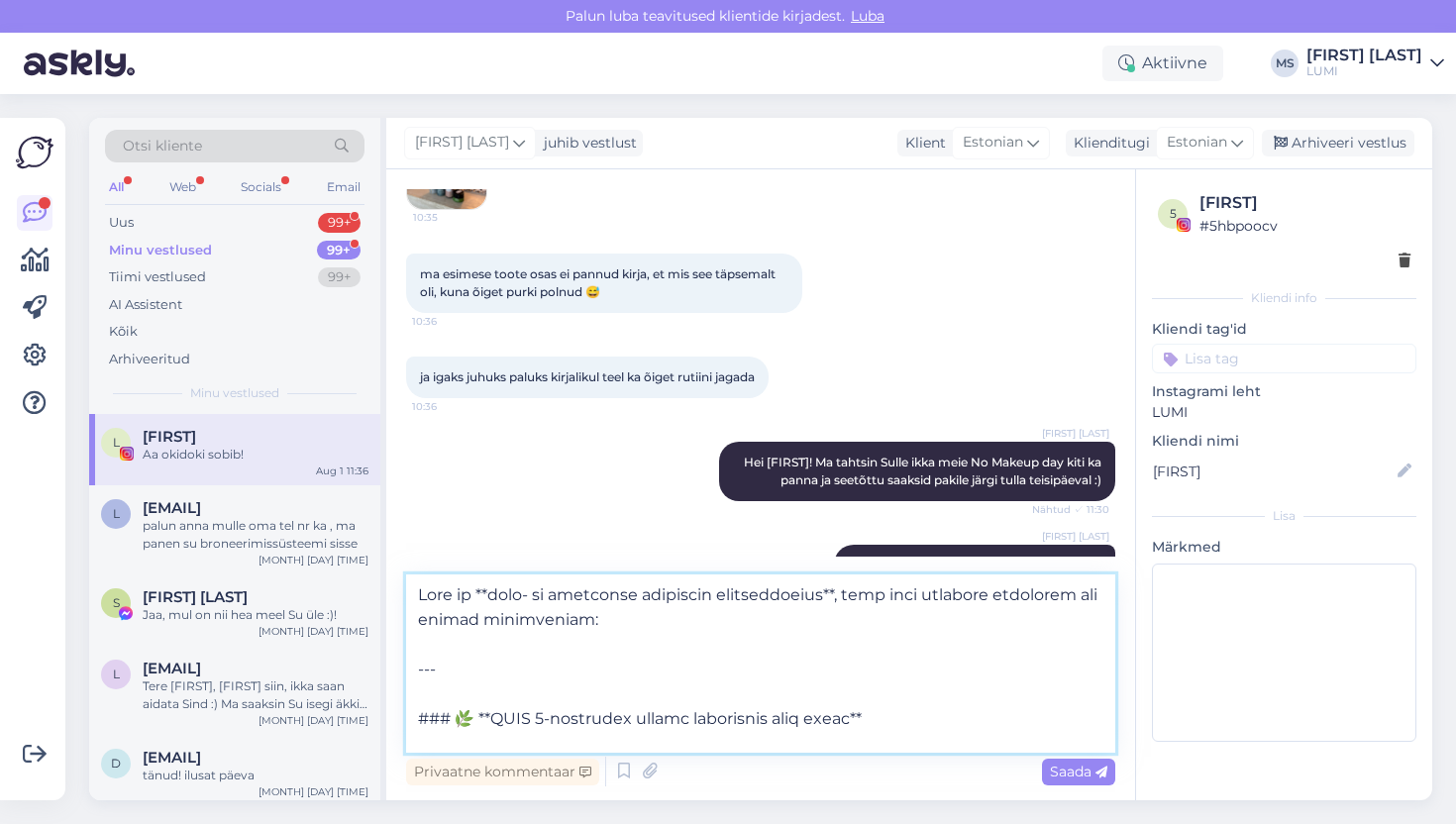 scroll, scrollTop: 1312, scrollLeft: 0, axis: vertical 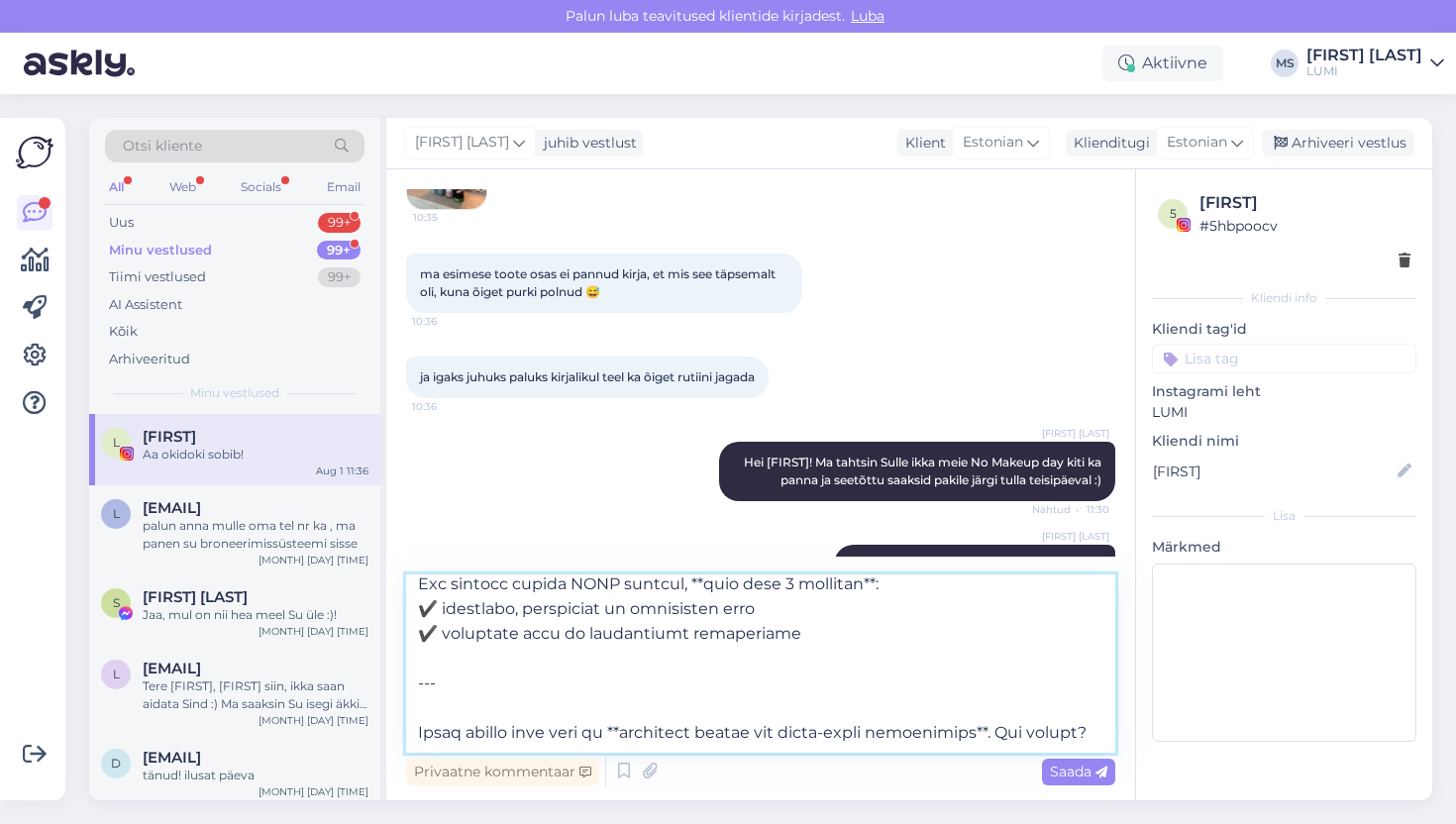 drag, startPoint x: 417, startPoint y: 720, endPoint x: 1109, endPoint y: 723, distance: 692.0065 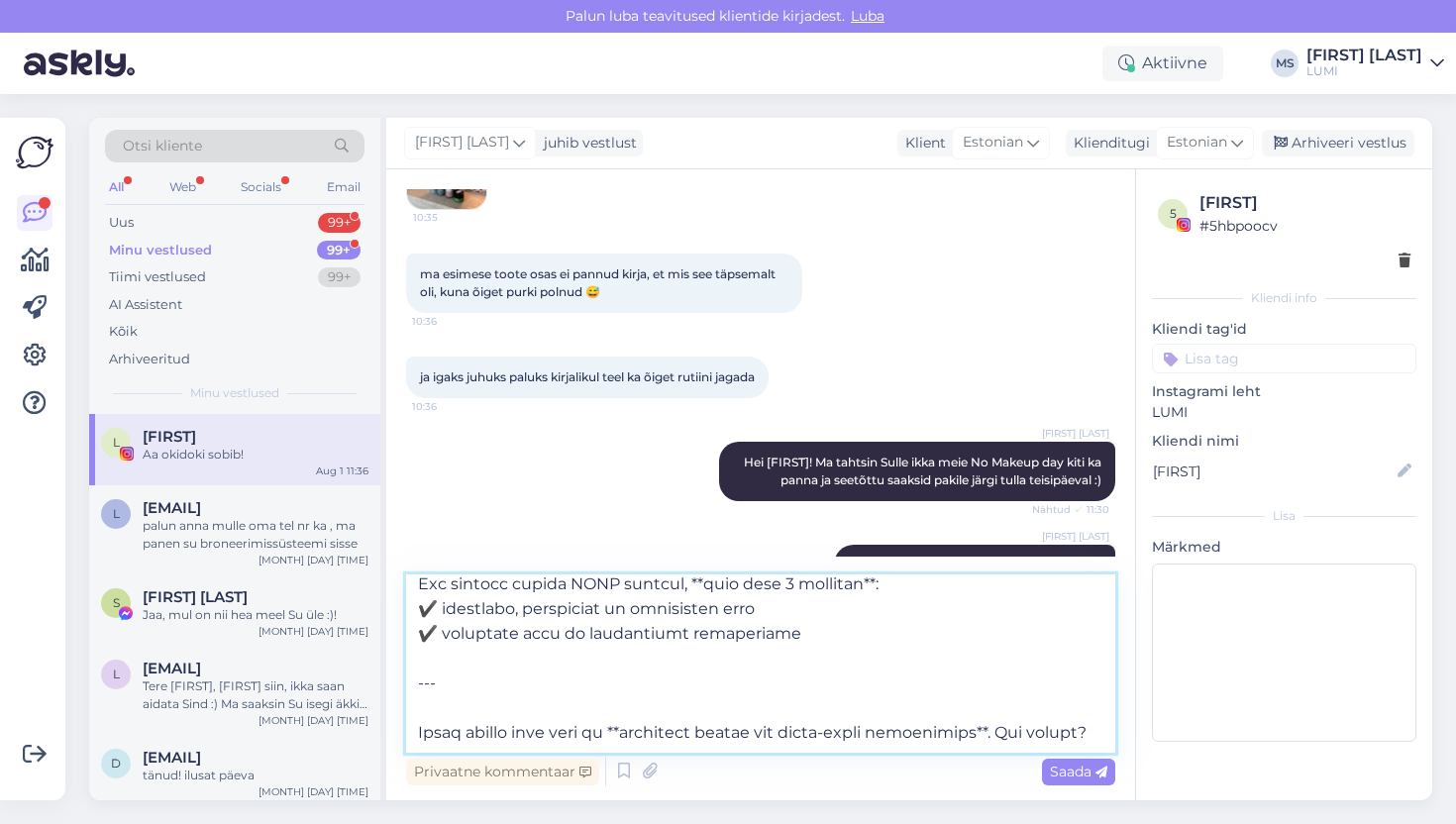 click at bounding box center [761, 664] 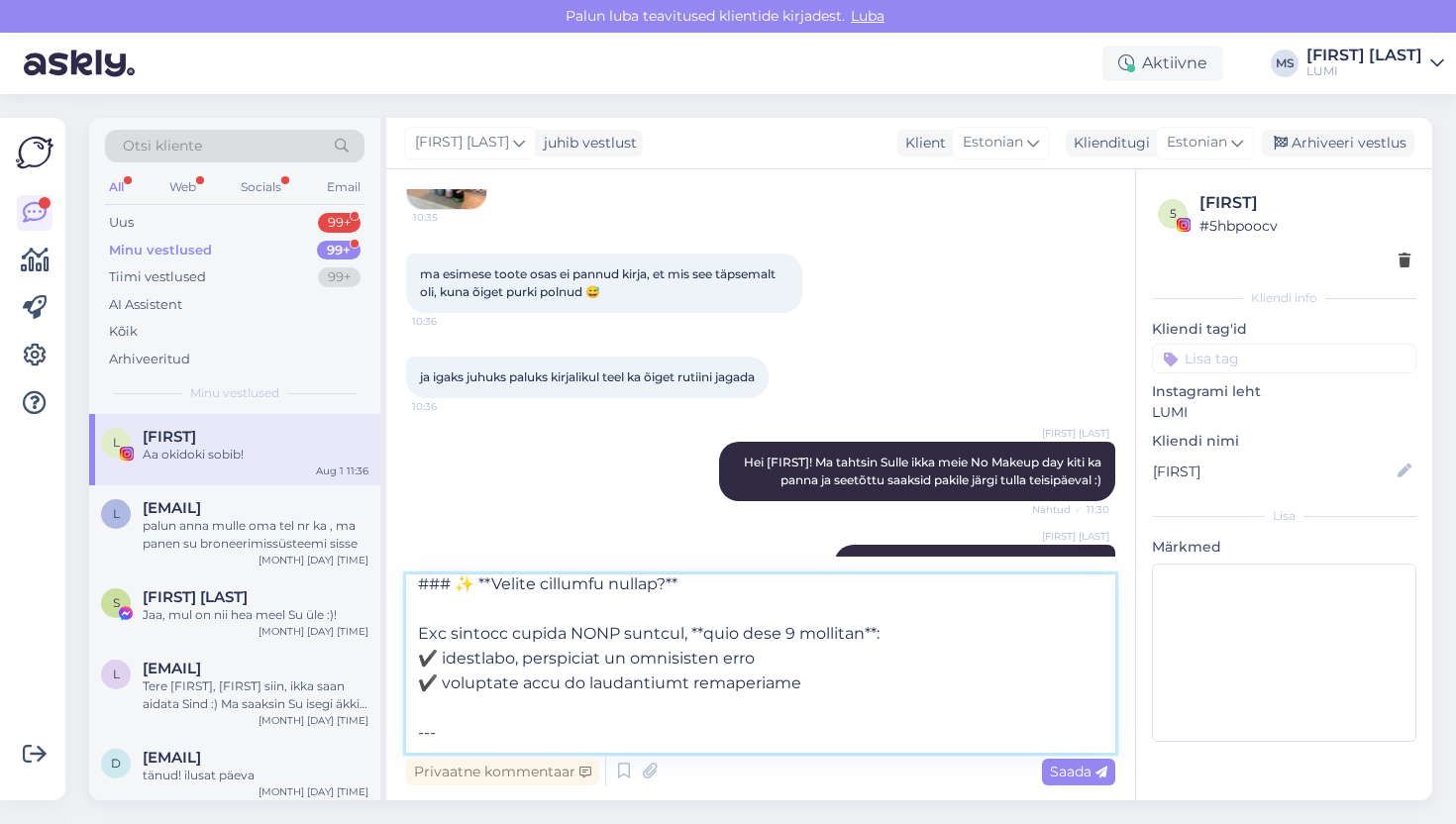 click at bounding box center (761, 664) 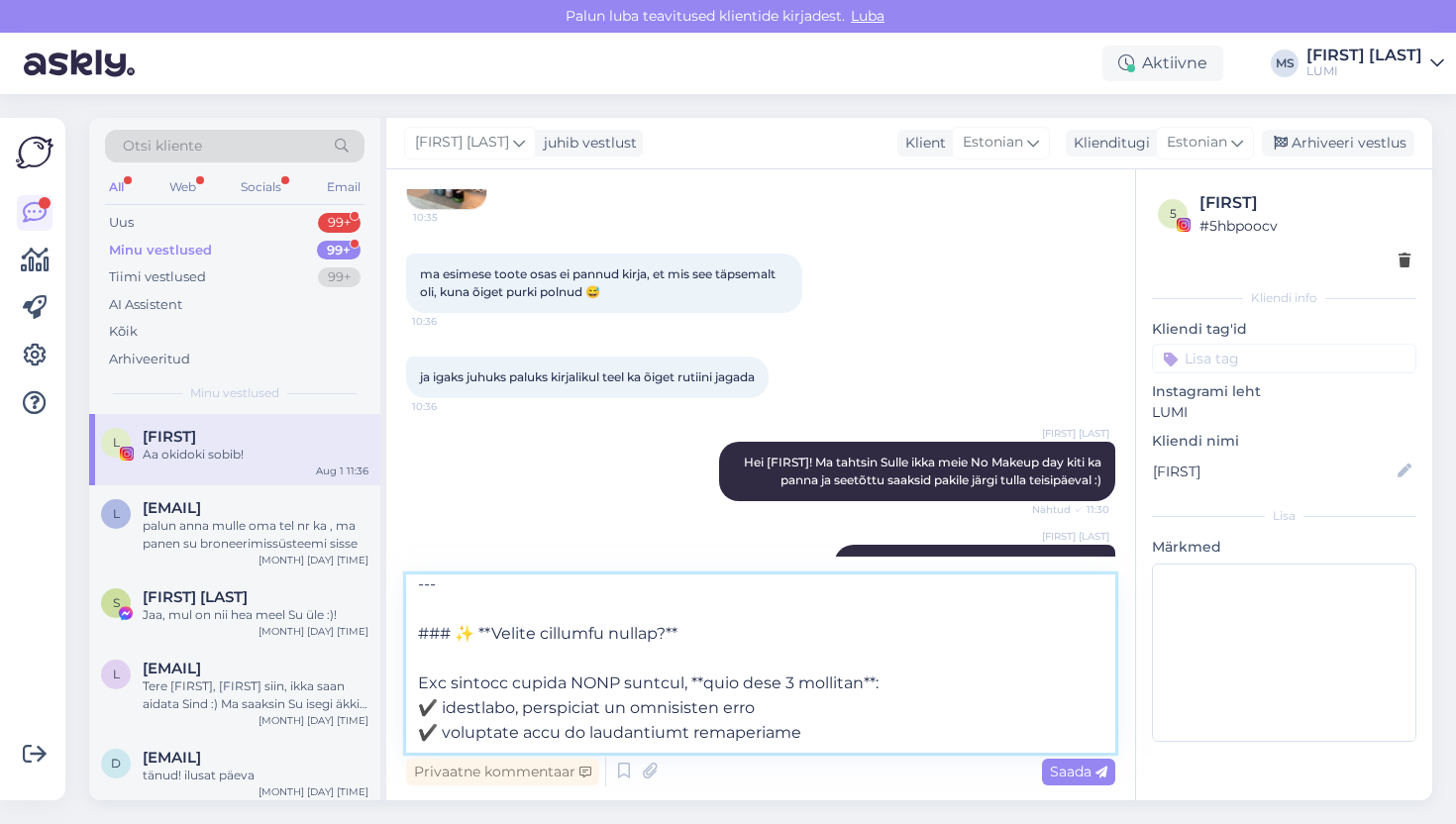 scroll, scrollTop: 1265, scrollLeft: 0, axis: vertical 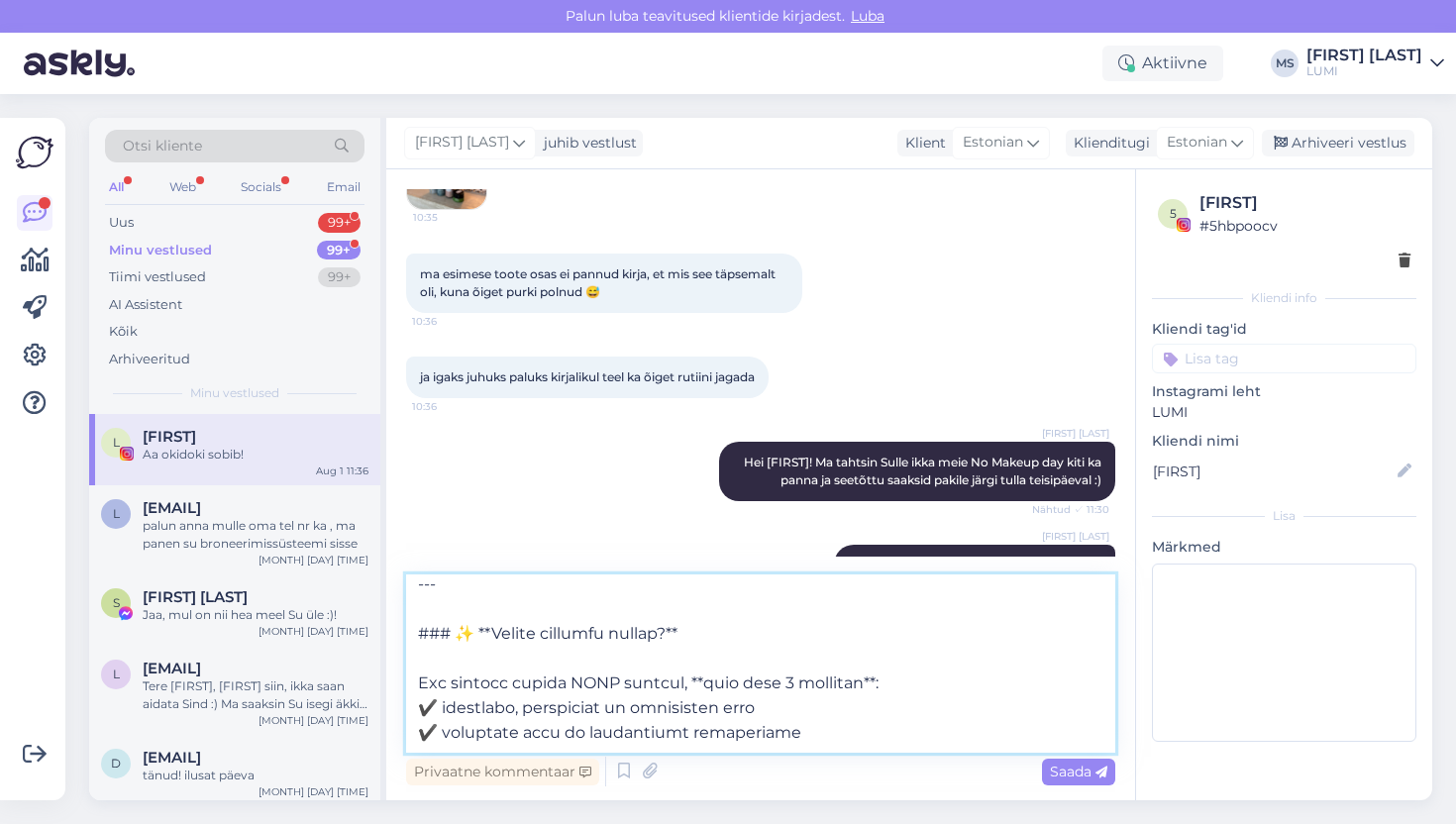 click at bounding box center (761, 664) 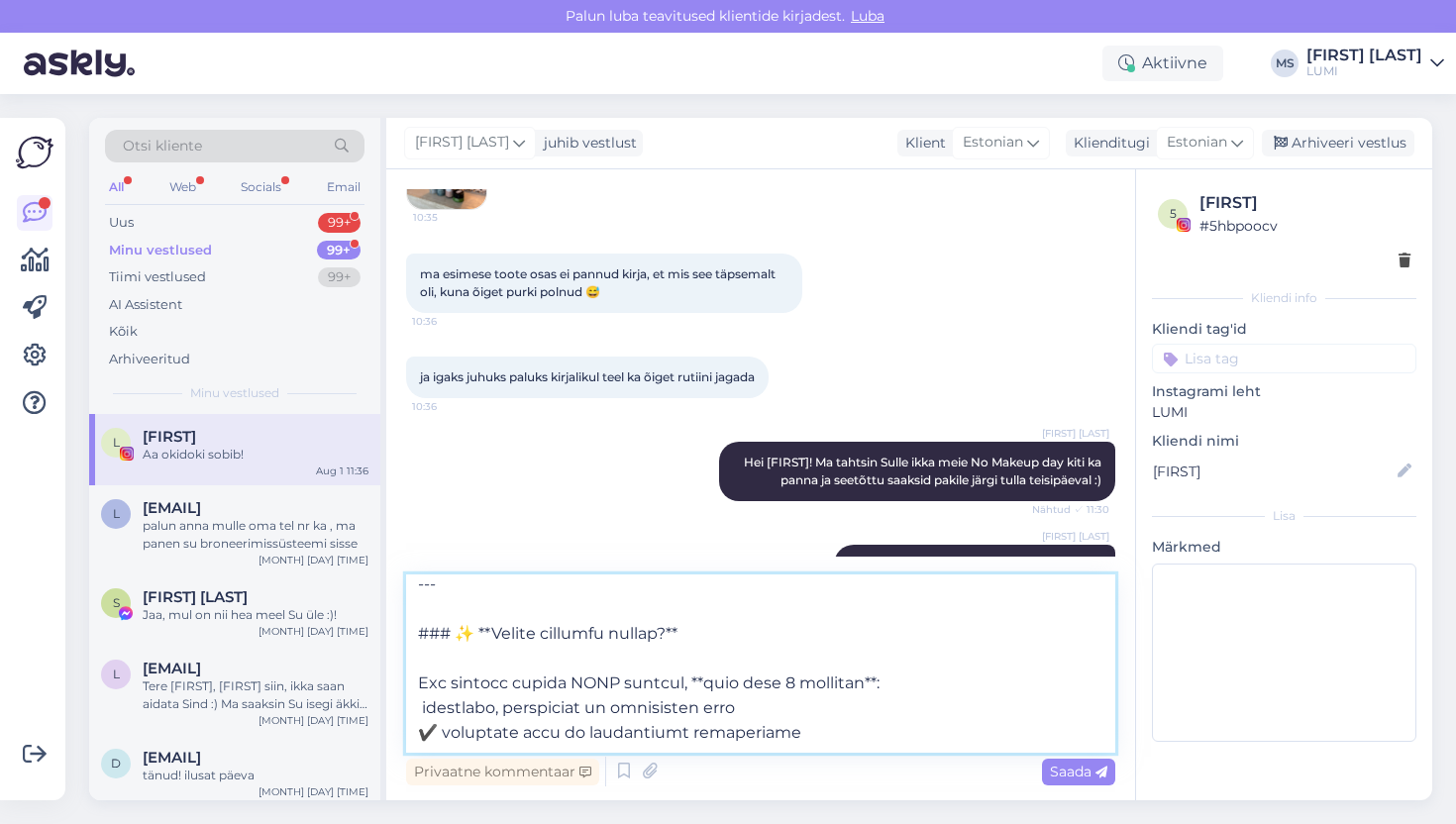 click at bounding box center (761, 664) 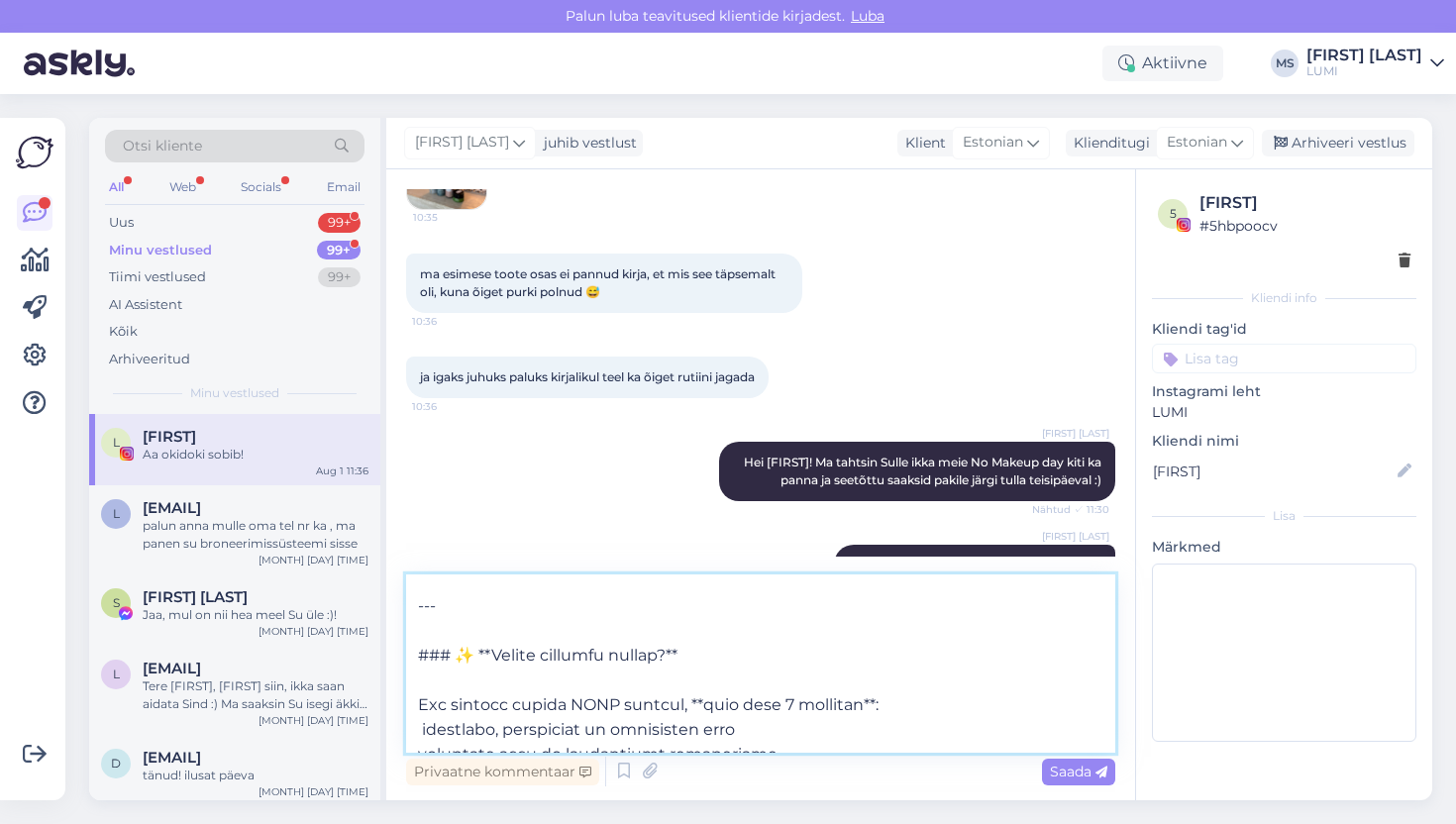 scroll, scrollTop: 1166, scrollLeft: 0, axis: vertical 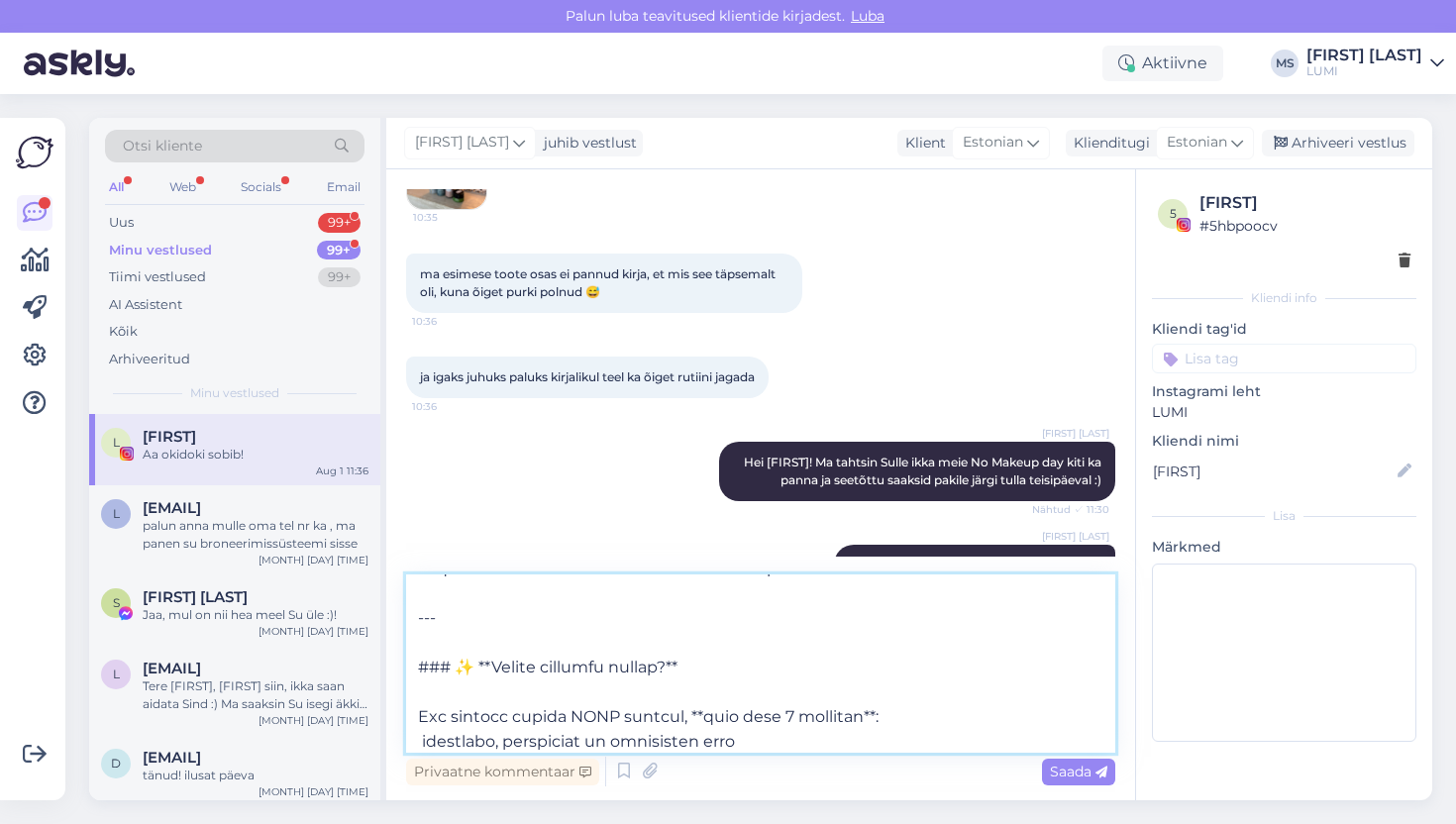 drag, startPoint x: 693, startPoint y: 663, endPoint x: 388, endPoint y: 664, distance: 305.00164 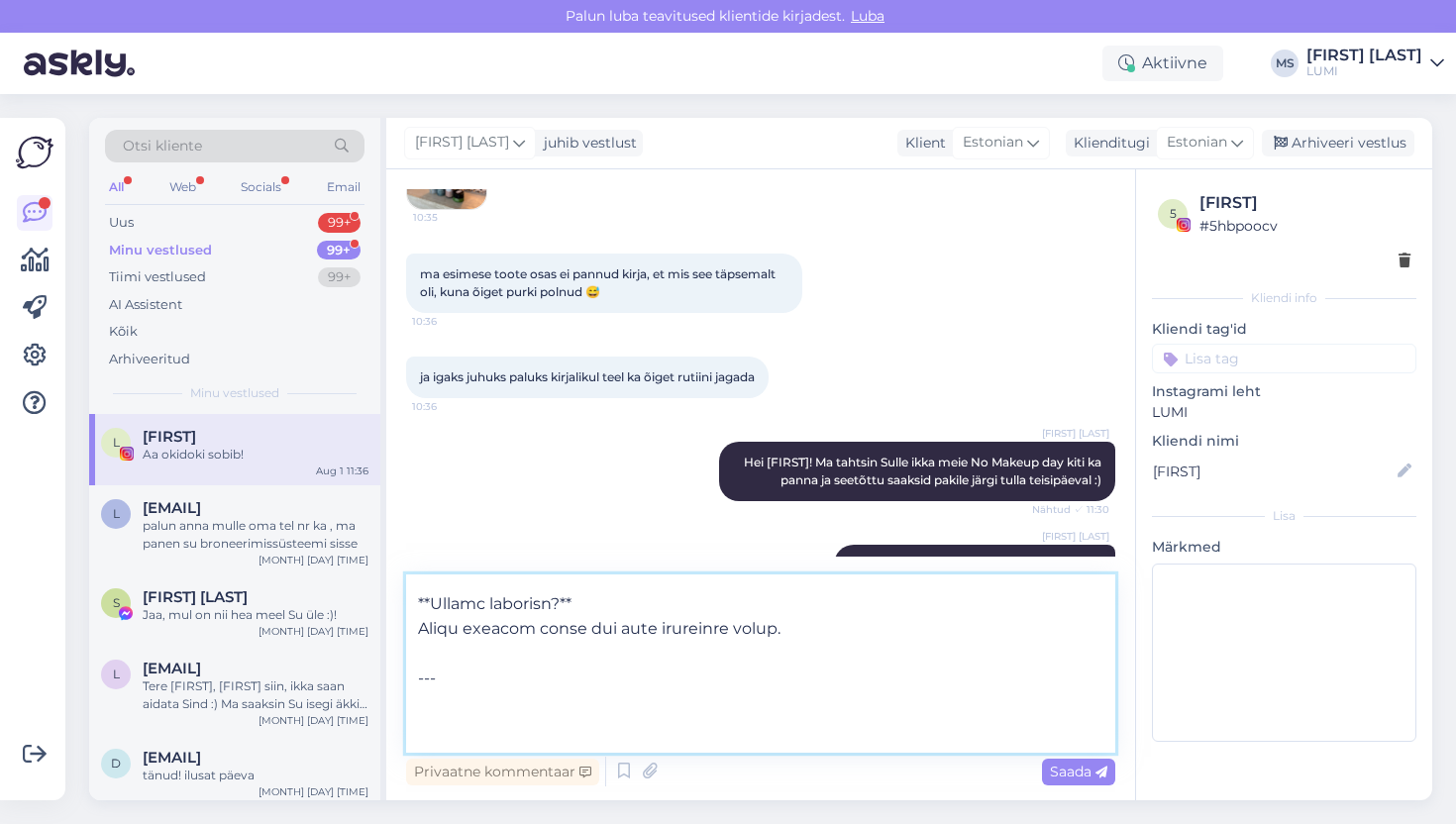 scroll, scrollTop: 1104, scrollLeft: 0, axis: vertical 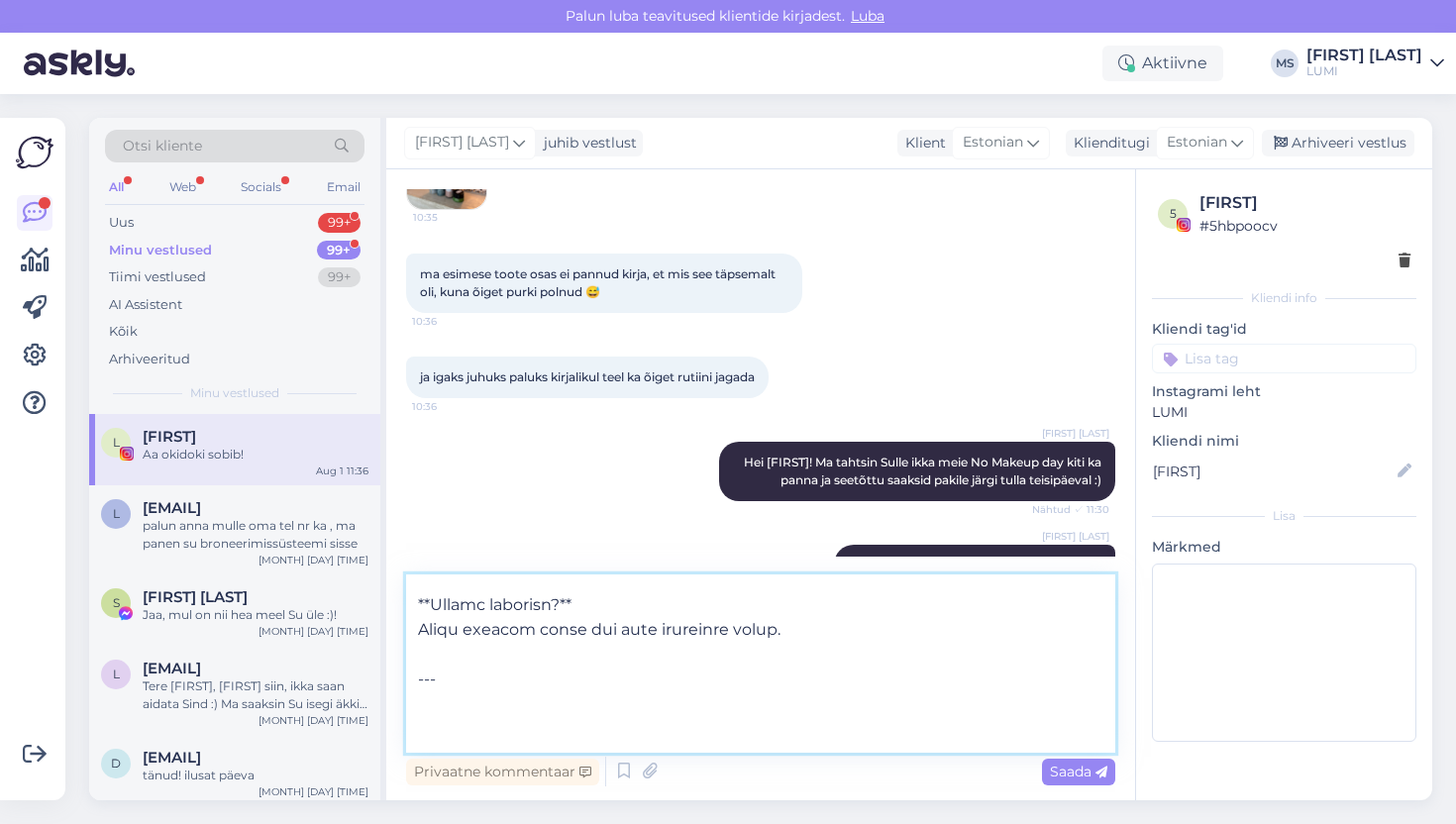 drag, startPoint x: 460, startPoint y: 687, endPoint x: 386, endPoint y: 689, distance: 74.02702 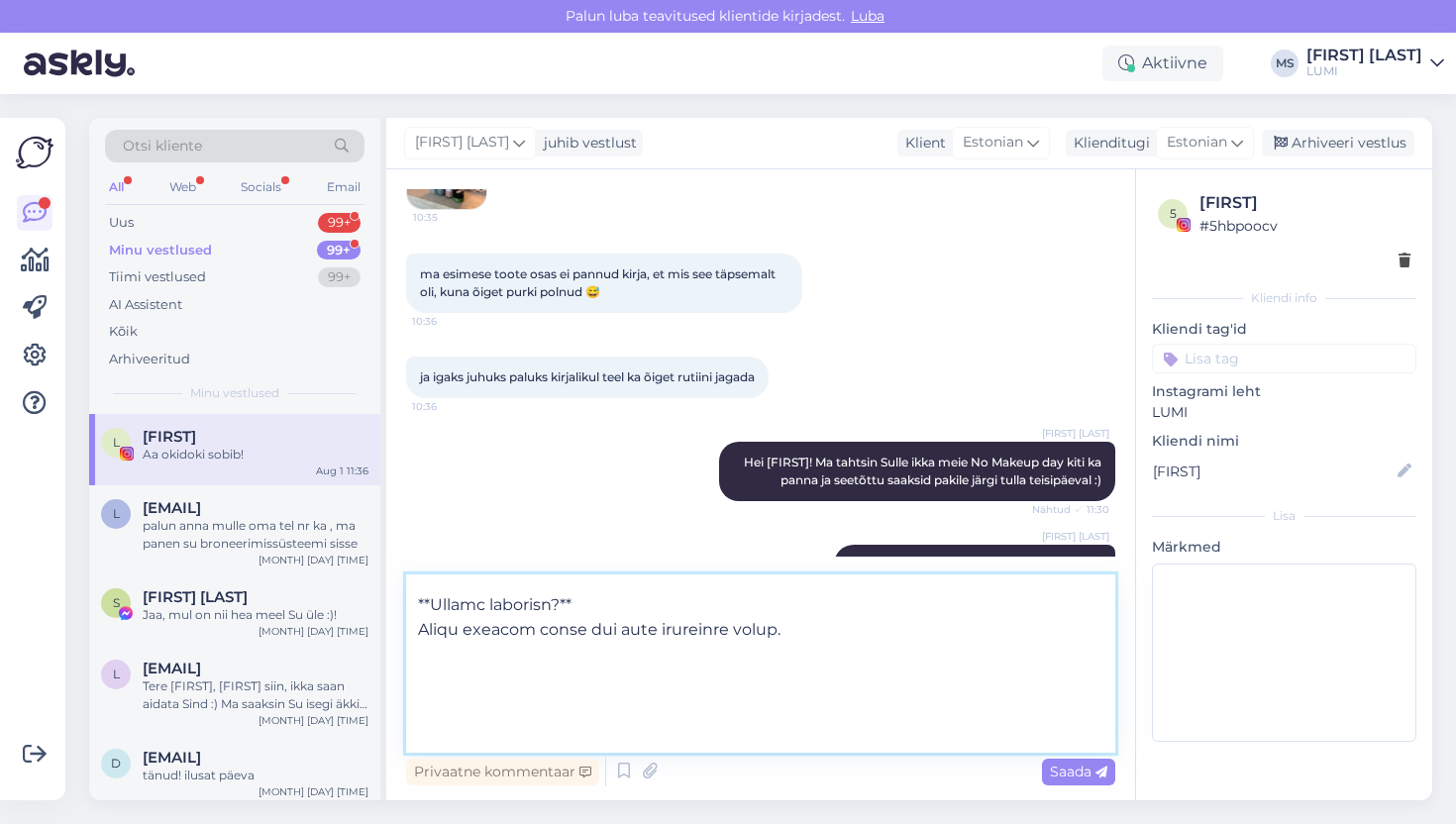 click at bounding box center (761, 664) 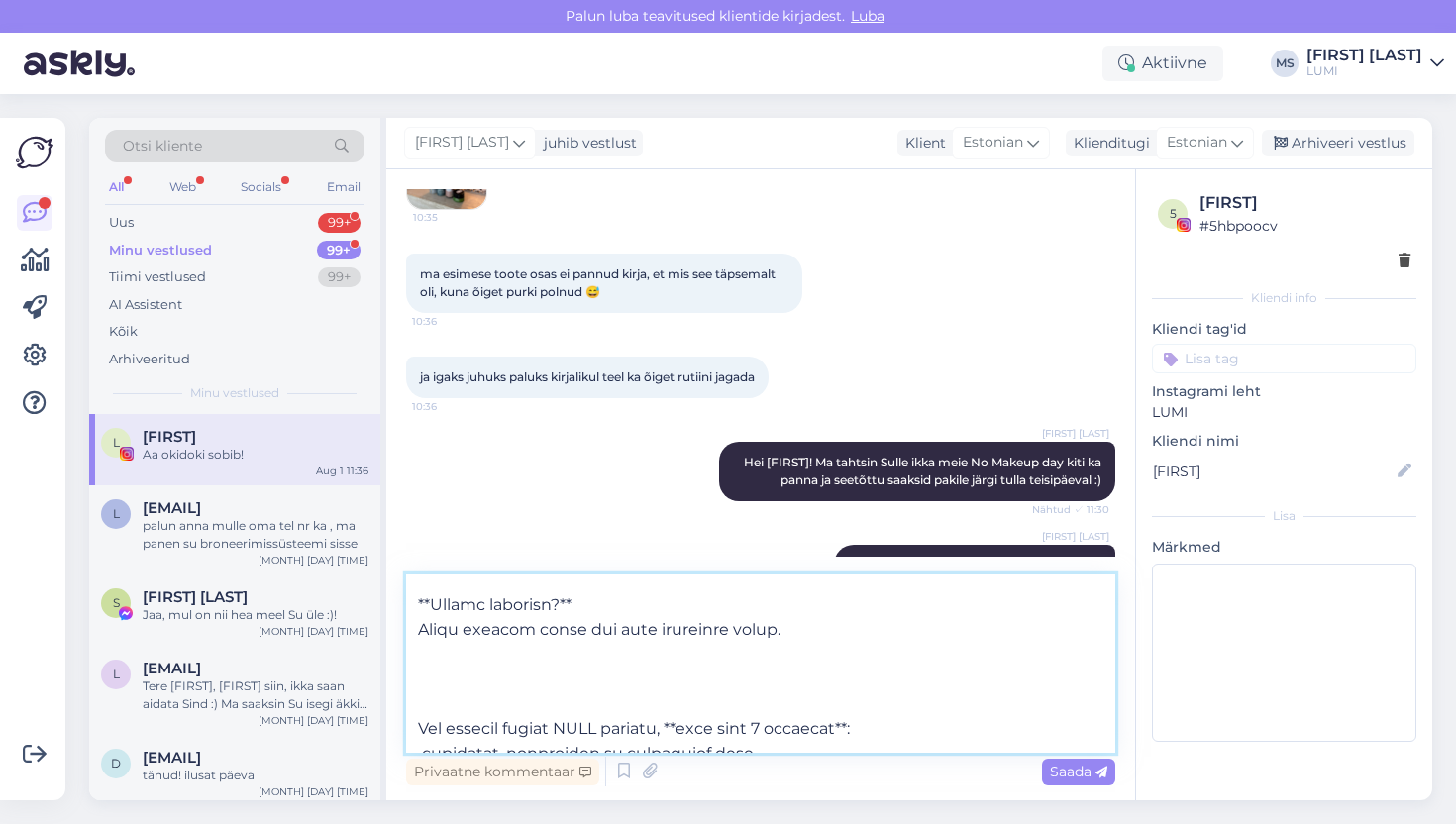 type on "Siin on **lühi- ja arusaadav kokkuvõte ambassadorile**, mida saab kasutada juhendina või jagada klientidele:
---
### 🌿 **LUMI 3-sammuline rutiin tasakaalus naha heaks**
Alustuseks soovita see rutiin **kõigile**, kes soovivad:
* looduslikku ja nahka toetavat hooldust
* vabaneda sünteetilistest toodetest
* leevendust aknele, kuivusele, rasusele nahale, punetusele või tundlikkusele
---
#### **Samm 1: Puhastus – Niisutav näopuhastuspiim**
• Õrn, lõhna- ja vahuainevaba
• Eemaldab mustuse **ilma naha kaitsekihti lõhkumata**
• Sisaldab piimhapet, mis **ühtlustab ja kirkastab jumet**
**Kuidas kasutada?**
Kanna õhtuti niiskele nahale, masseeri 1 minut ja loputa.
2x nädalas hoia 5 minutit peal sügavpuhastuse jaoks.
---
#### **Samm 2: Niisutus ja tasakaal – Naked hüaluroonhappe seerum**
• Toimib ainult niiskel nahal
• Hüaluroonhape = **sügavniisutus**
• B3-vitamiin ja prebiootikumid = **rahustav, põletikuvastane ja mikrobioomi toetav**
**Kuidas kasutada?**
Kanna kohe pärast puhastamist niiskele nahale.
Võ..." 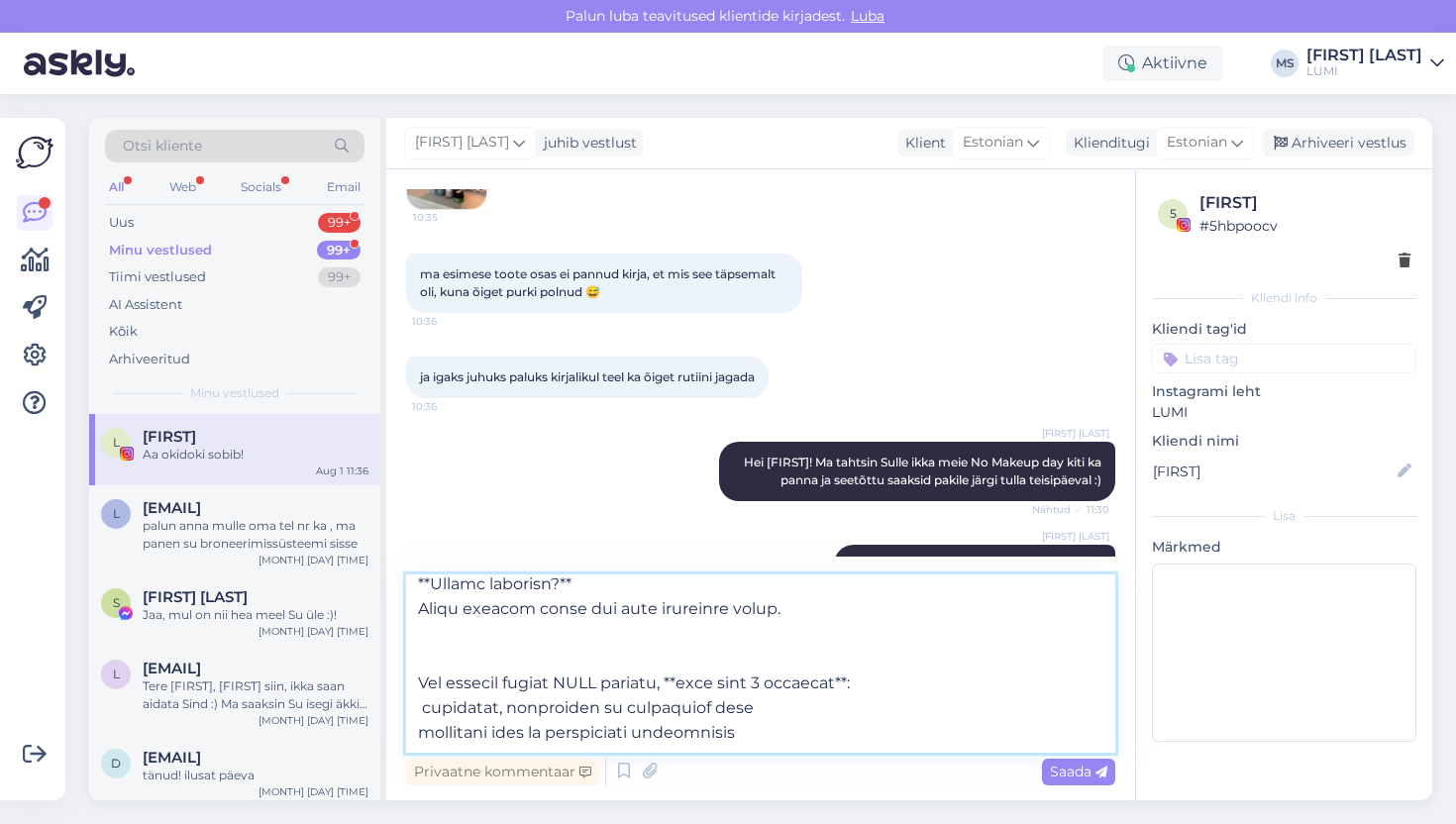 scroll, scrollTop: 1249, scrollLeft: 0, axis: vertical 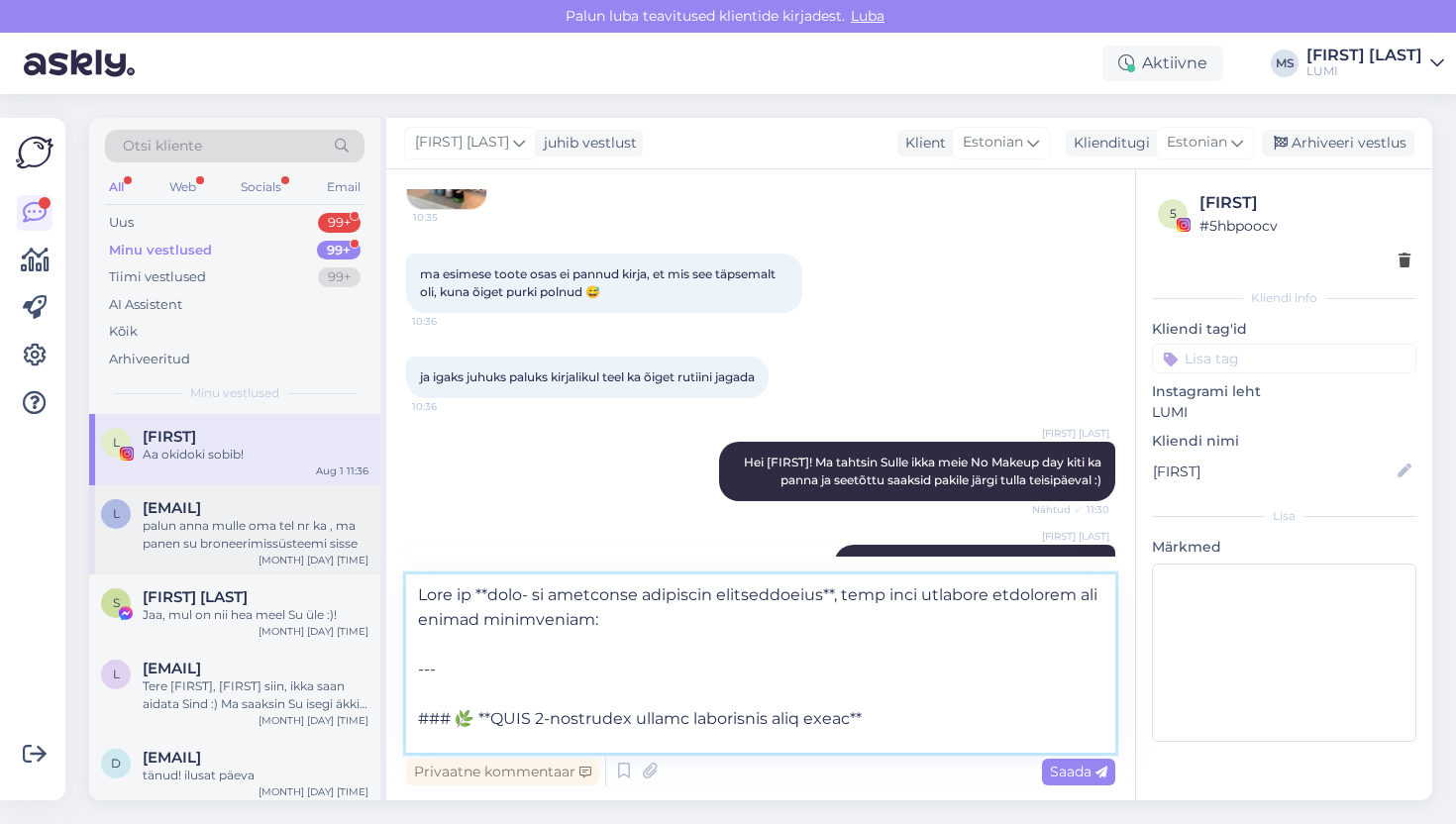 drag, startPoint x: 813, startPoint y: 630, endPoint x: 327, endPoint y: 516, distance: 499.19135 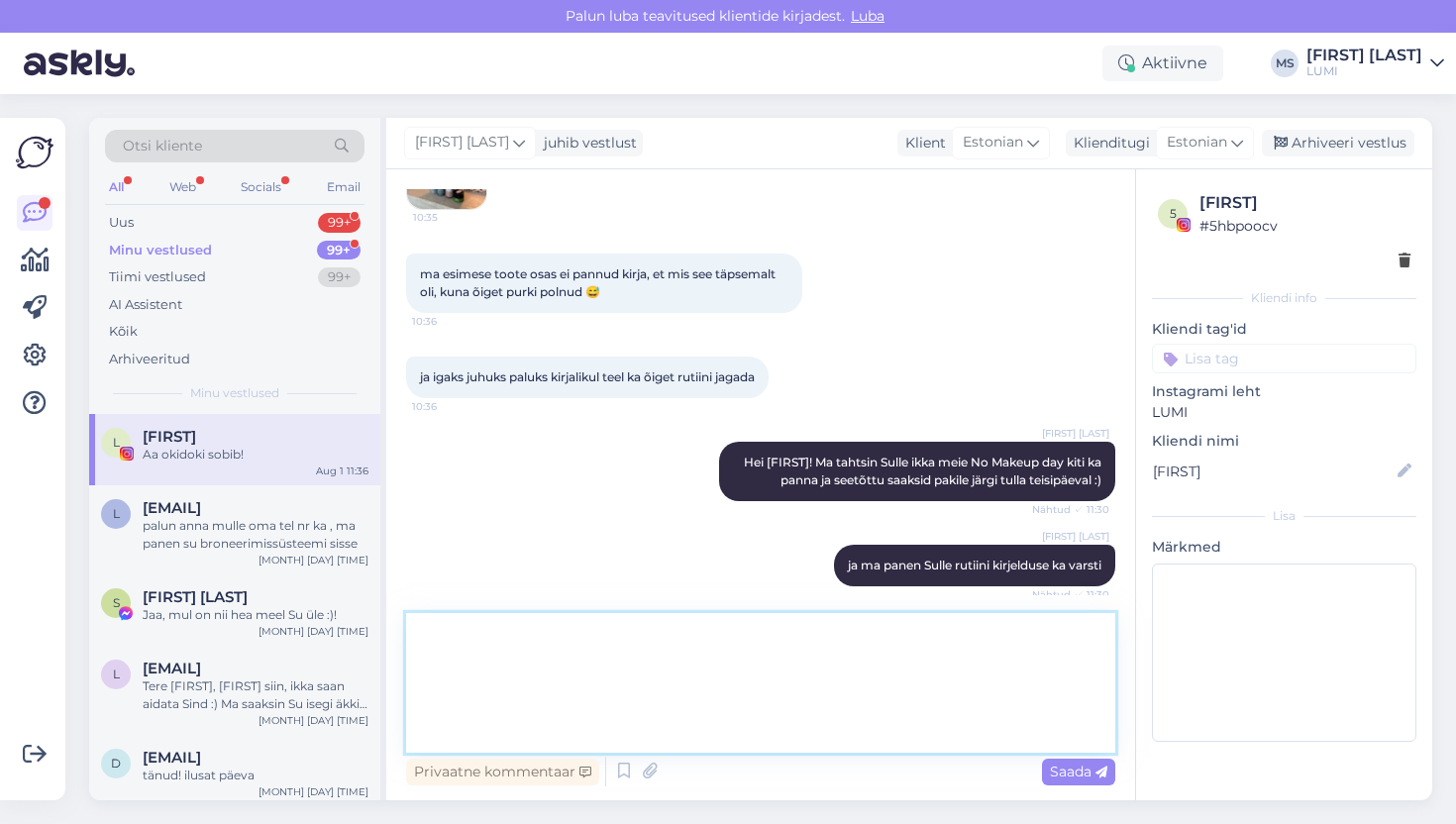 paste on "LUMI 3-sammuline rutiin tasakaalus naha heaks
Sobib igale nahatüübile – normaalne, kuiv, rasune, aknele kalduv, tundlik, dermatiidiga või rosaatseaga nahk. Ideaalne neile, kes soovivad loobuda sünteetilistest toodetest ja liikuda päriselt loodusliku nahahoolduse poole.
Samm 1: Puhastus – Niisutav näopuhastuspiim
• Lõhna- ja vahuainevaba
• Eemaldab mustuse, säilitades naha kaitsekihi
• Piimhape koorib õrnalt ja annab nahale sära
Kasutamine:
Kanna õhtuti niiskele nahale, masseeri 1 minut ja loputa.
2x nädalas lase mõjuda 5 minutit süvapuhastava efektiga.
Samm 2: Niisutus ja tasakaal – Naked hüaluroonhappe multiseerum
• Toimib ainult niiskel nahal
• Hüaluroonhape seob niiskust ja viib selle sügavale
• B3-vitamiin reguleerib rasutootmist ja rahustab
• Prebiootikumid toetavad naha mikrobioomi
Kasutamine:
Kanna niiskele nahale eraldi kihina või sega otse kokku kreemiga.
Samm 3: Kaitse ja taastamine – Bio-Klinik näokreem
• Niisutab sügavuti ja taastab nahabarjääri
• Sisaldab probiootikume ja põletikuvastasei..." 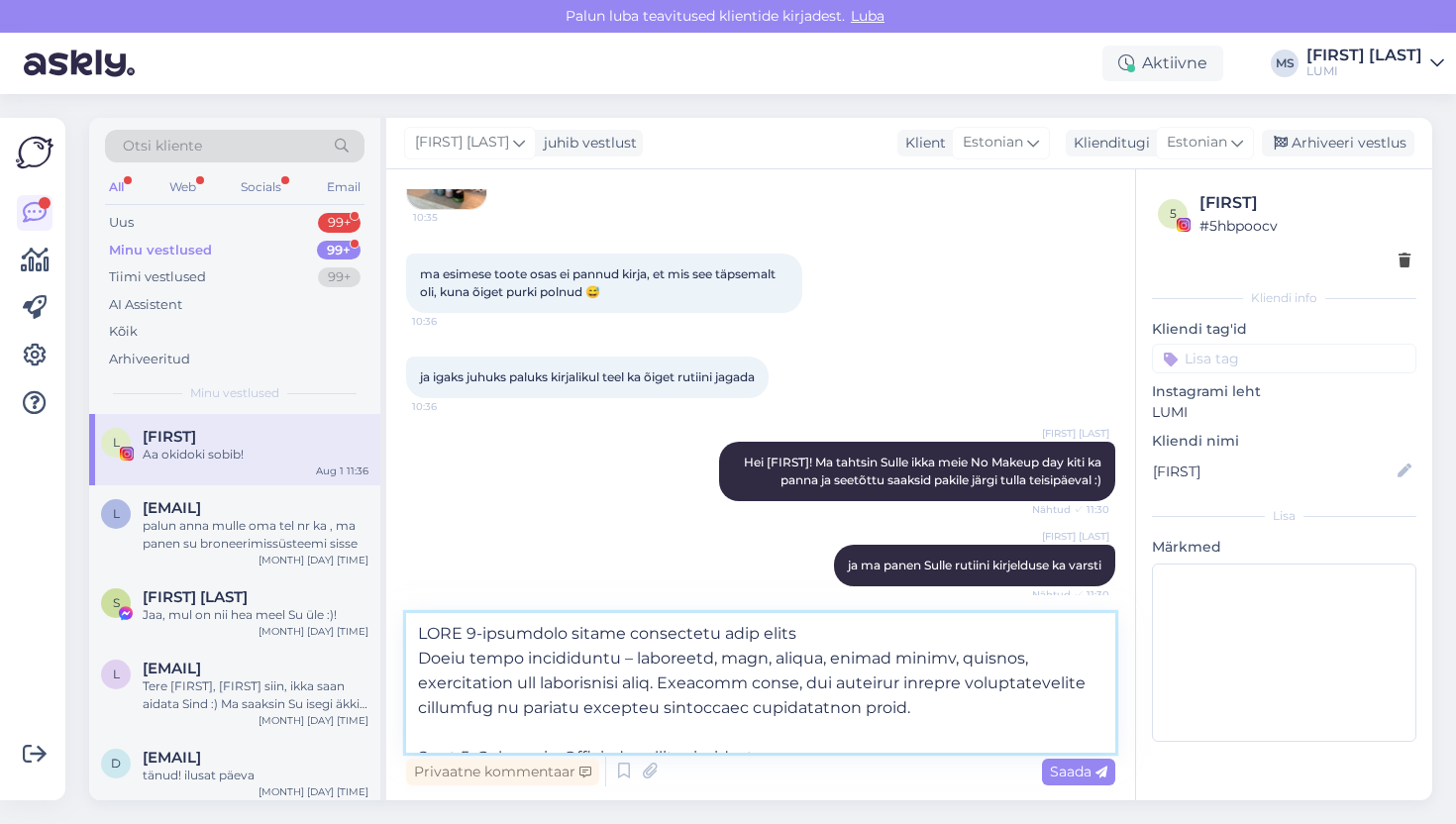 scroll, scrollTop: 1040, scrollLeft: 0, axis: vertical 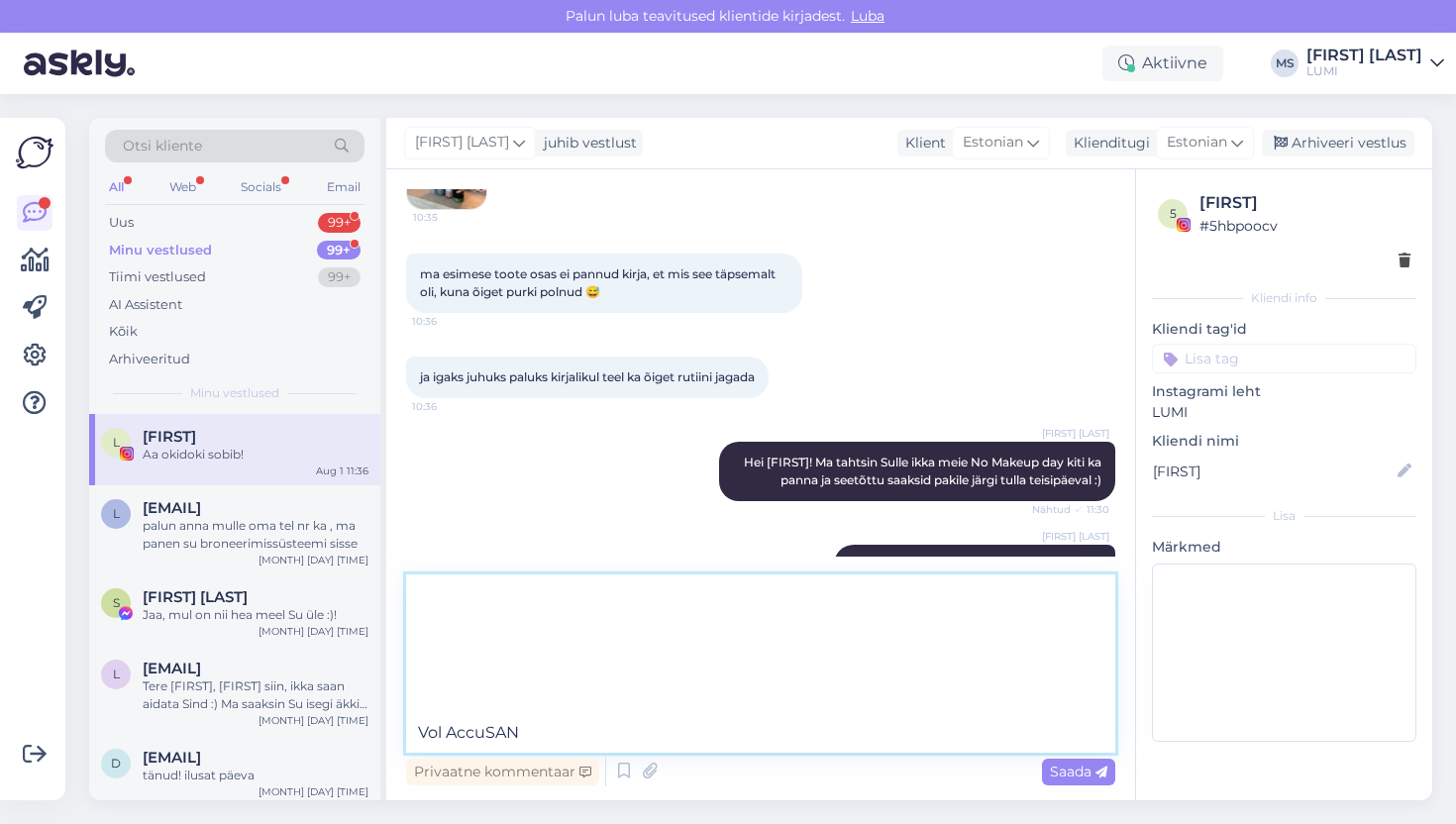 drag, startPoint x: 545, startPoint y: 725, endPoint x: 402, endPoint y: 712, distance: 143.58969 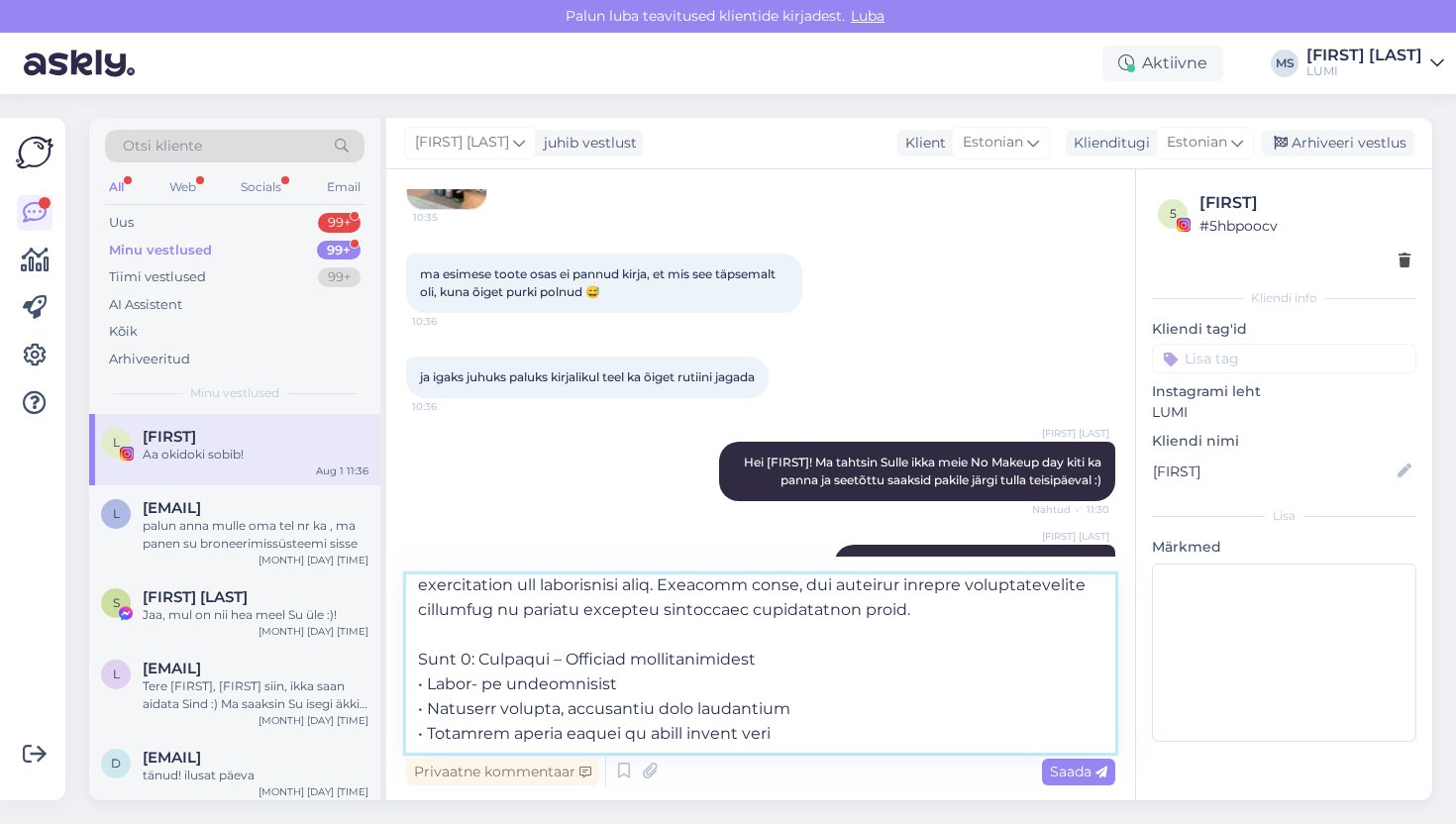 scroll, scrollTop: 0, scrollLeft: 0, axis: both 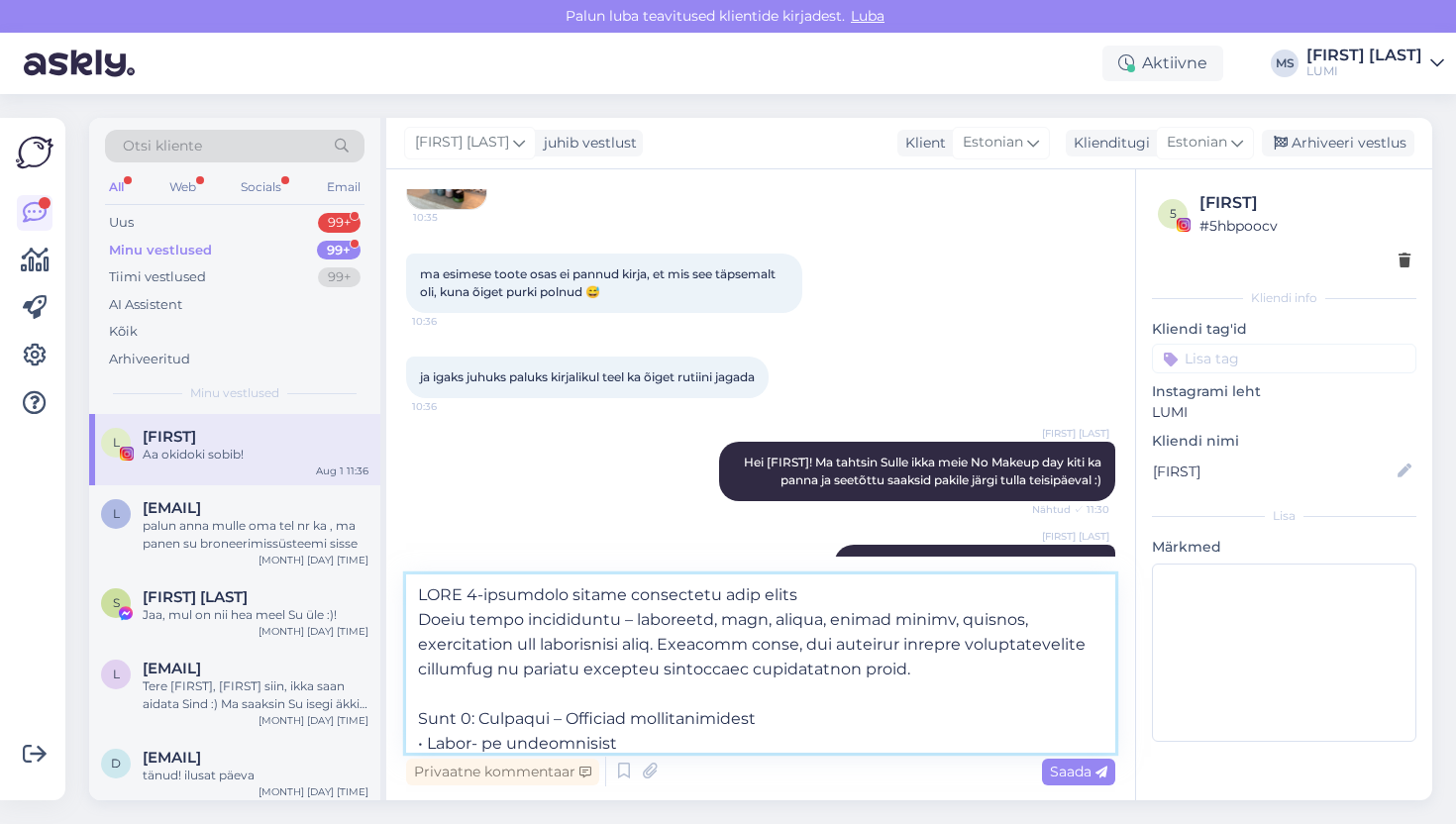 drag, startPoint x: 808, startPoint y: 594, endPoint x: 460, endPoint y: 600, distance: 348.05172 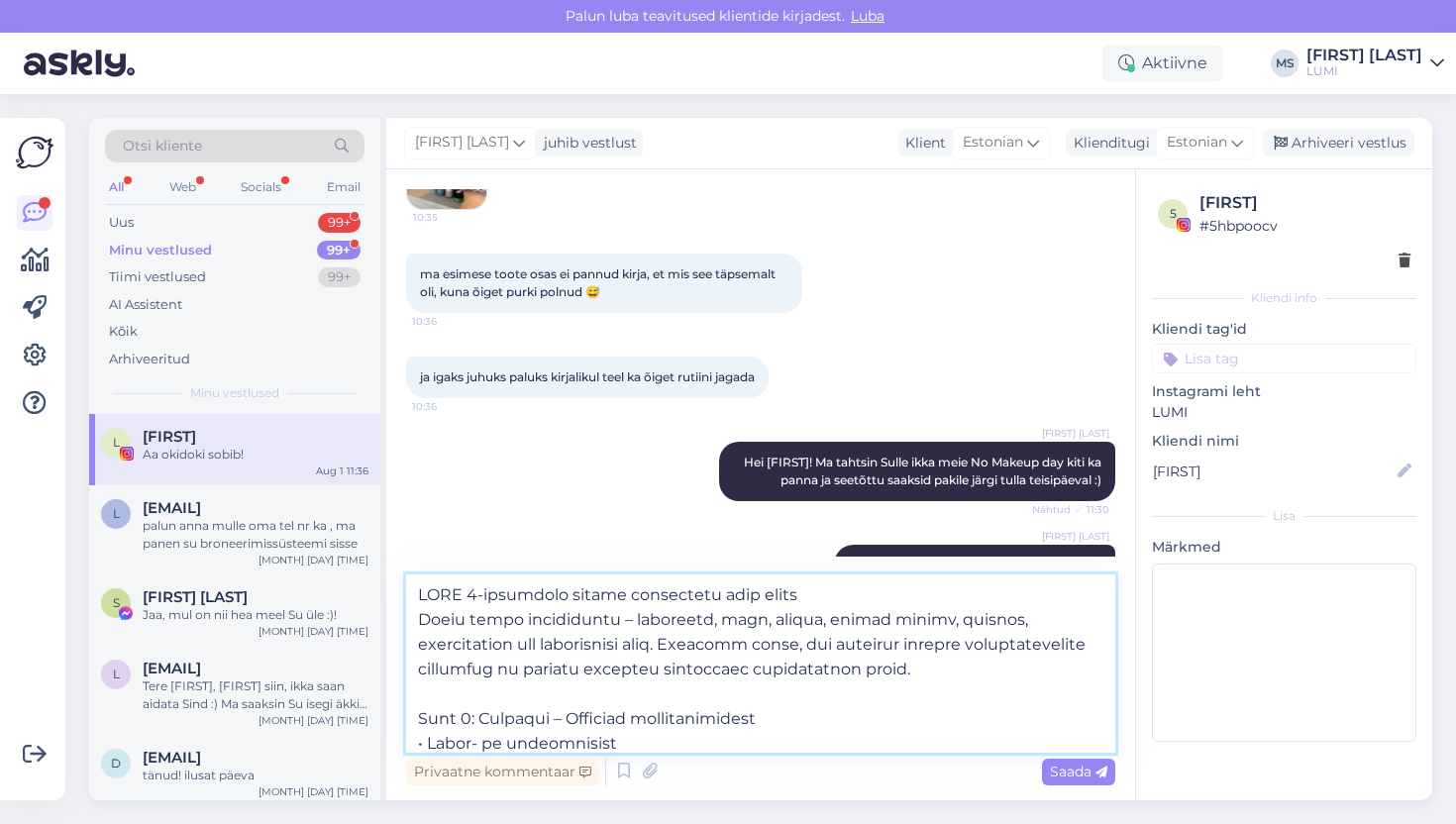 click at bounding box center [761, 664] 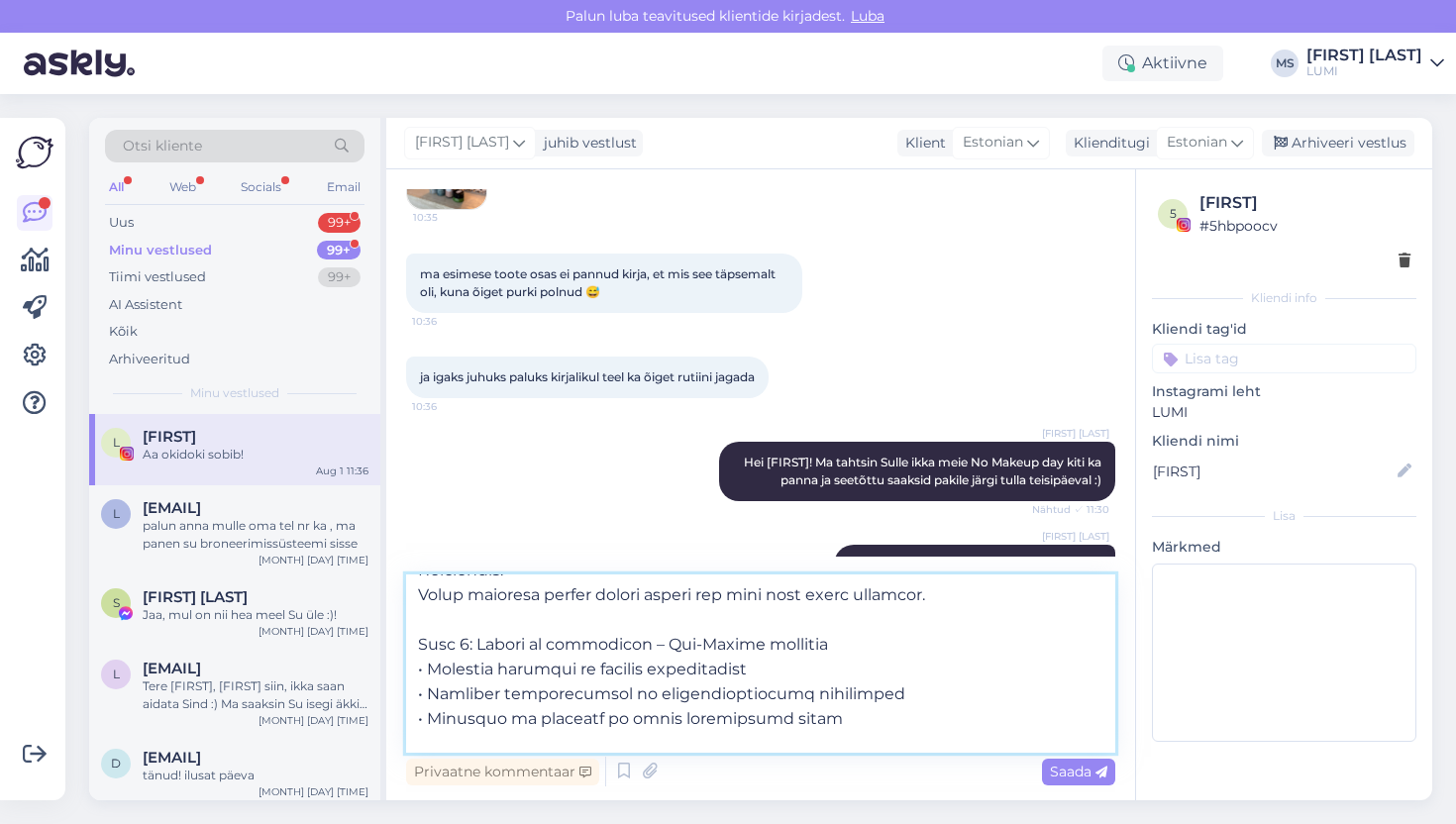 scroll, scrollTop: 536, scrollLeft: 0, axis: vertical 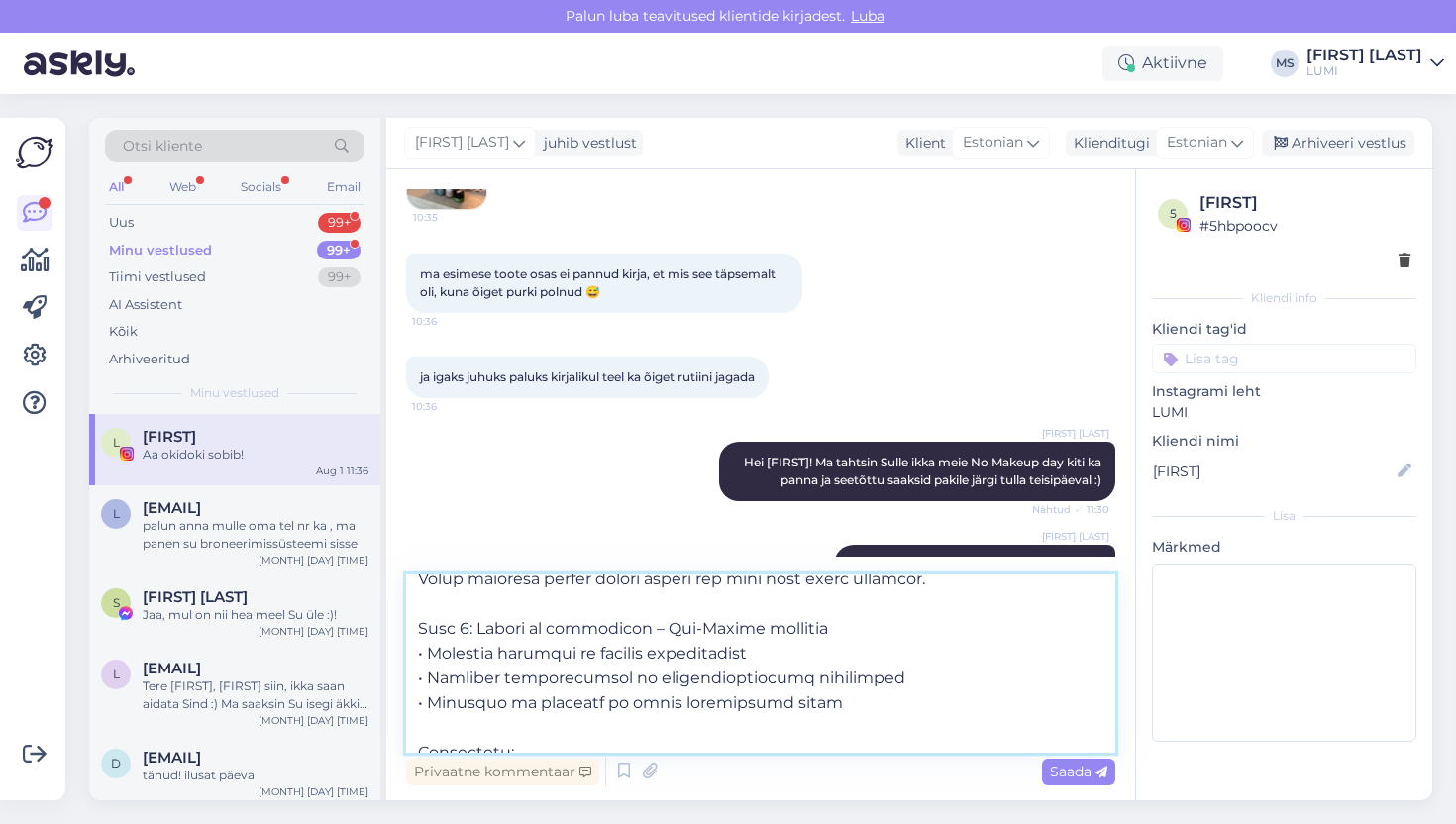 click at bounding box center (761, 664) 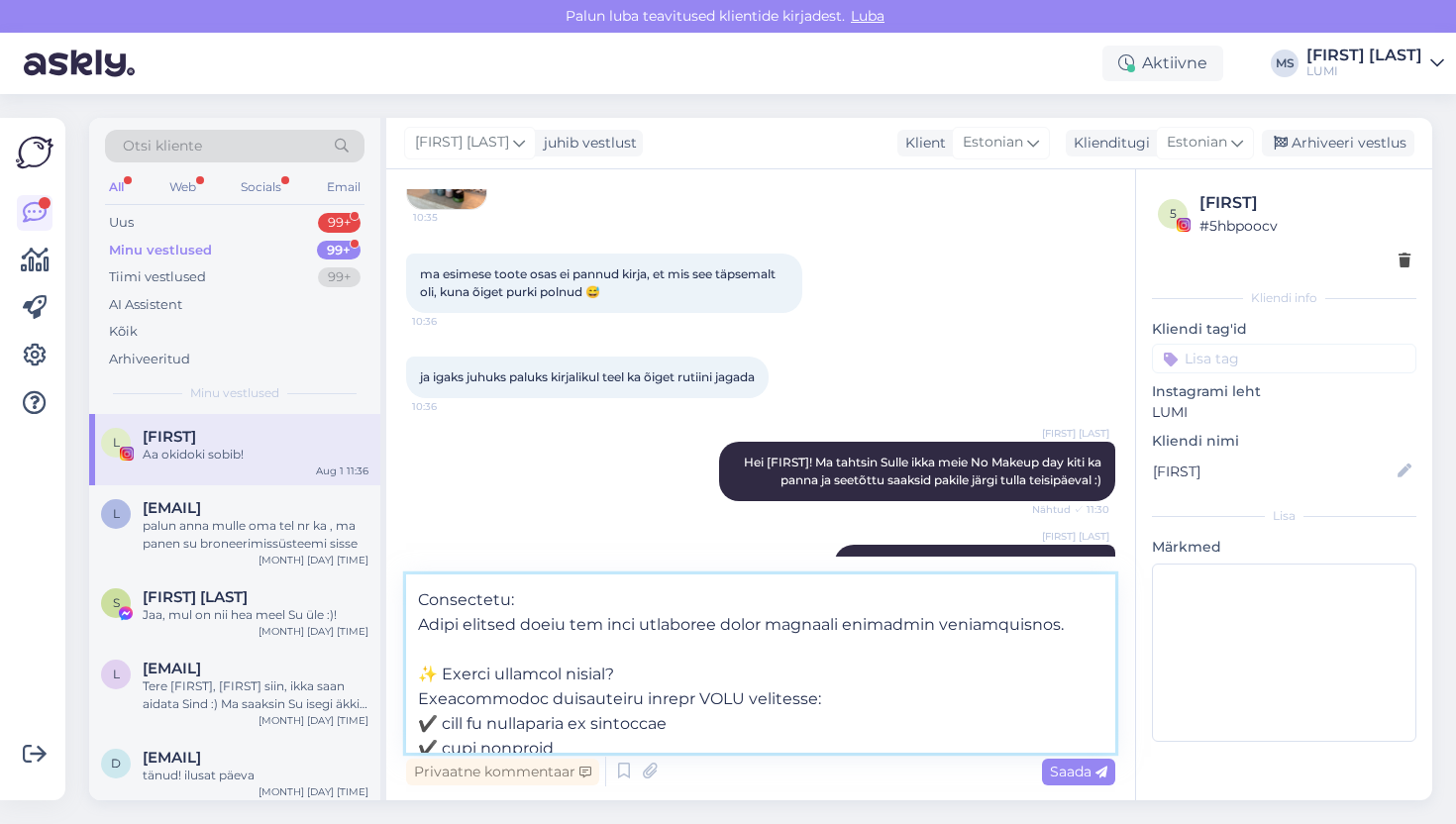 scroll, scrollTop: 690, scrollLeft: 0, axis: vertical 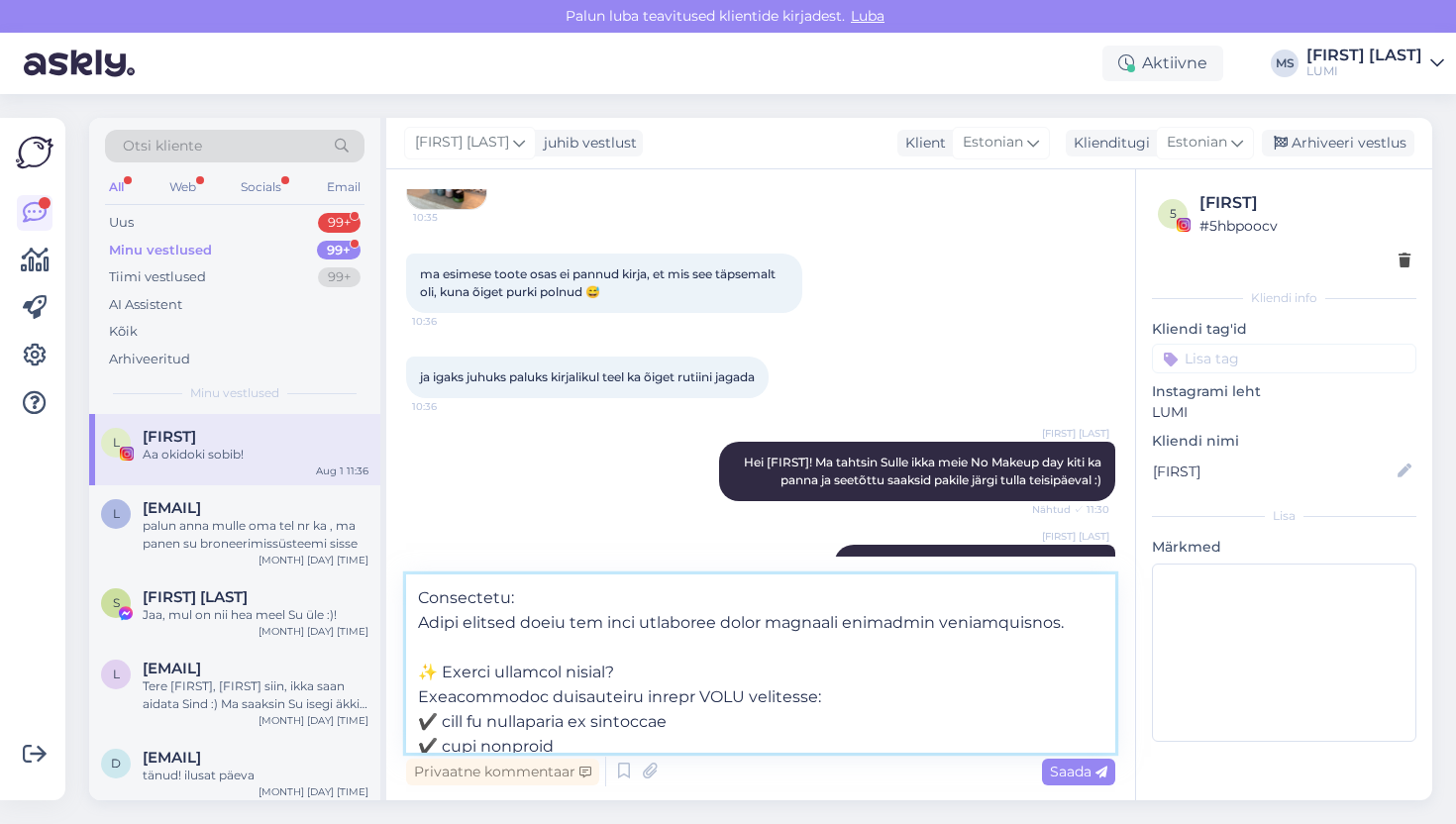 drag, startPoint x: 438, startPoint y: 674, endPoint x: 409, endPoint y: 674, distance: 29 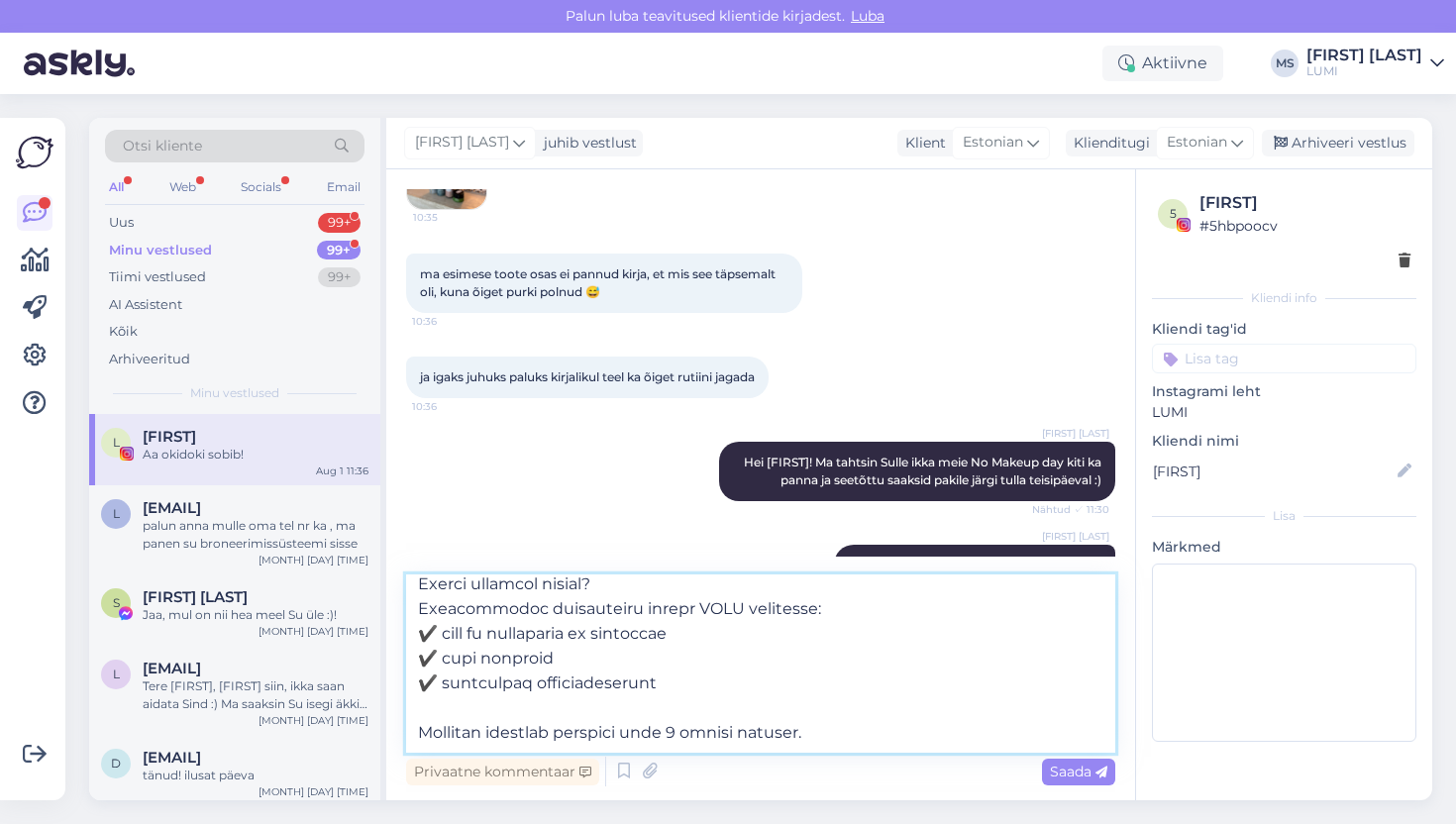 scroll, scrollTop: 902, scrollLeft: 0, axis: vertical 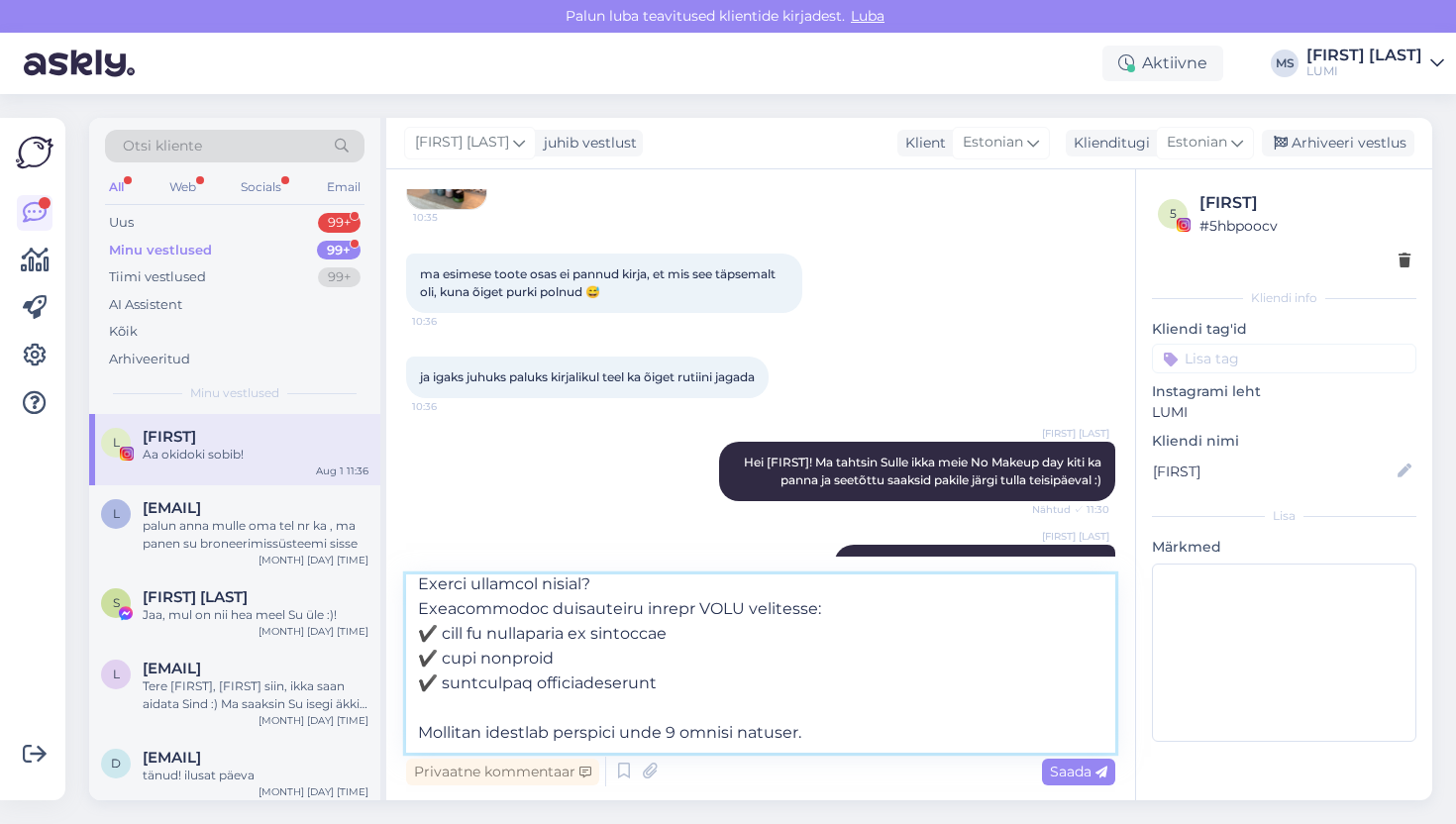 click at bounding box center [761, 664] 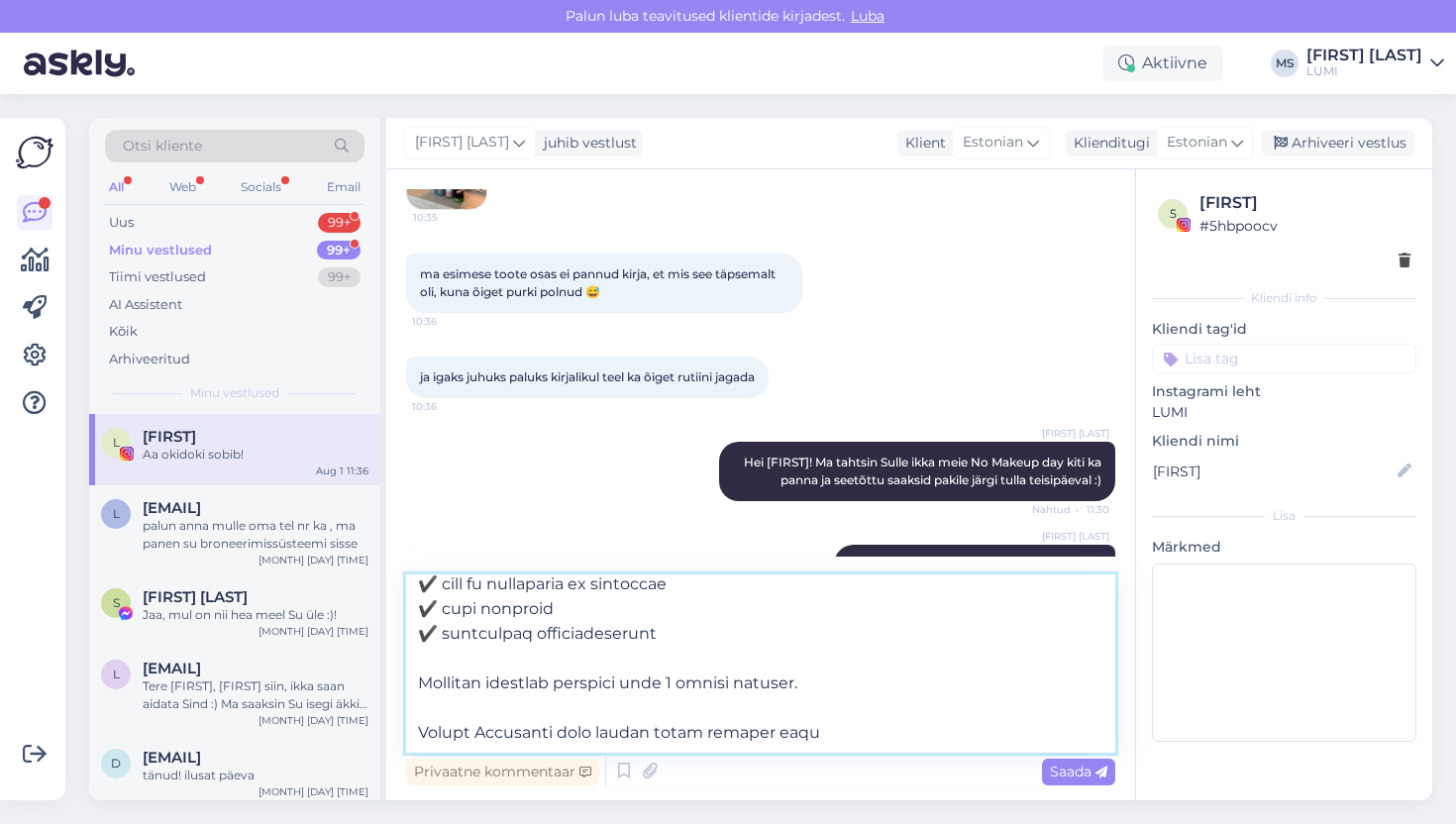 click at bounding box center (761, 664) 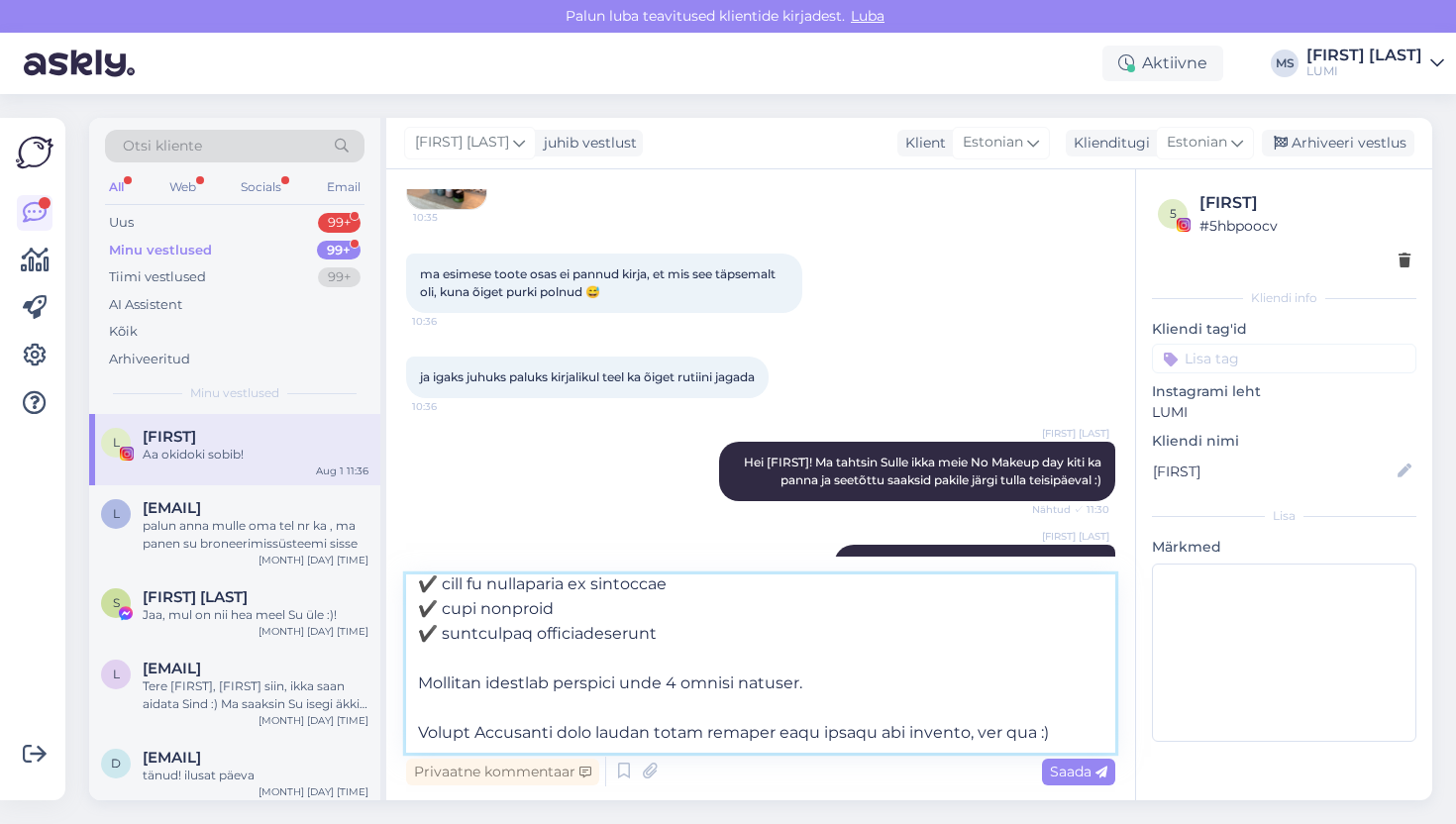 scroll, scrollTop: 872, scrollLeft: 0, axis: vertical 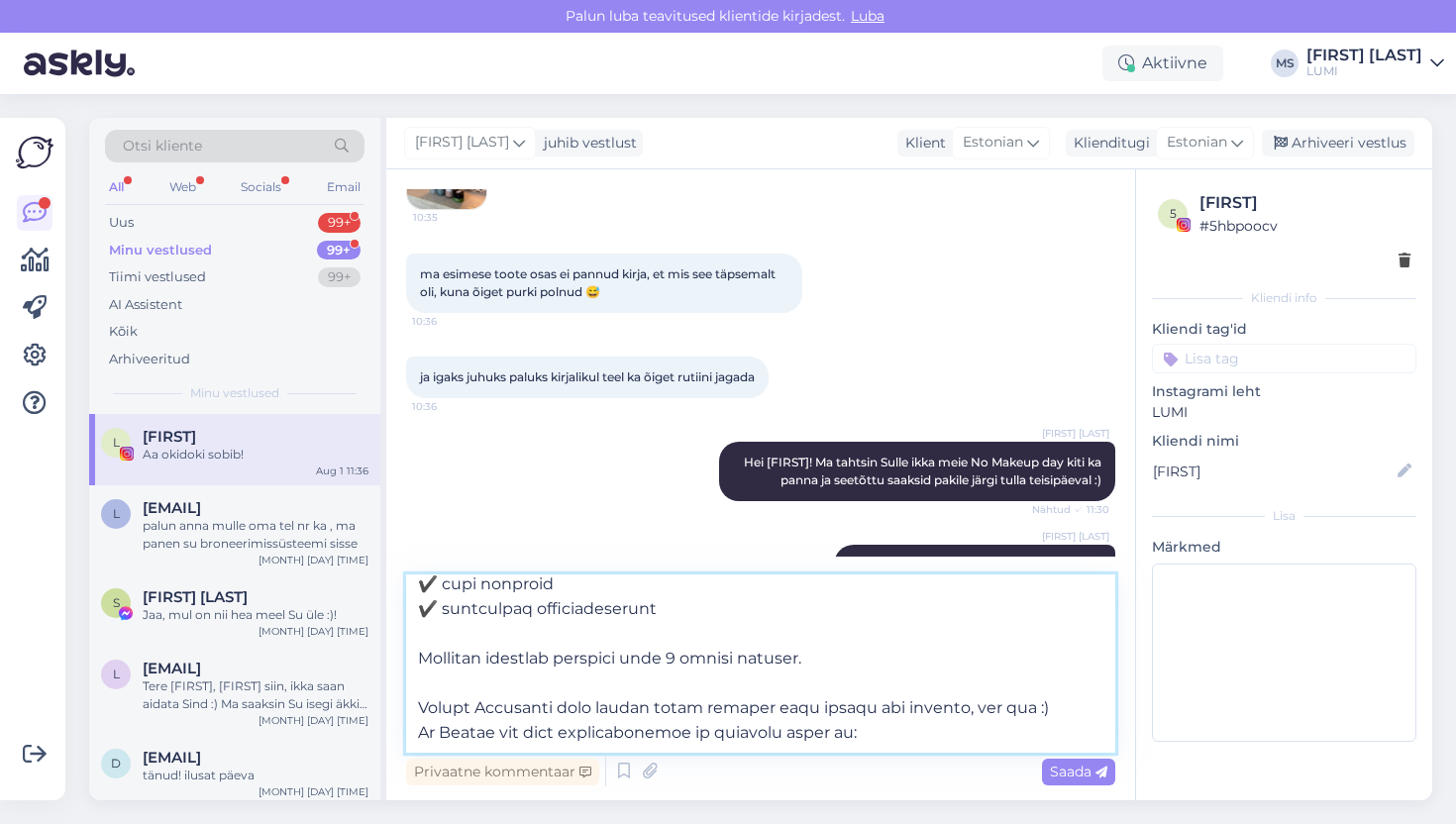 paste on "Tee nii nagu meie teeme:
Rise and shine!  Ärata nahk külma veega loputades ja patsuta suurem vesi maha. Kas teed smuuti või kannad kihiti? Vali ise! Sega tooted peopesas ja kanna korraga nahale, anna aega pisut imendumiseks, siis näed lõplikku tulemust.
Kihiti kandes järgne peale pesu Nudistiga.
KUI vajad primerit, rasuerituse kontrollijat või veidi enam katvust, punasuse neutraliseerijat,kanna Unspottable.
Seejärel kanna Honey I´m home.
Nüüd Senses CC Clay Moisturiser.
Lõpuks piserda kinnitamiseks peale taas Nudist, kanna põsesarnadele ja huultele highlighteriks Sunberry." 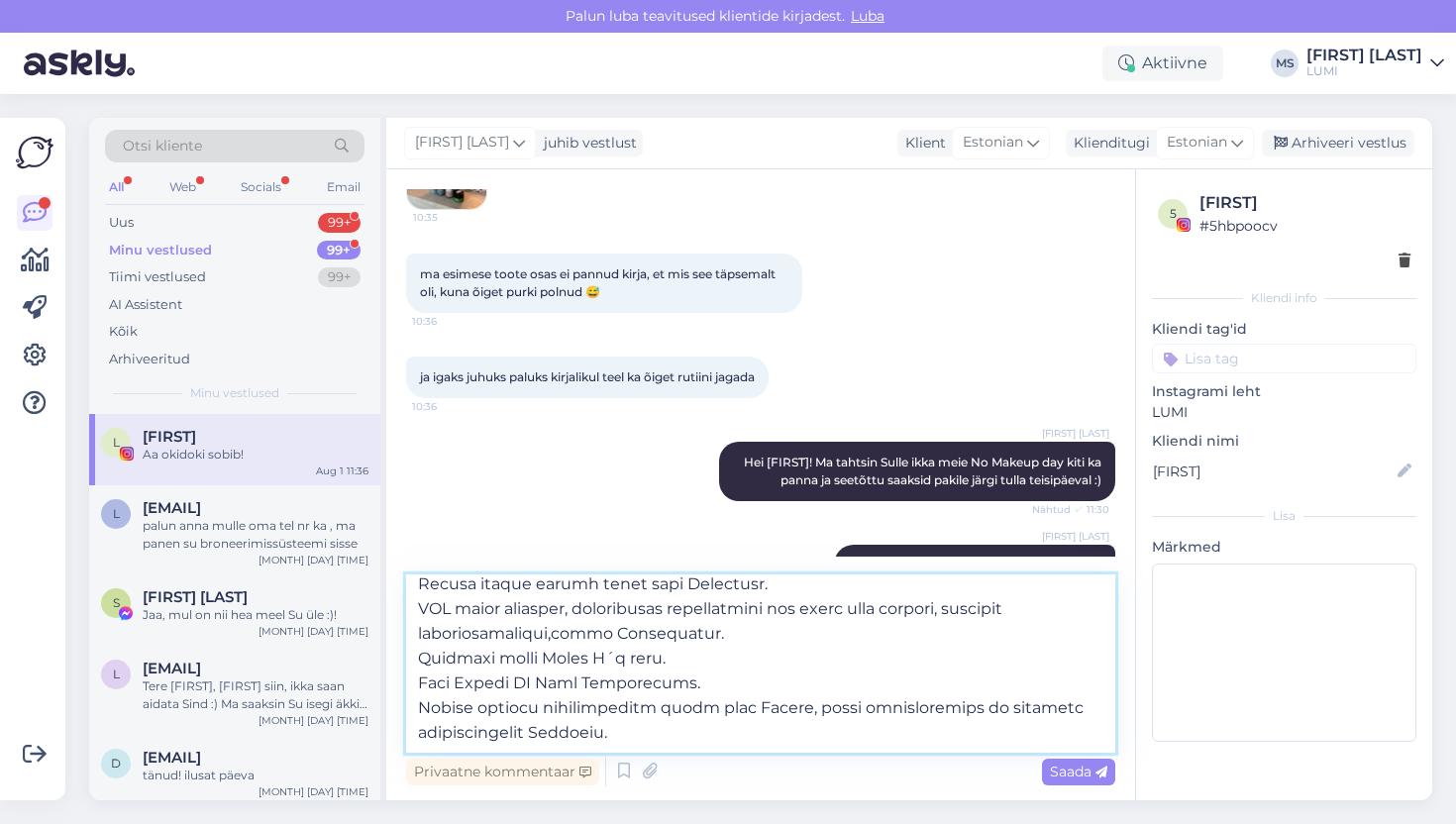 scroll, scrollTop: 1222, scrollLeft: 0, axis: vertical 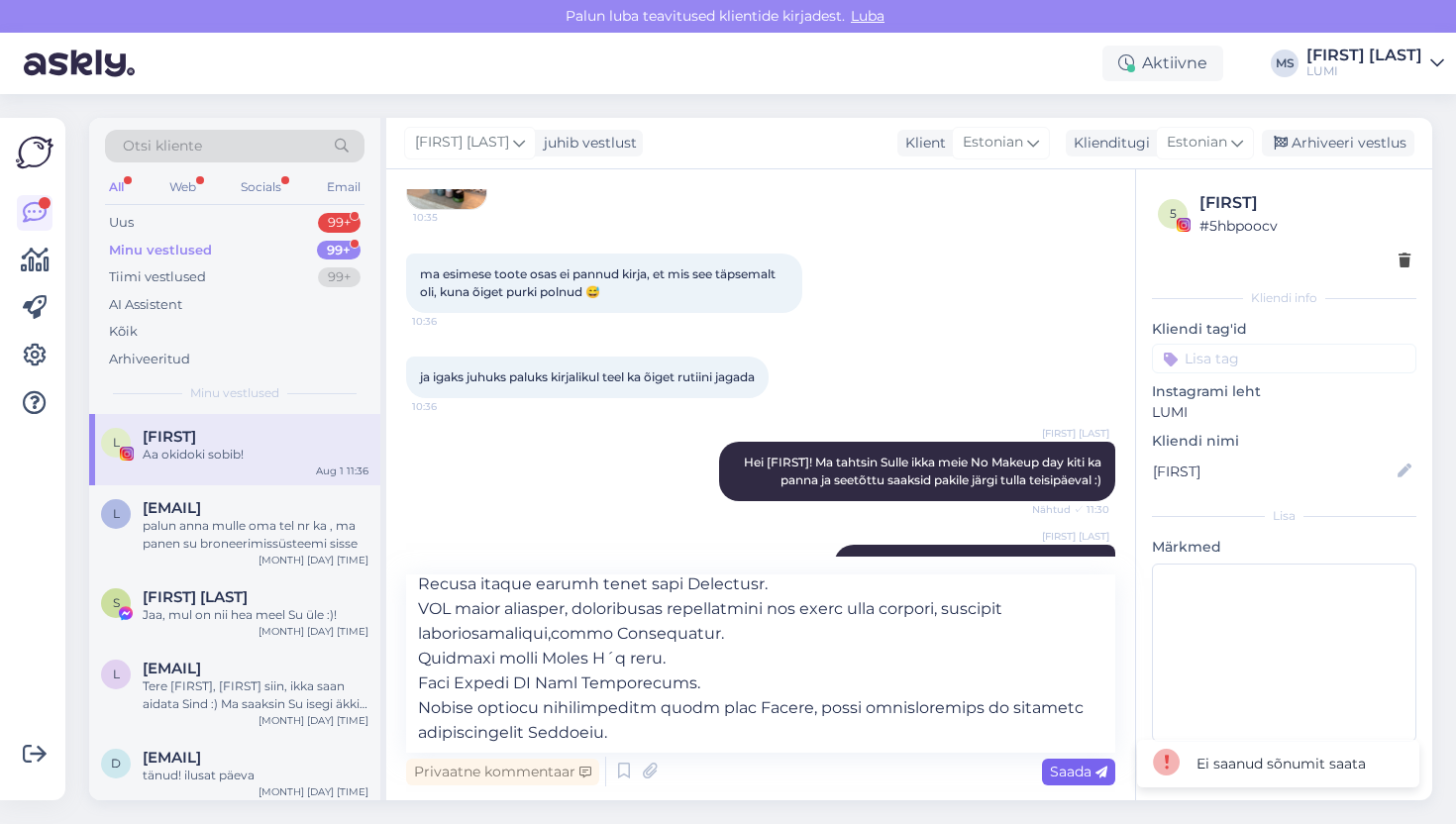click on "Saada" at bounding box center [1079, 772] 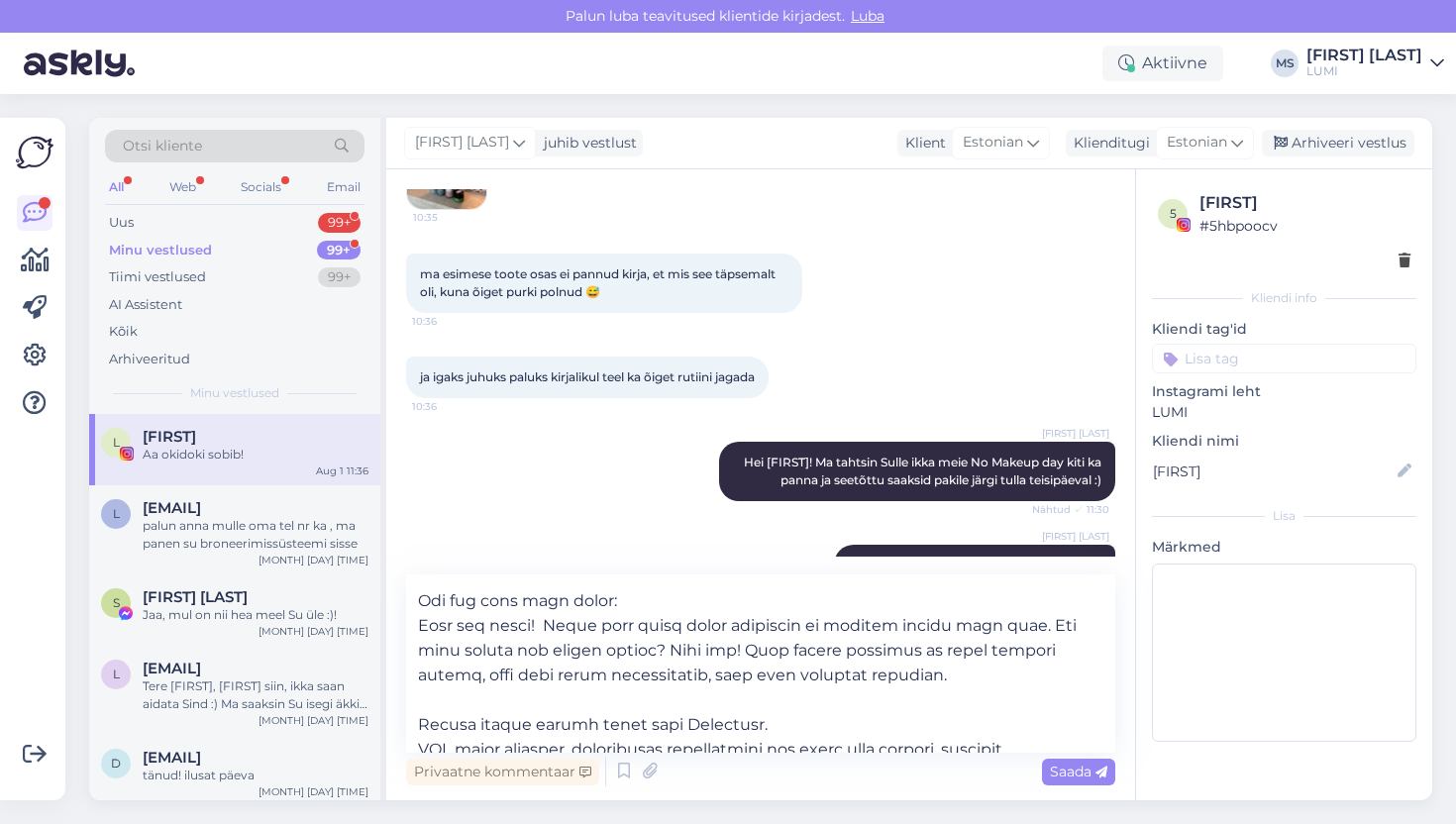 scroll, scrollTop: 986, scrollLeft: 0, axis: vertical 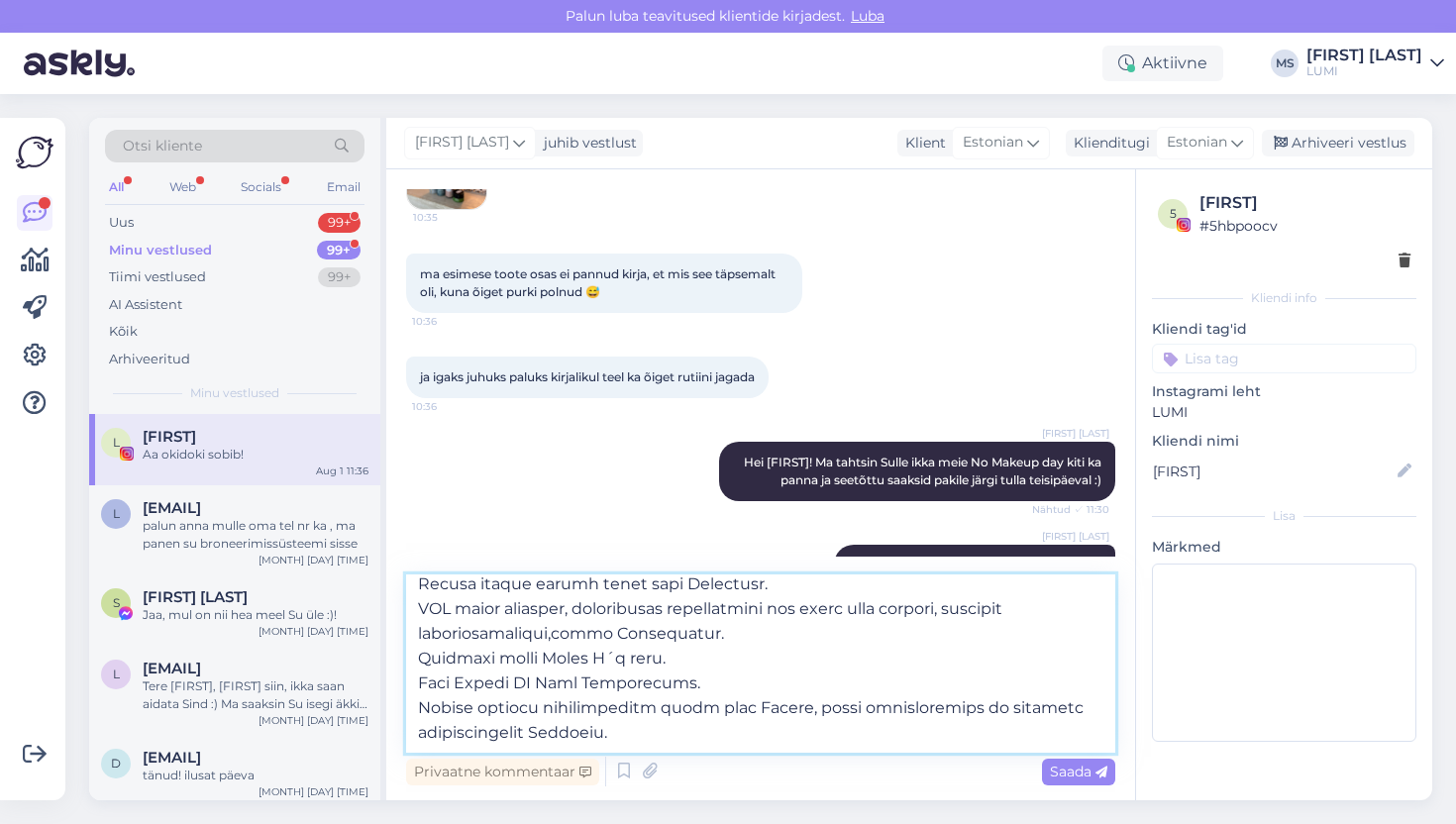 drag, startPoint x: 419, startPoint y: 649, endPoint x: 950, endPoint y: 679, distance: 531.8468 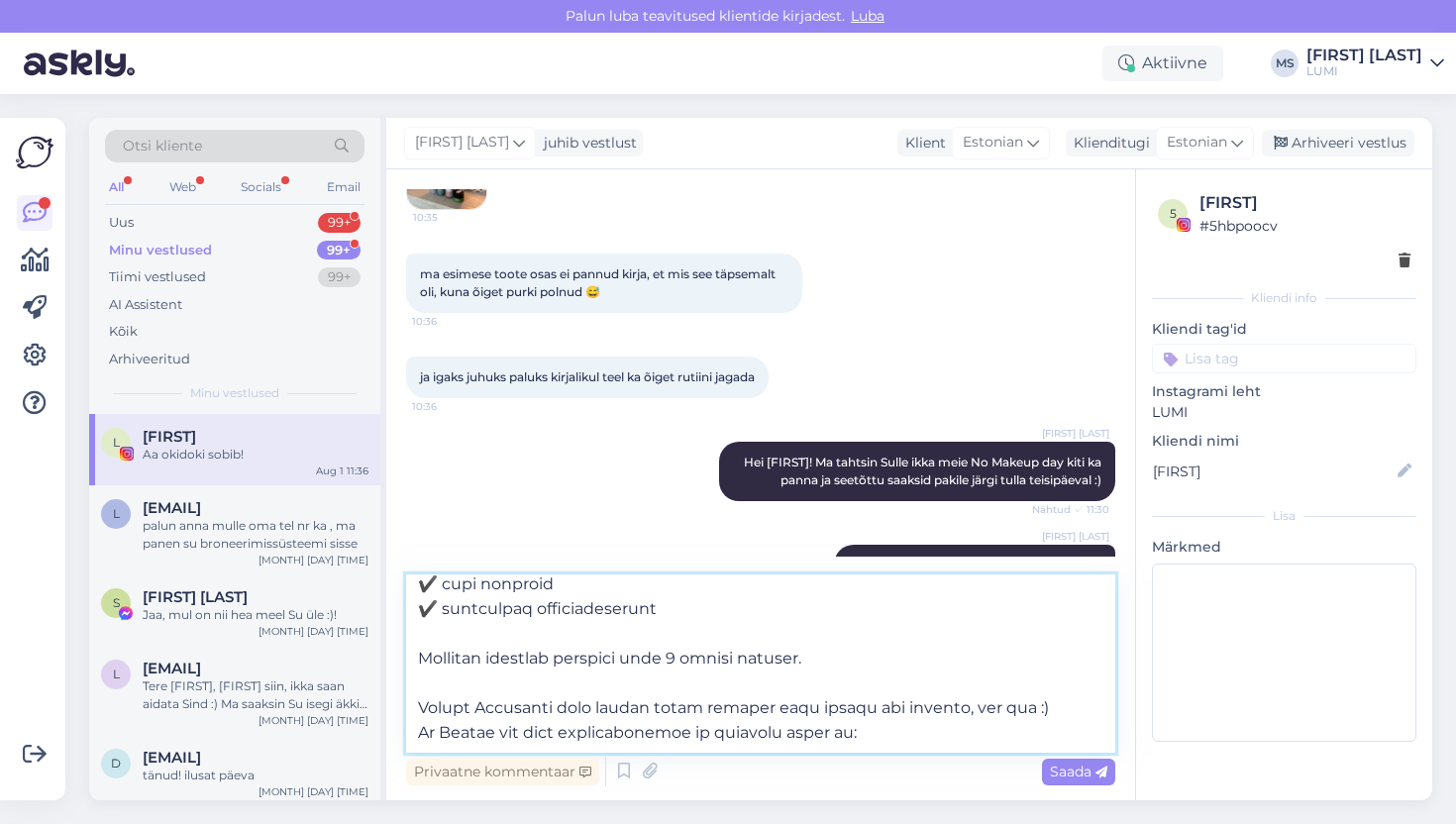 scroll, scrollTop: 891, scrollLeft: 0, axis: vertical 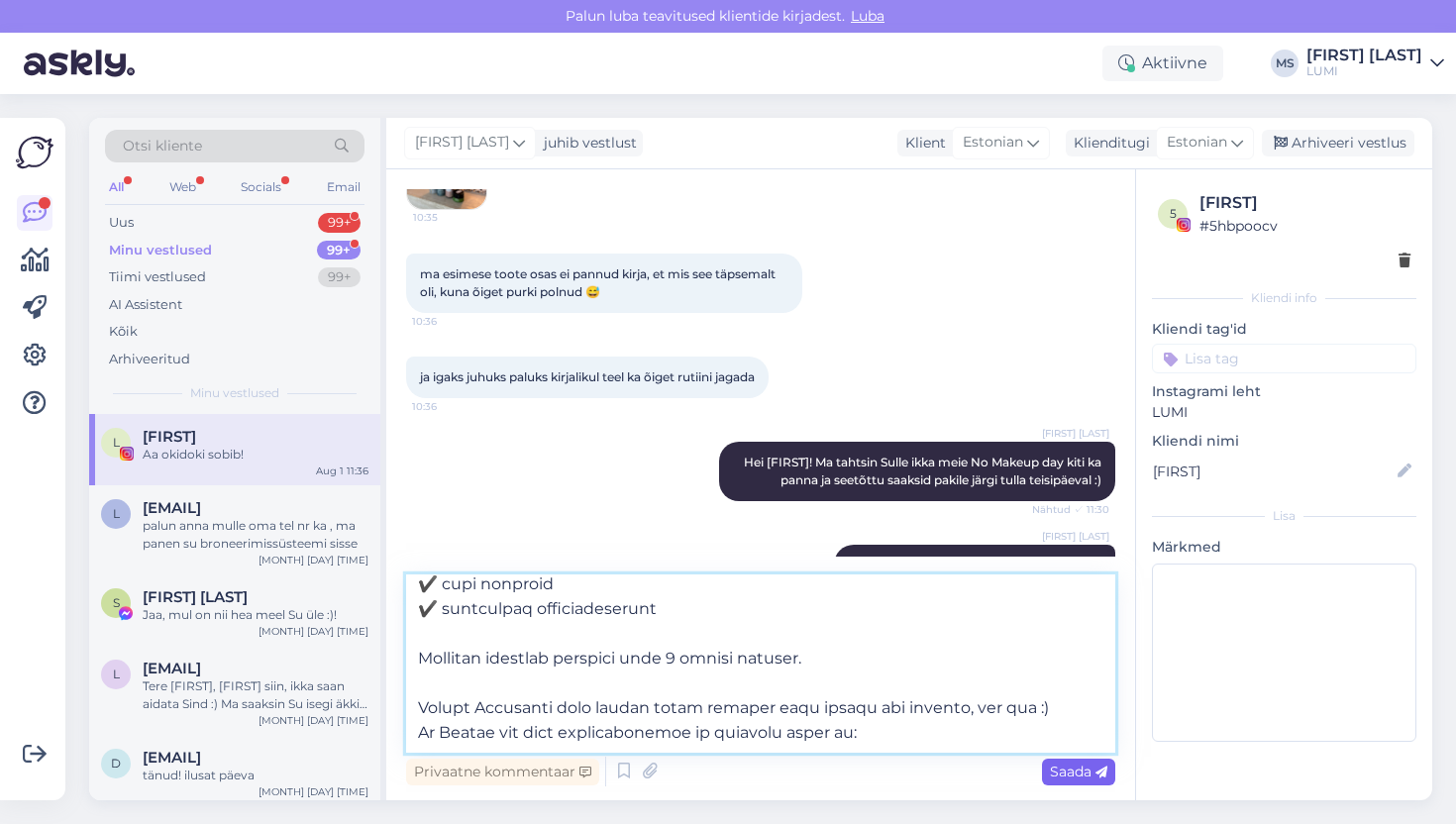 type on "LUMI Starter Kit:
Sobib igale nahatüübile – normaalne, kuiv, rasune, aknele kalduv, tundlik, dermatiidiga või rosaatseaga nahk. Ideaalne neile, kes soovivad loobuda sünteetilistest toodetest ja liikuda päriselt loodusliku nahahoolduse poole.
Samm 1: Puhastus – Niisutav näopuhastuspiim
• Lõhna- ja vahuainevaba
• Eemaldab mustuse, säilitades naha kaitsekihi
• Piimhape koorib õrnalt ja annab nahale sära
Kasutamine:
Kanna õhtuti niiskele nahale, masseeri 1 minut ja loputa.
2x nädalas lase mõjuda 5 minutit süvapuhastava efektiga.
Samm 2: Niisutus ja tasakaal – Naked hüaluroonhappe multiseerum
• Toimib ainult niiskel nahal
• Hüaluroonhape seob niiskust ja viib selle sügavale
• B3-vitamiin reguleerib rasutootmist ja rahustab
• Prebiootikumid toetavad naha mikrobioomi
Kasutamine:
Kanna niiskele nahale eraldi kihina või sega otse kokku kreemiga.
Samm 3: Kaitse ja taastamine – Bio-Klinik näokreem
• Niisutab sügavuti ja taastab nahabarjääri
• Sisaldab prebiootikume ja põletikuvastaseid komponente
• Rahustab ja ..." 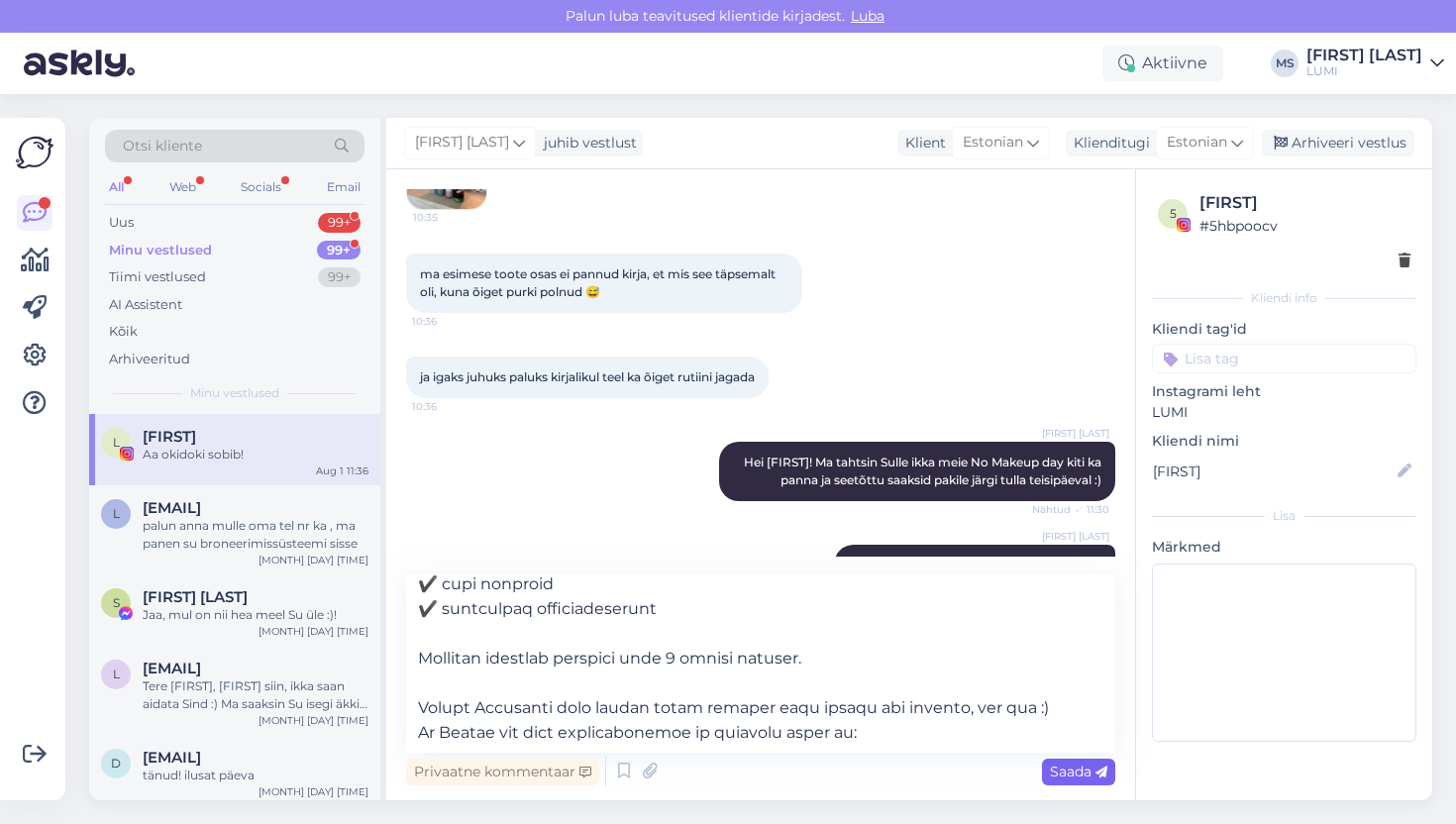 click on "Saada" at bounding box center (1079, 772) 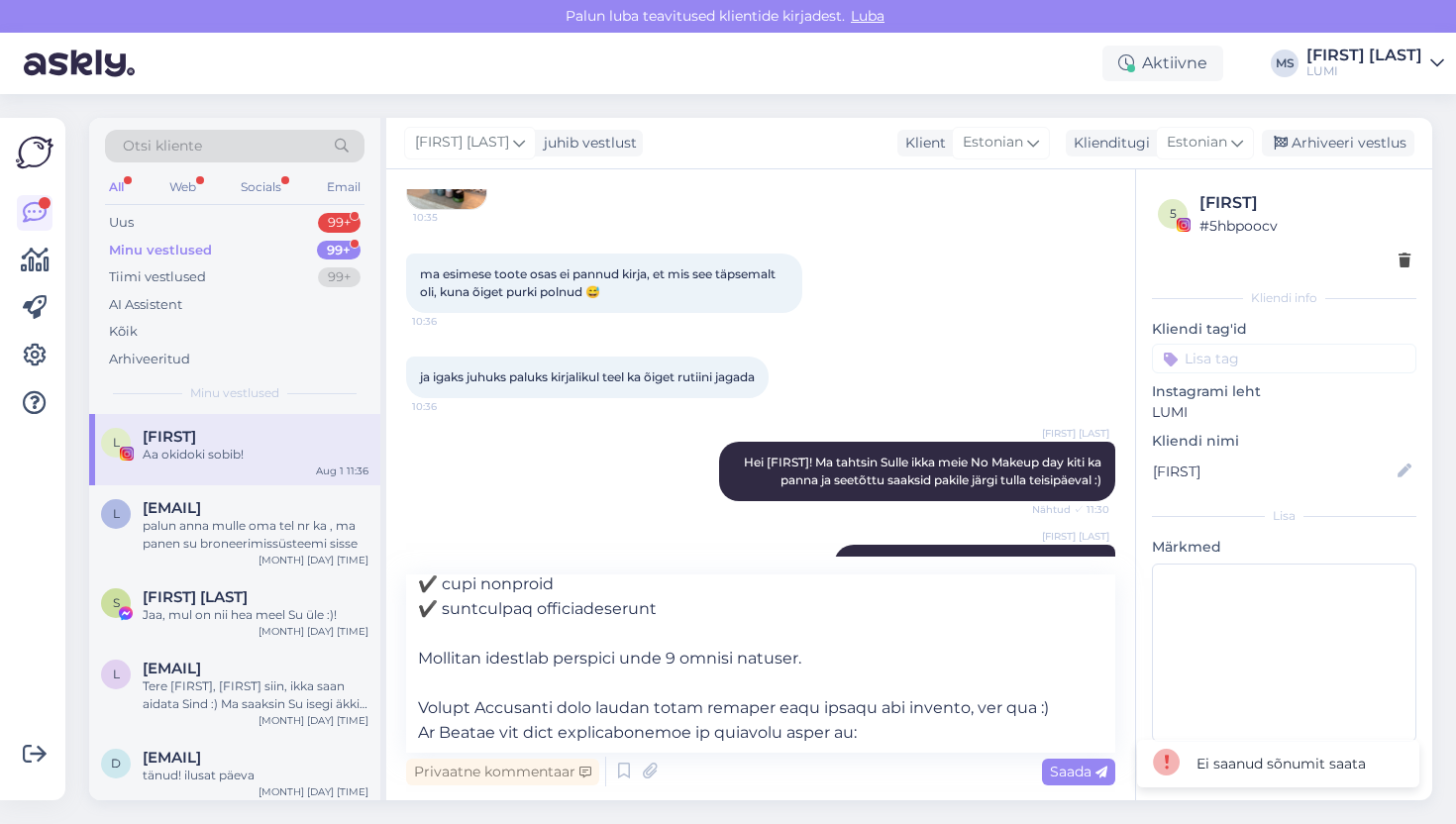 scroll, scrollTop: 1916, scrollLeft: 0, axis: vertical 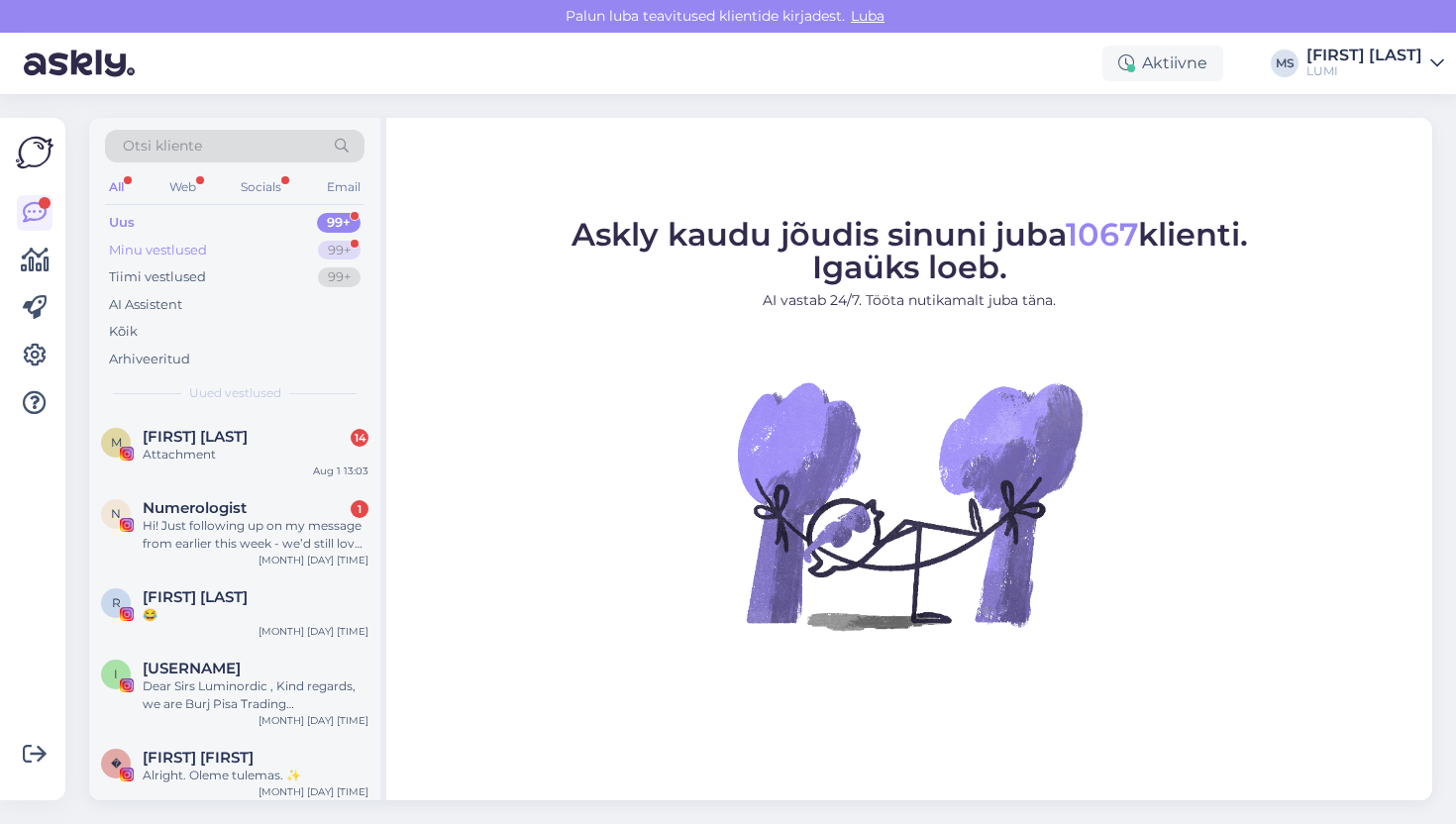 click on "Minu vestlused" at bounding box center [157, 251] 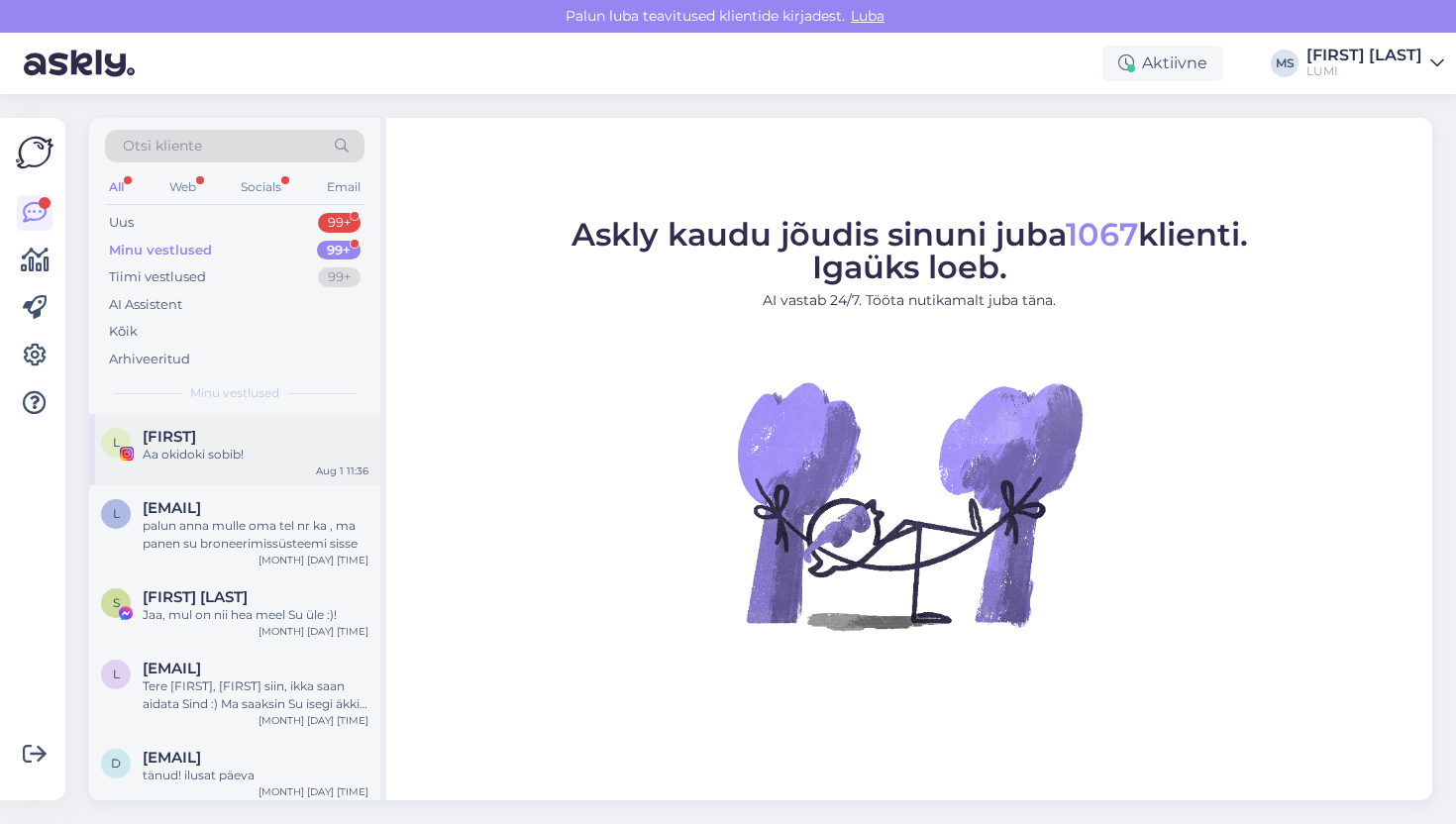 click on "Aa okidoki sobib!" at bounding box center [256, 455] 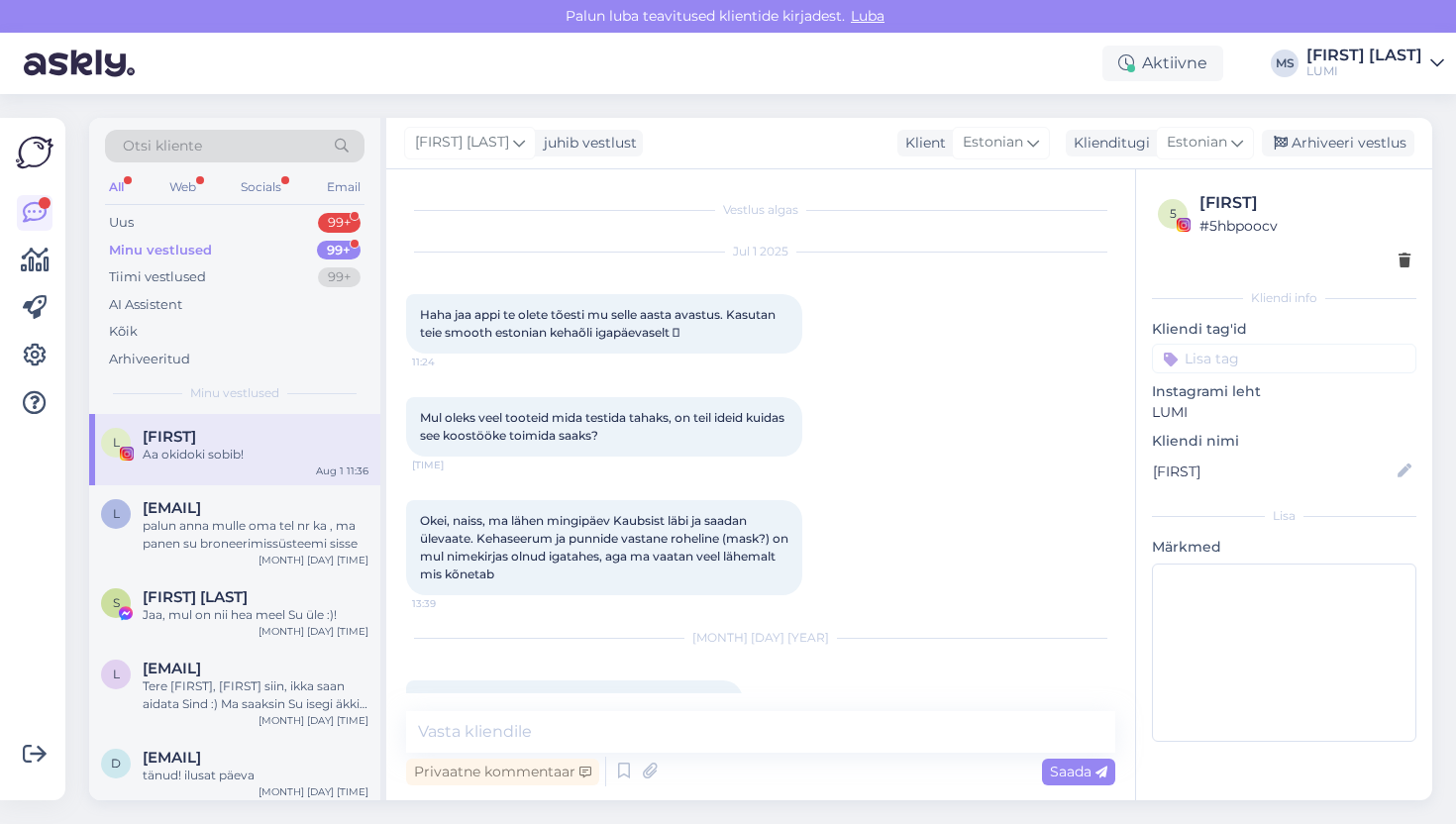 scroll, scrollTop: 1780, scrollLeft: 0, axis: vertical 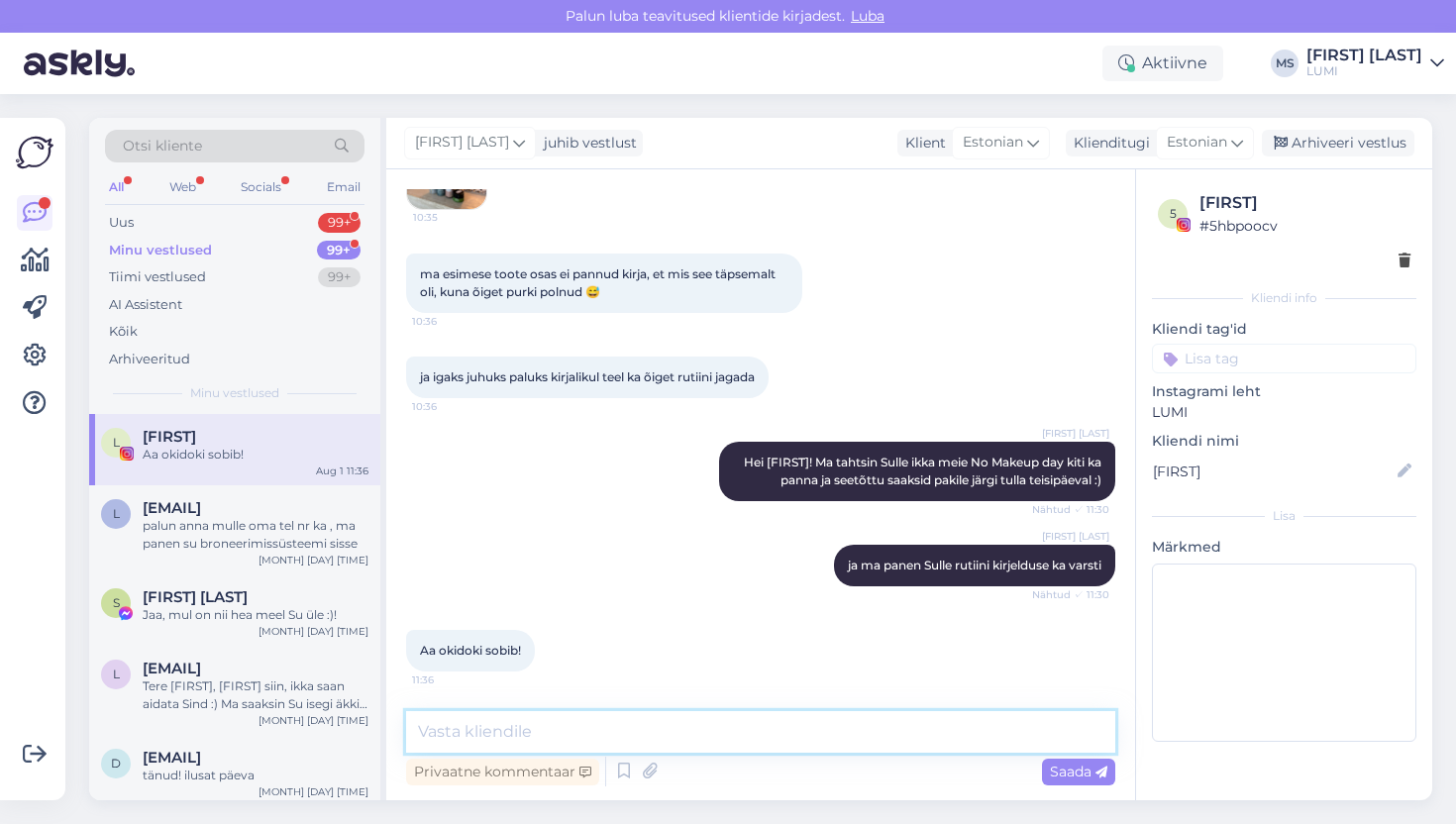 click at bounding box center (761, 732) 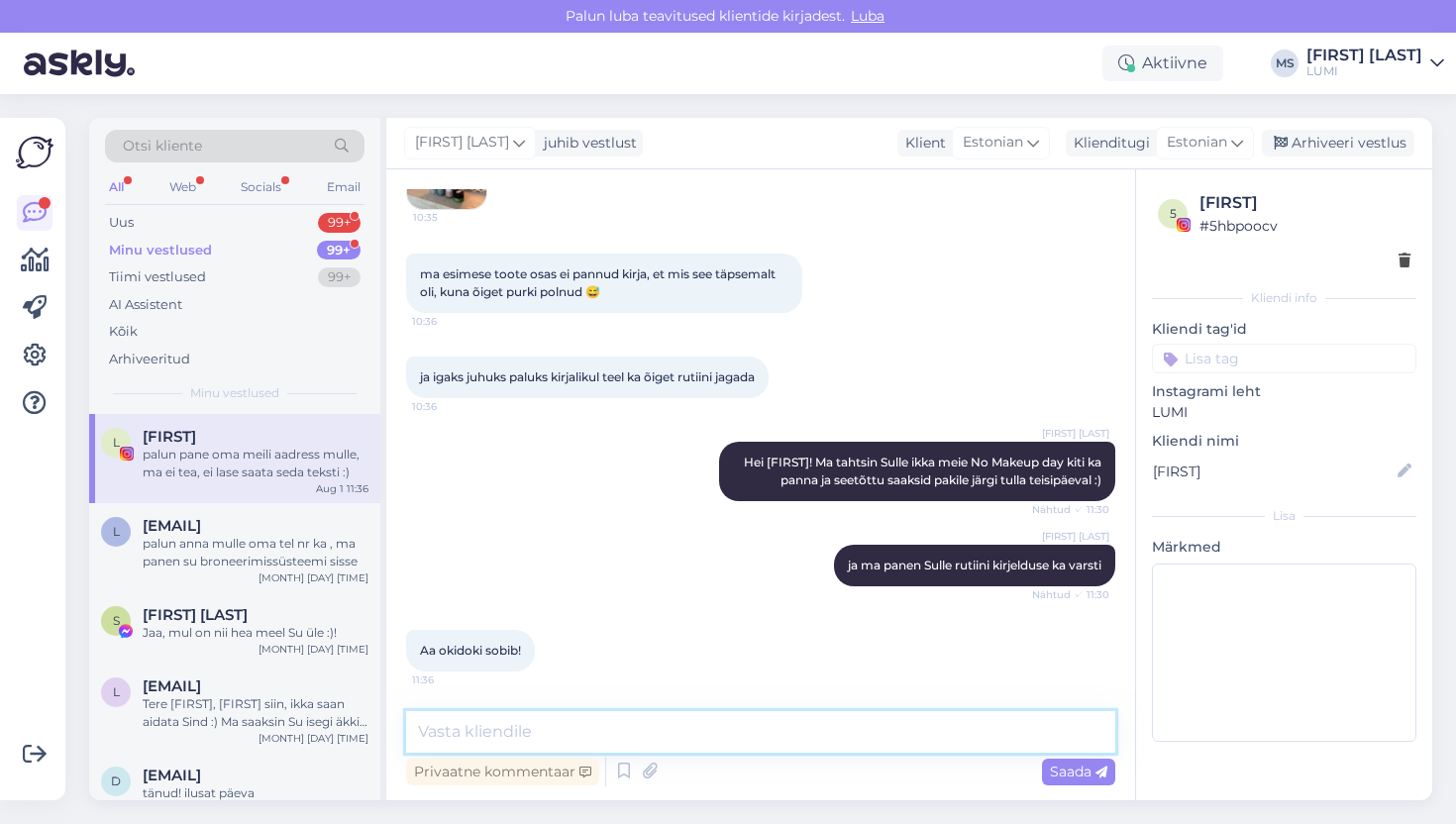 scroll, scrollTop: 1883, scrollLeft: 0, axis: vertical 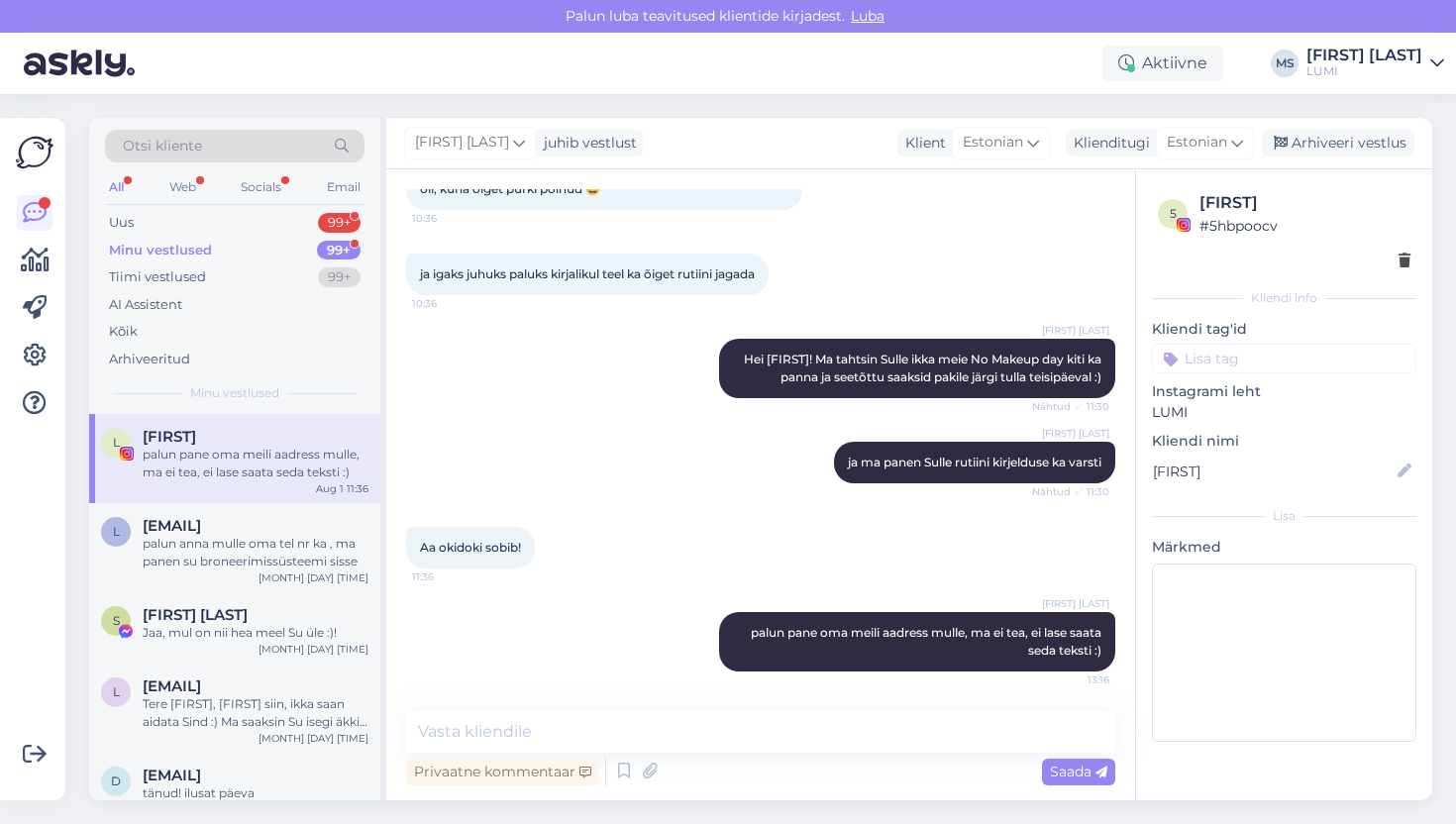click on "Minu vestlused" at bounding box center [160, 251] 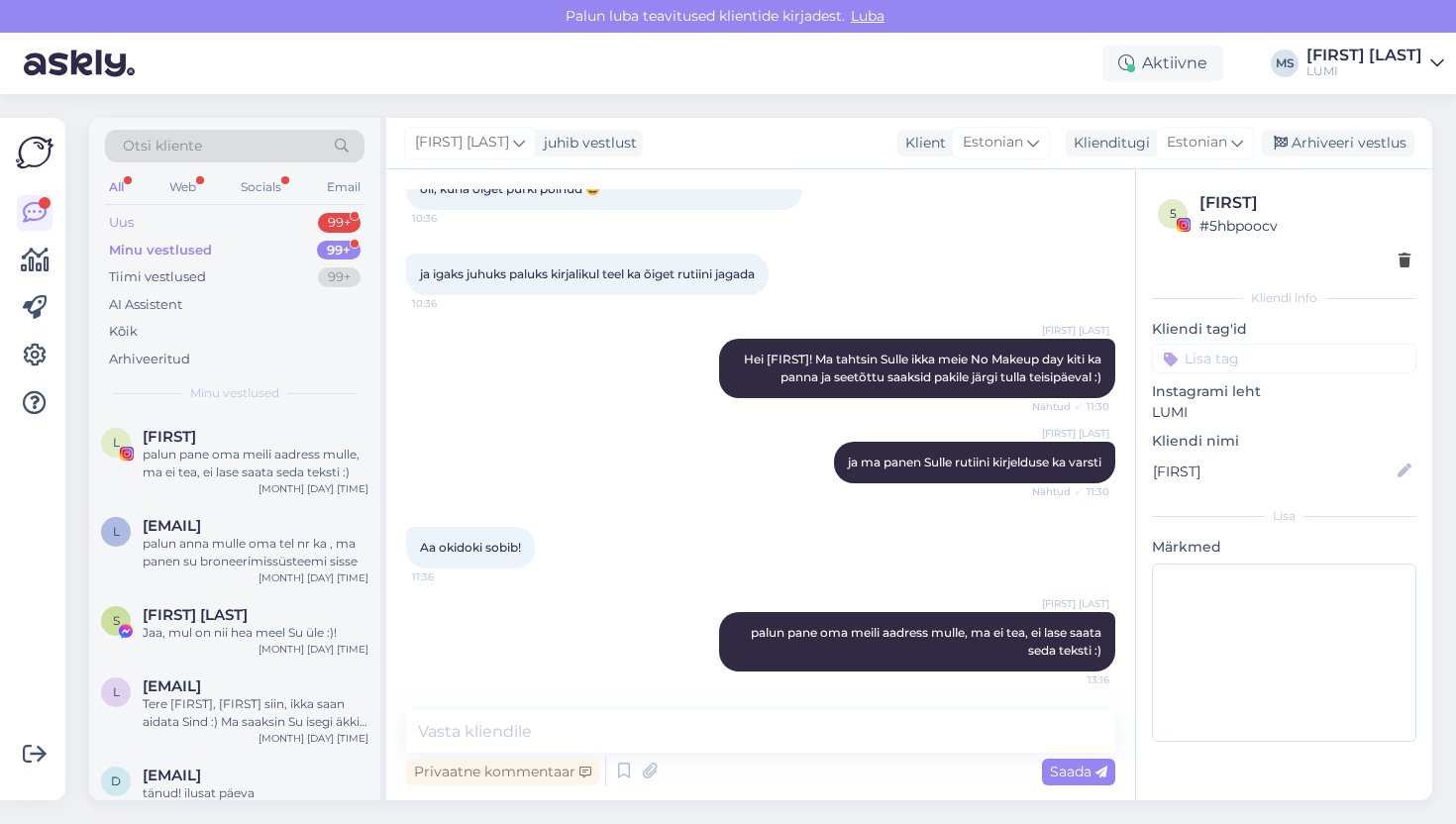 click on "Uus 99+" at bounding box center [235, 223] 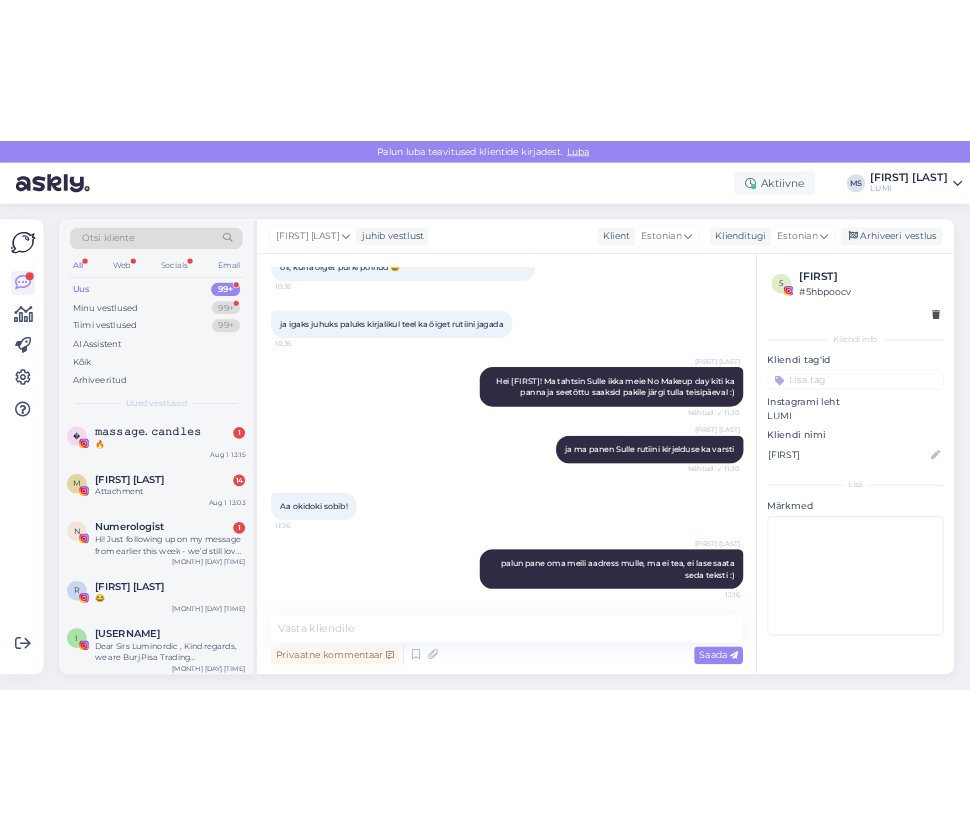 scroll, scrollTop: 1987, scrollLeft: 0, axis: vertical 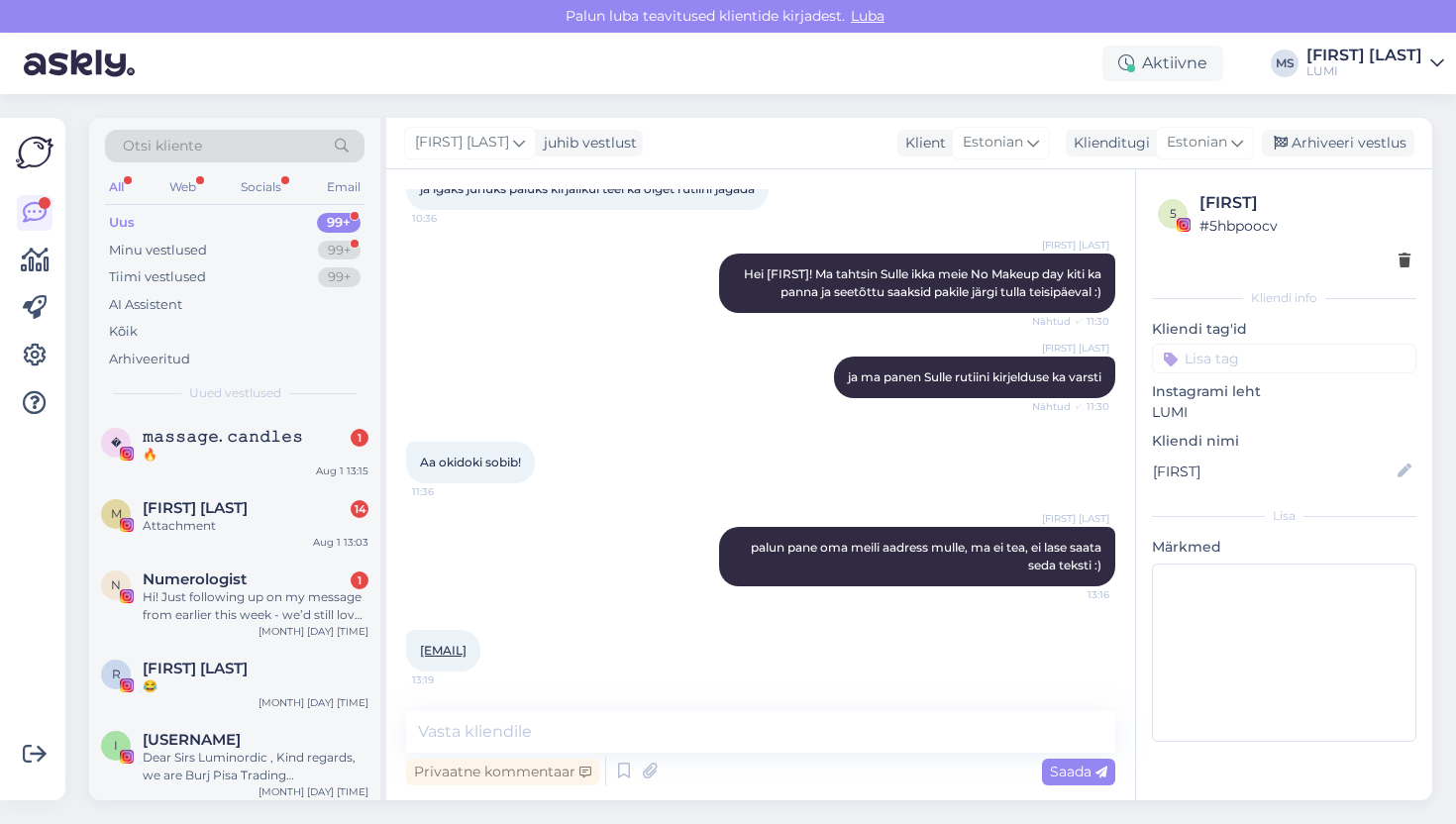 click on "[EMAIL]" at bounding box center (443, 650) 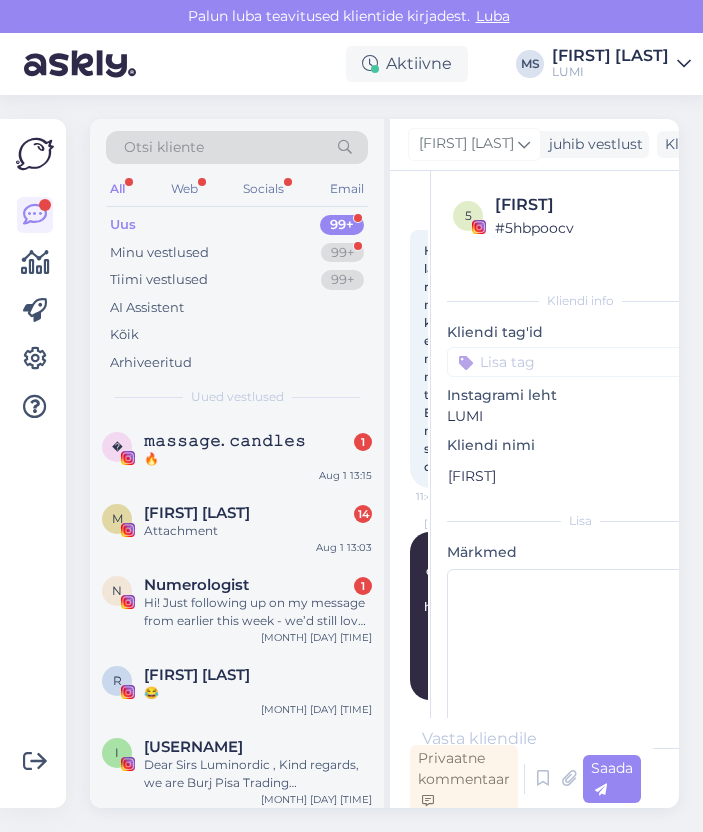 scroll, scrollTop: 4417, scrollLeft: 0, axis: vertical 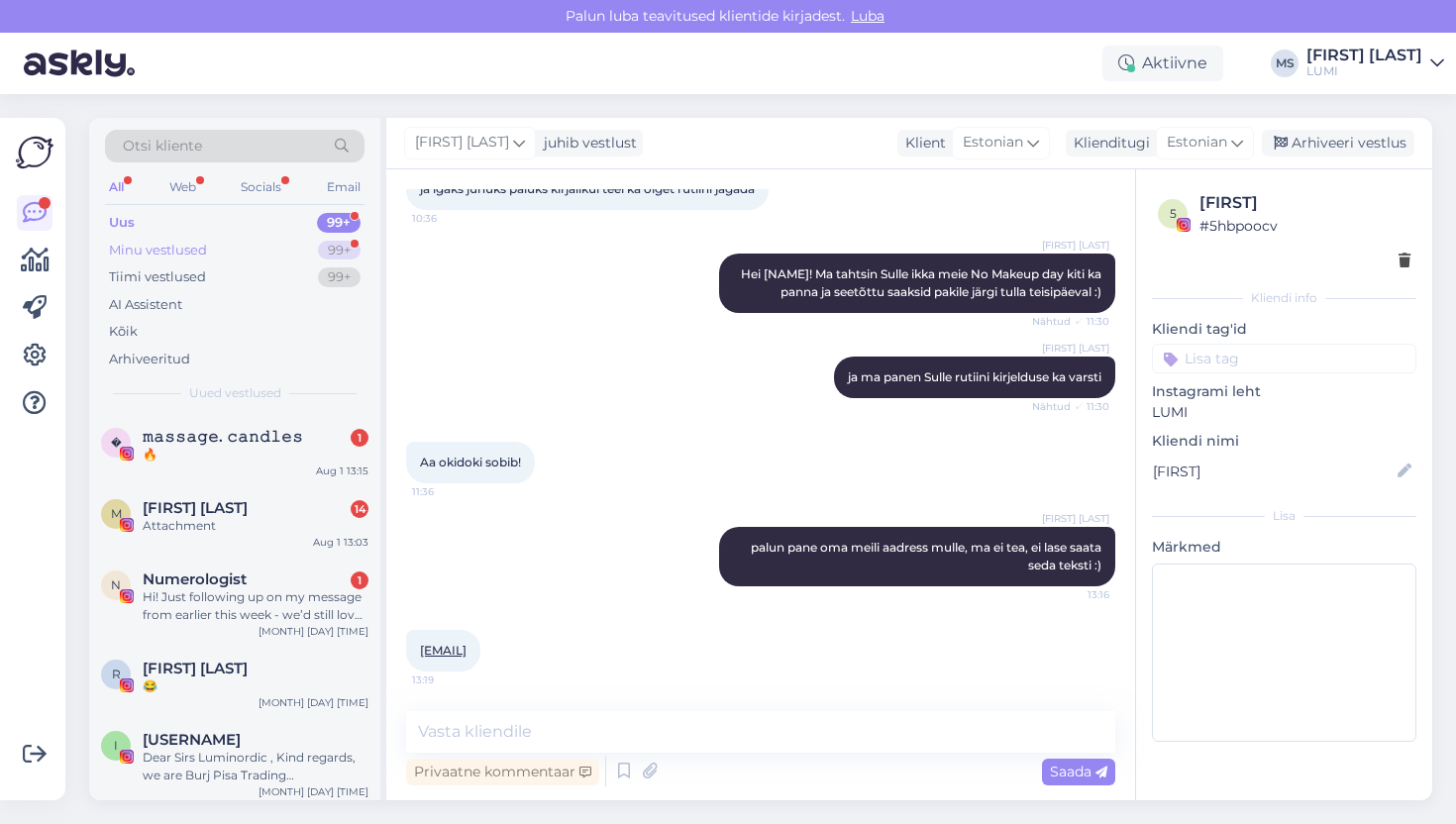 click on "Minu vestlused" at bounding box center (157, 251) 